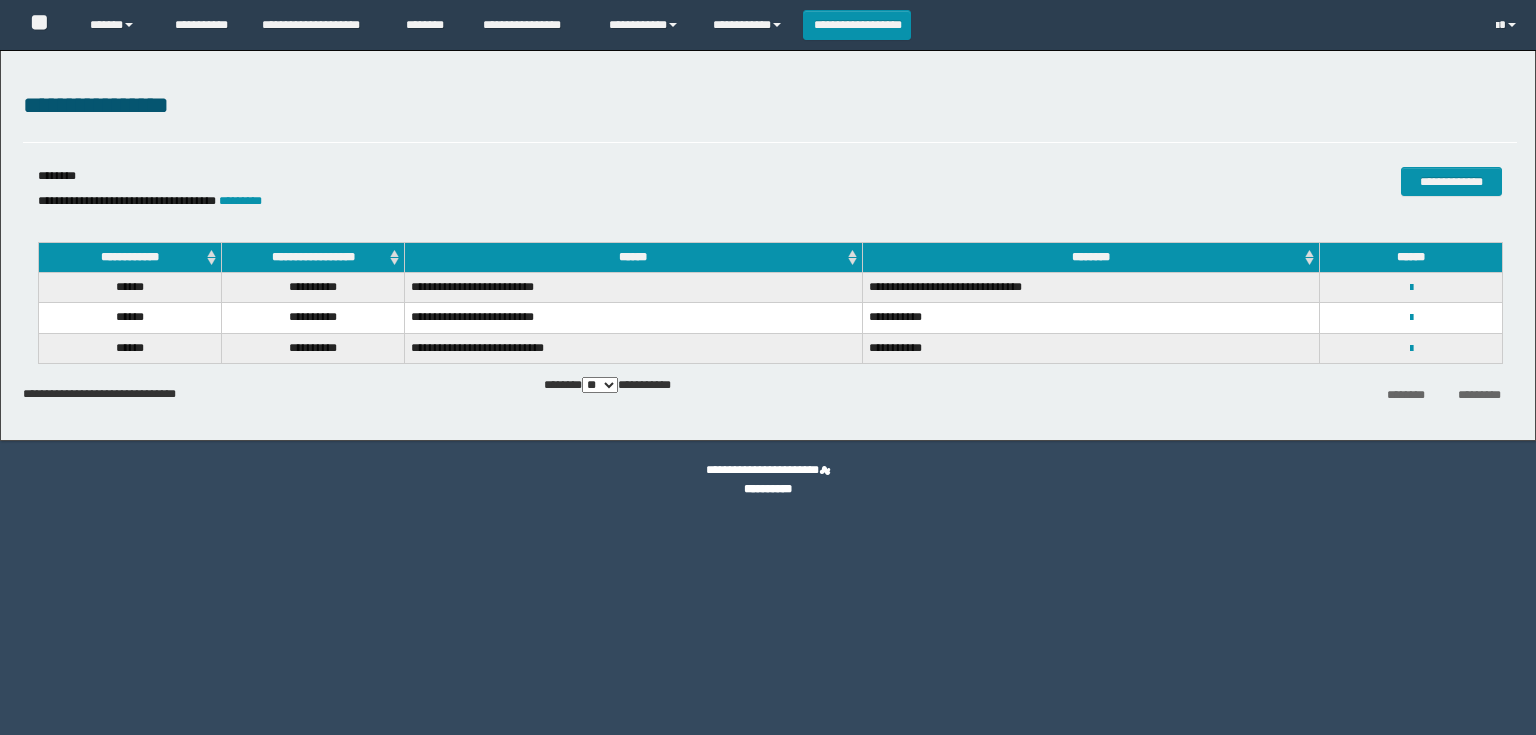 scroll, scrollTop: 0, scrollLeft: 0, axis: both 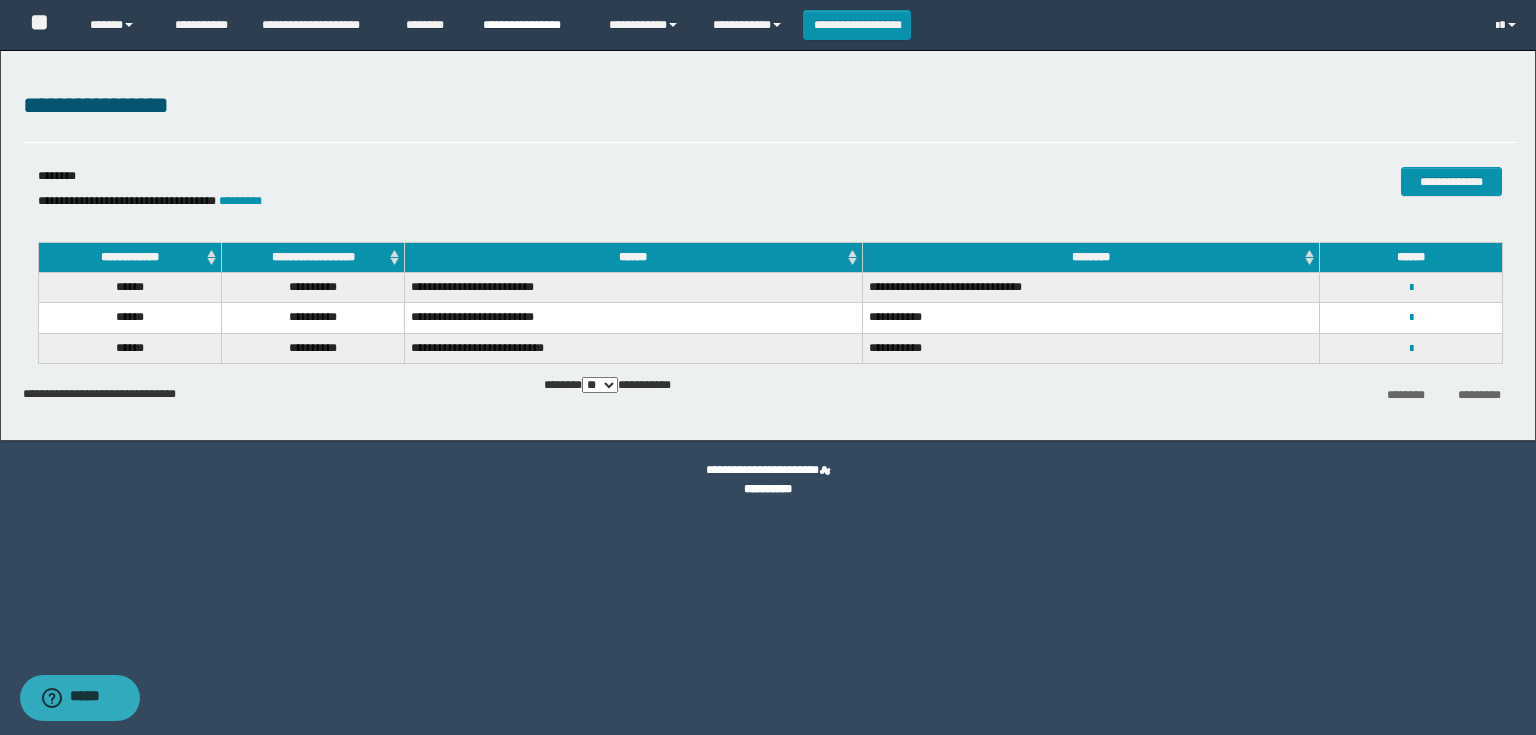 click on "**********" at bounding box center (531, 25) 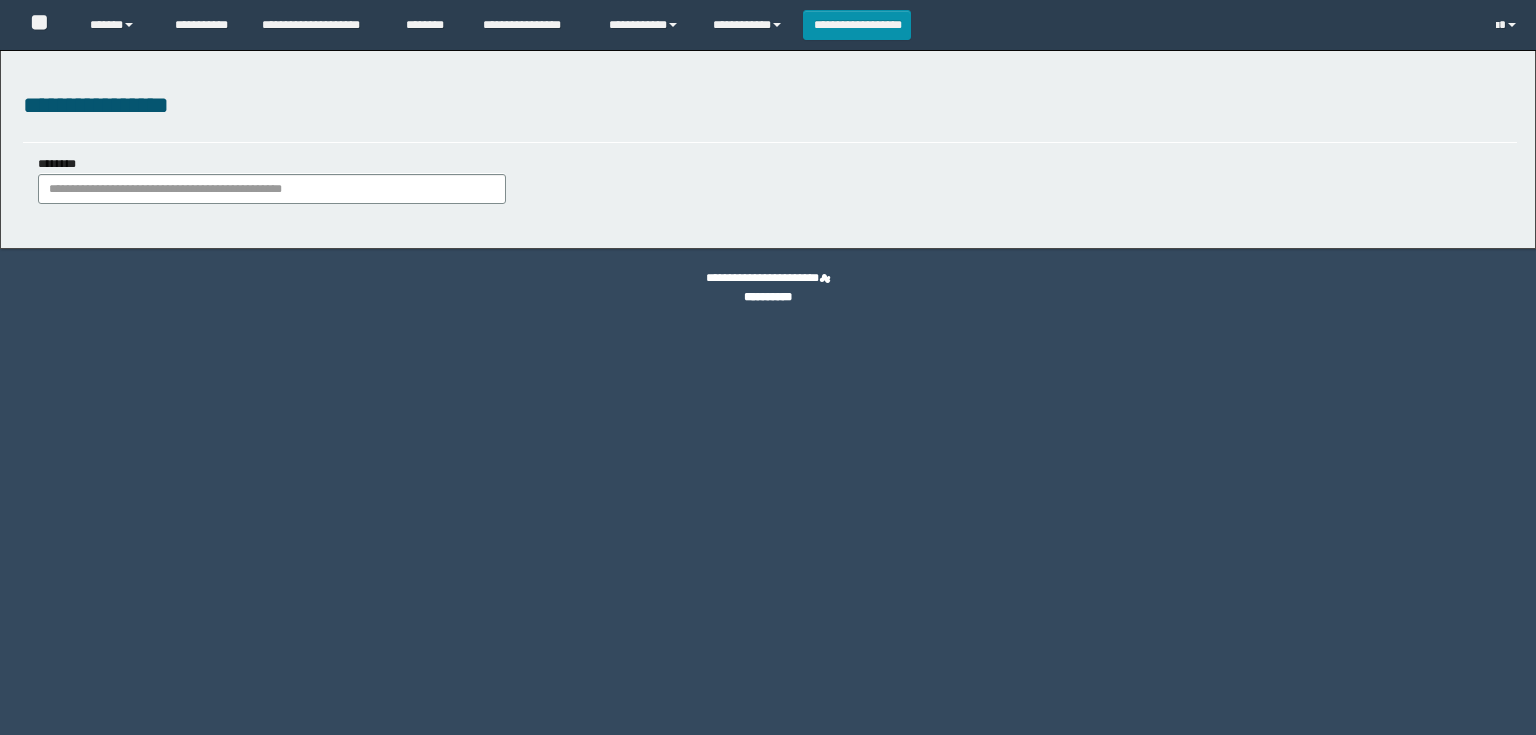 scroll, scrollTop: 0, scrollLeft: 0, axis: both 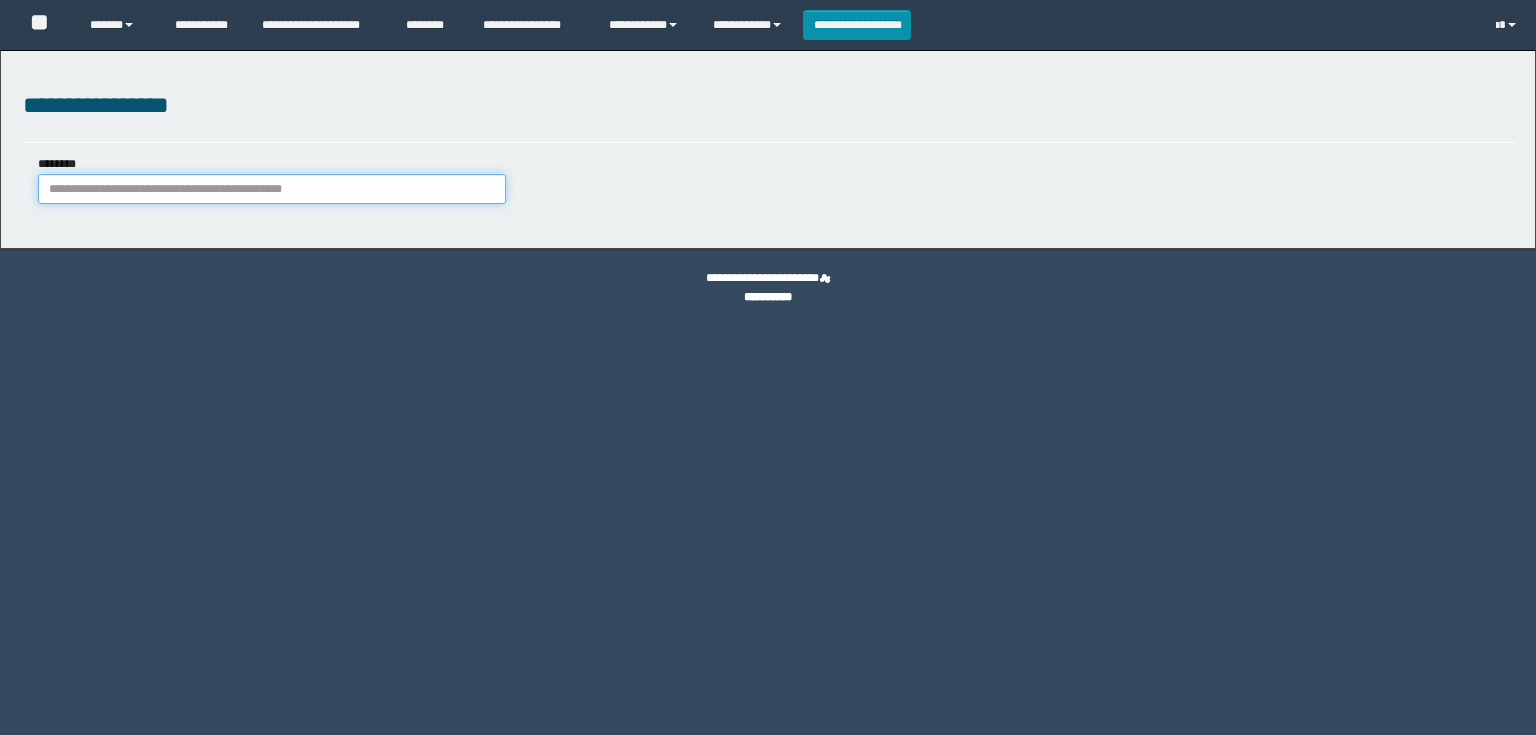 click on "********" at bounding box center (272, 189) 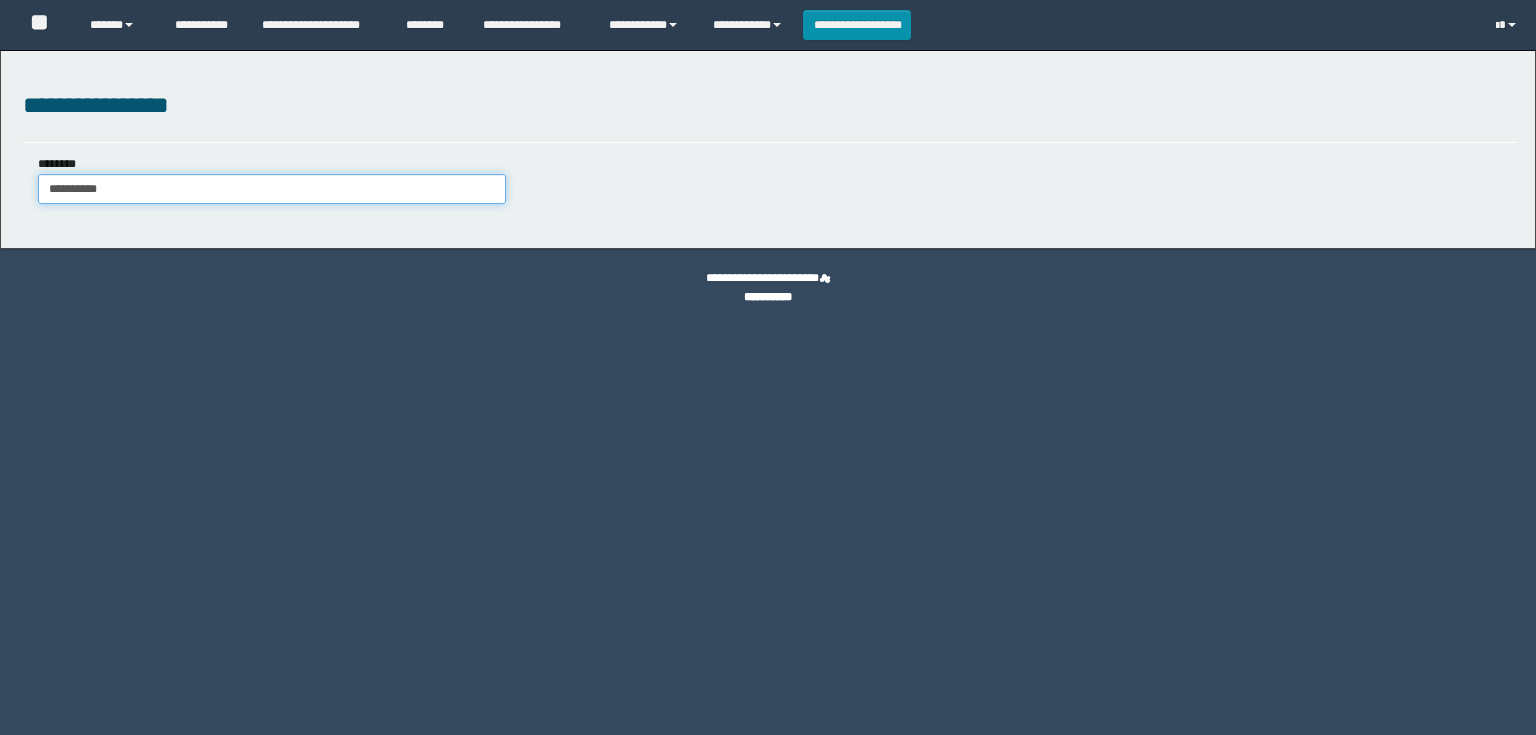 scroll, scrollTop: 0, scrollLeft: 0, axis: both 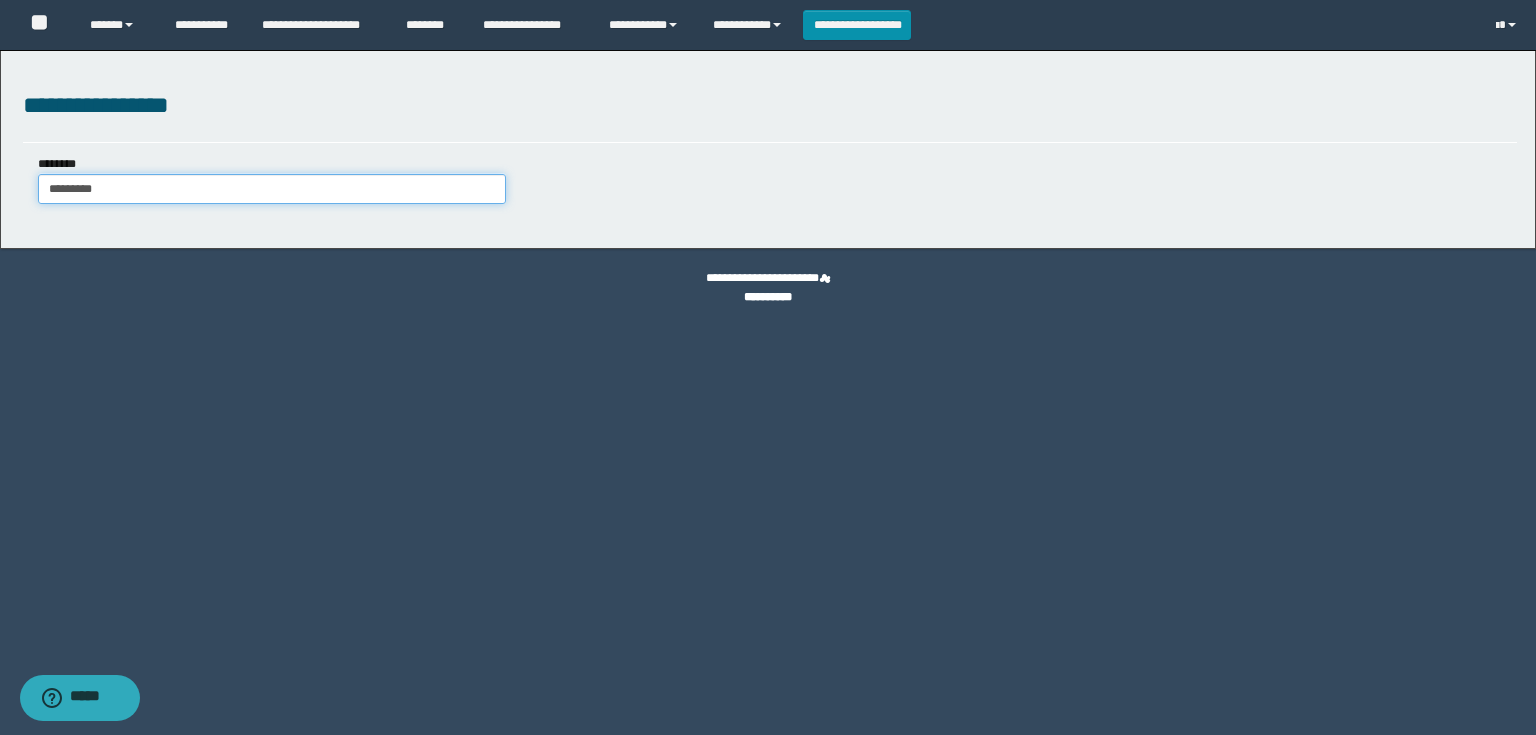 drag, startPoint x: 56, startPoint y: 191, endPoint x: 0, endPoint y: 180, distance: 57.070133 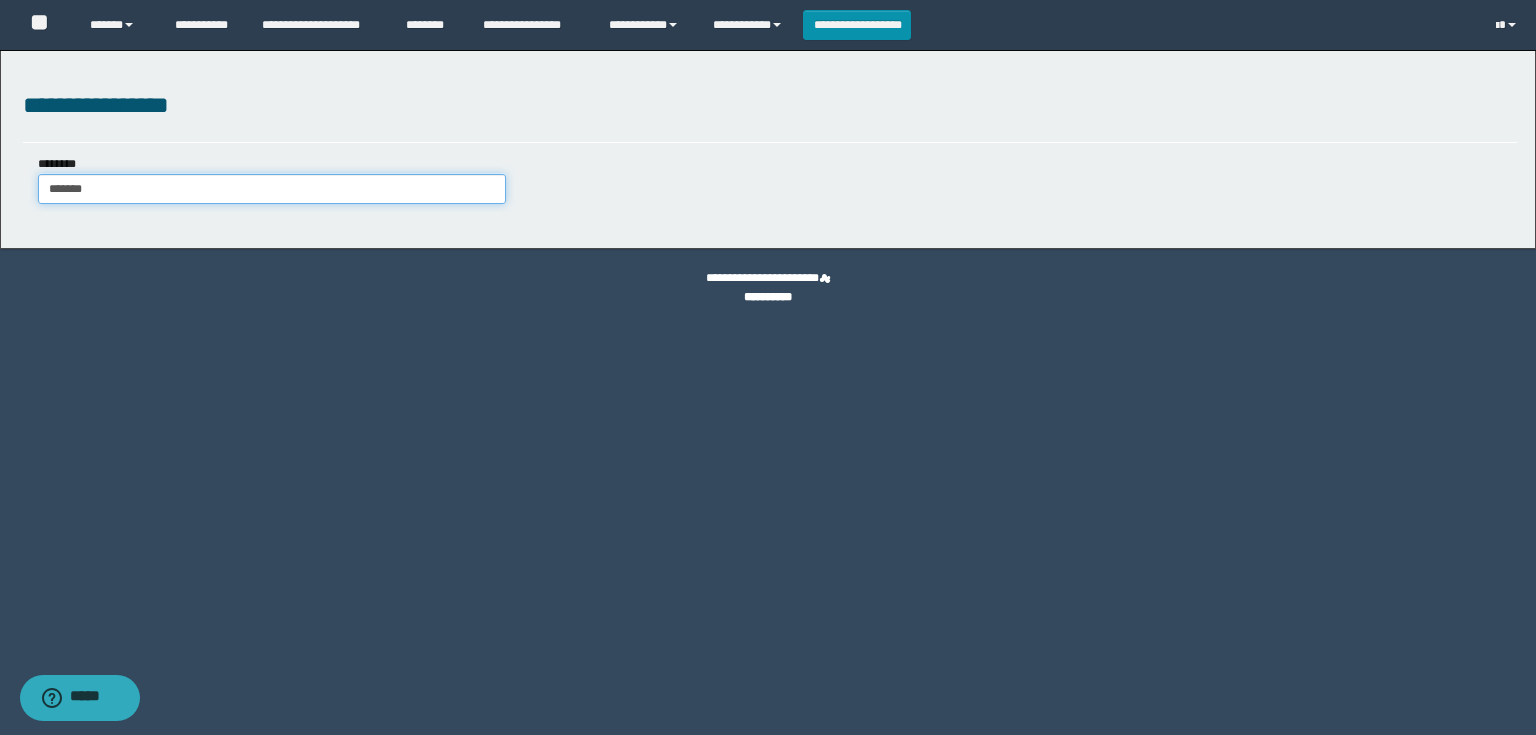 type on "*******" 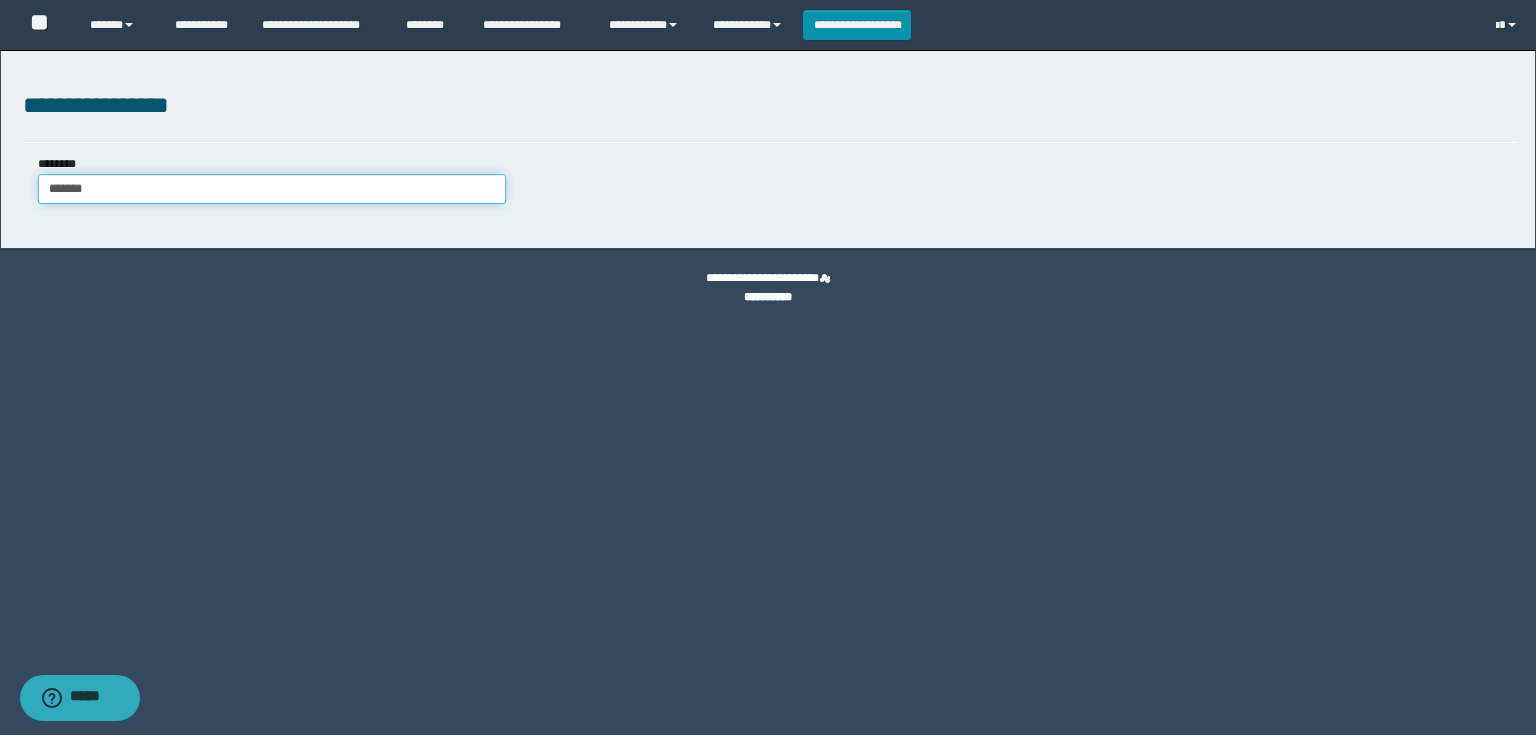 click on "*******" at bounding box center [272, 189] 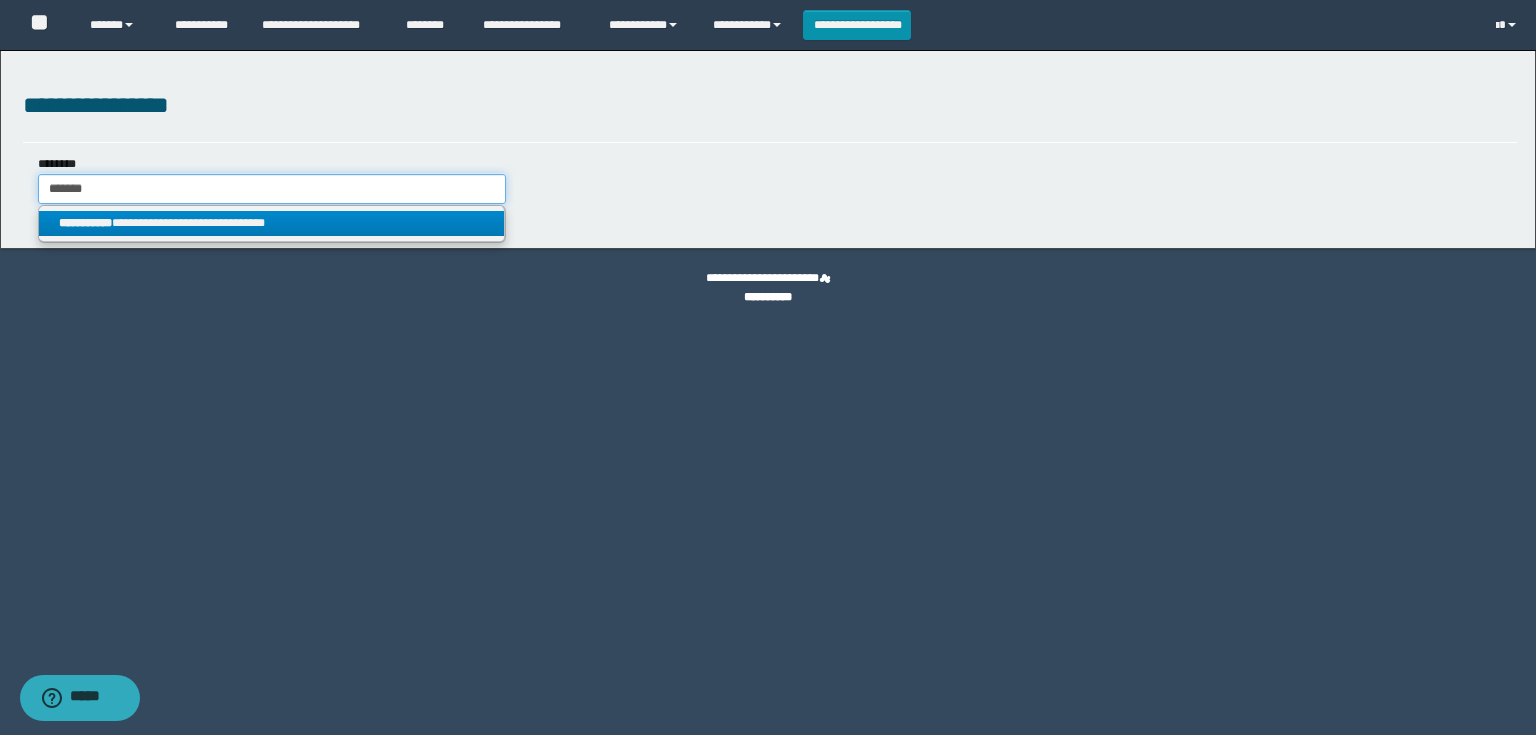type on "*******" 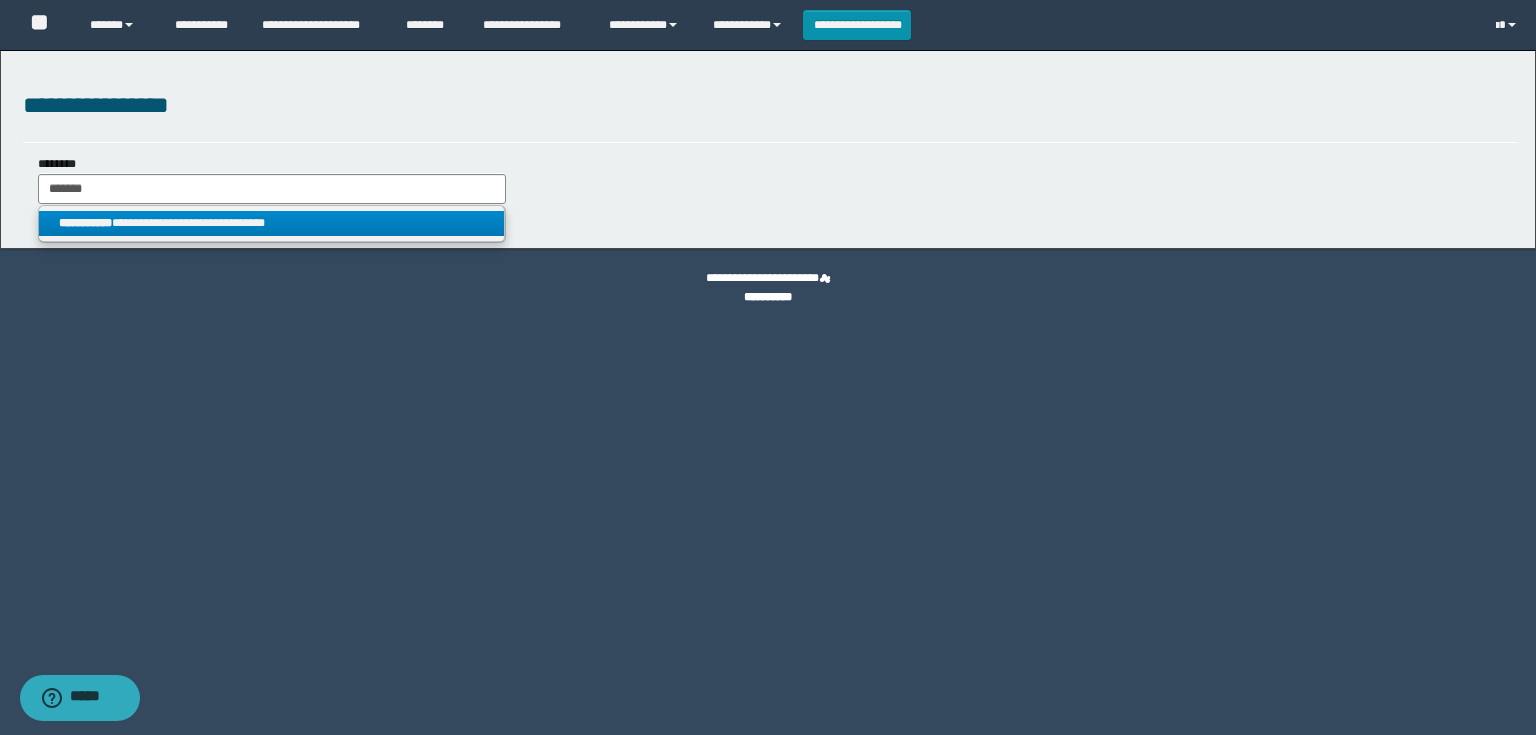 click on "**********" at bounding box center (272, 223) 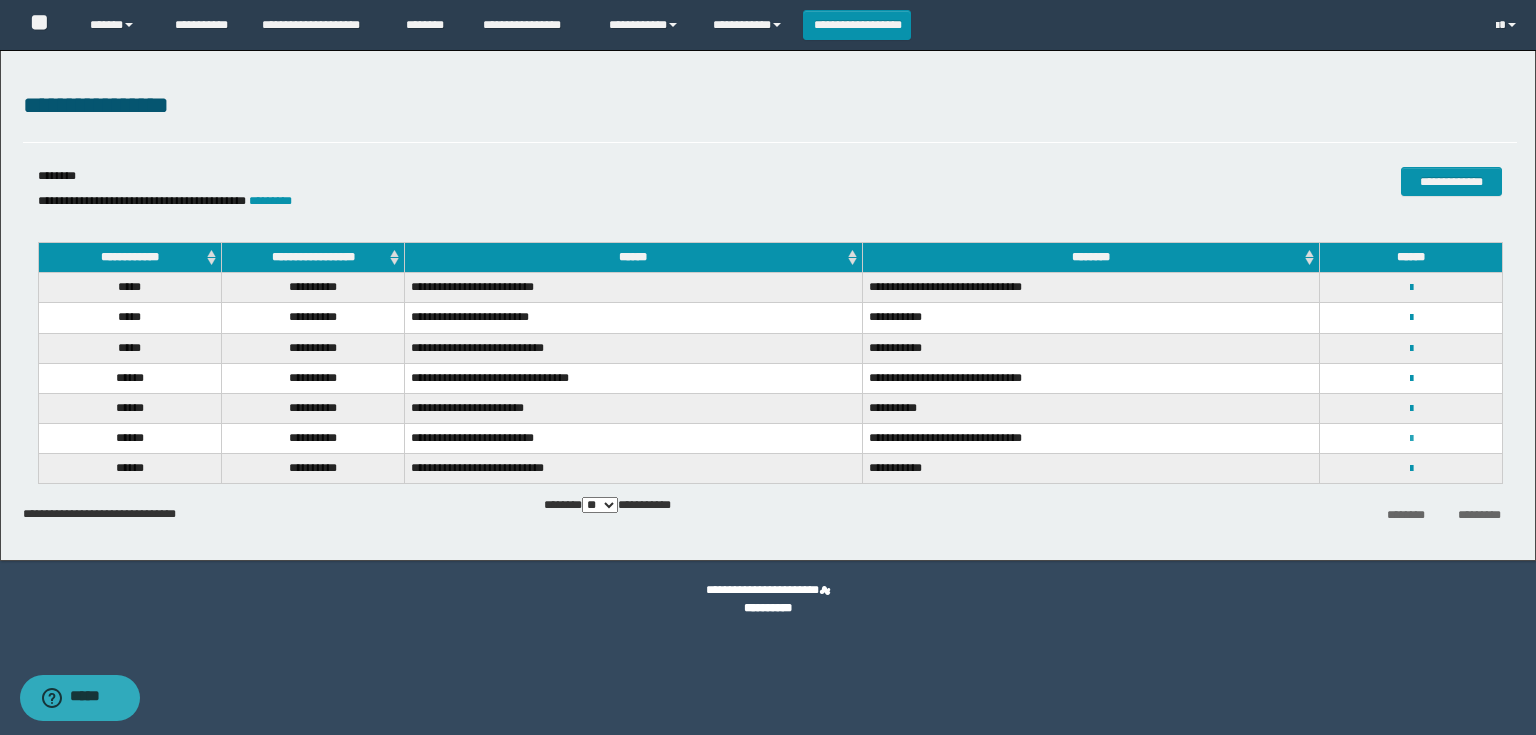 click at bounding box center [1411, 439] 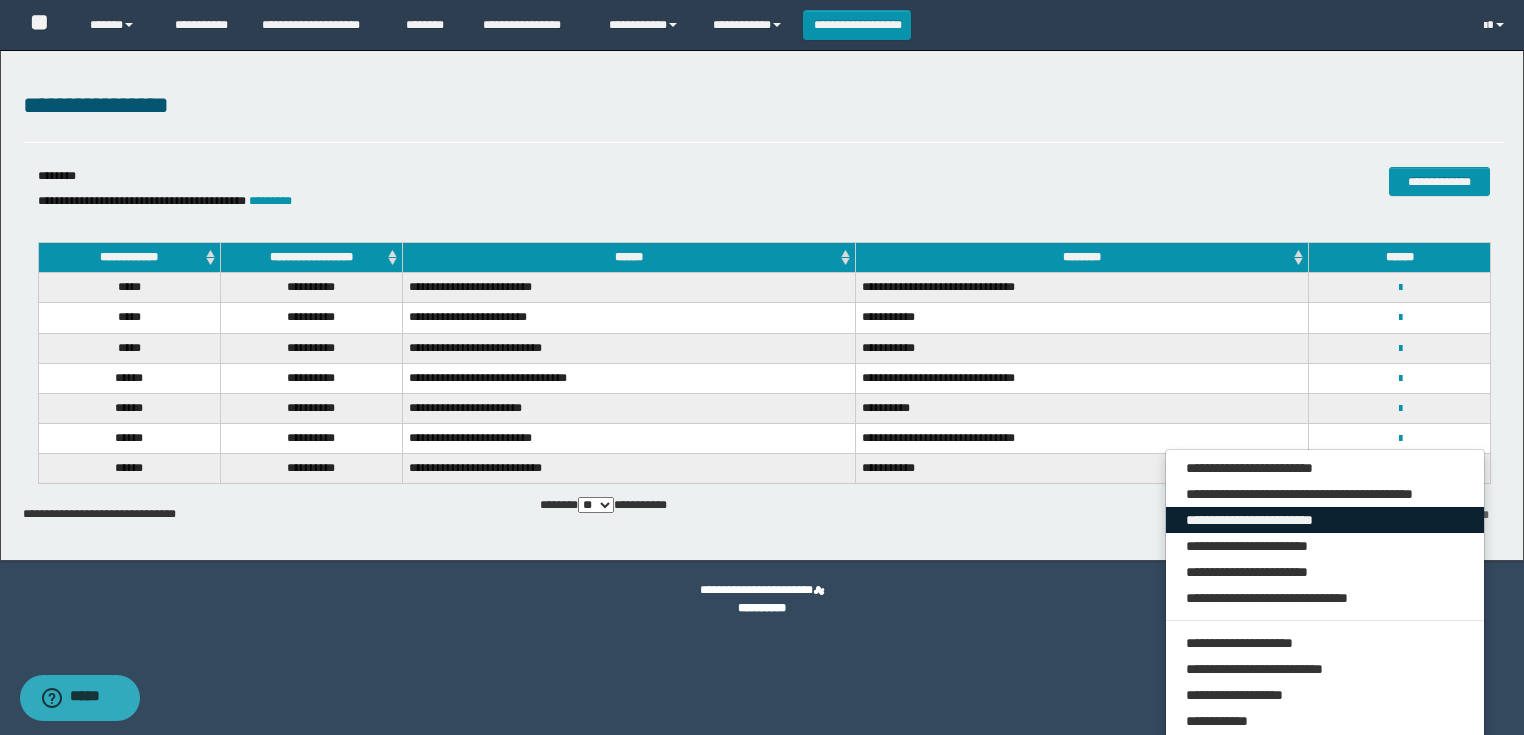 click on "**********" at bounding box center [1325, 520] 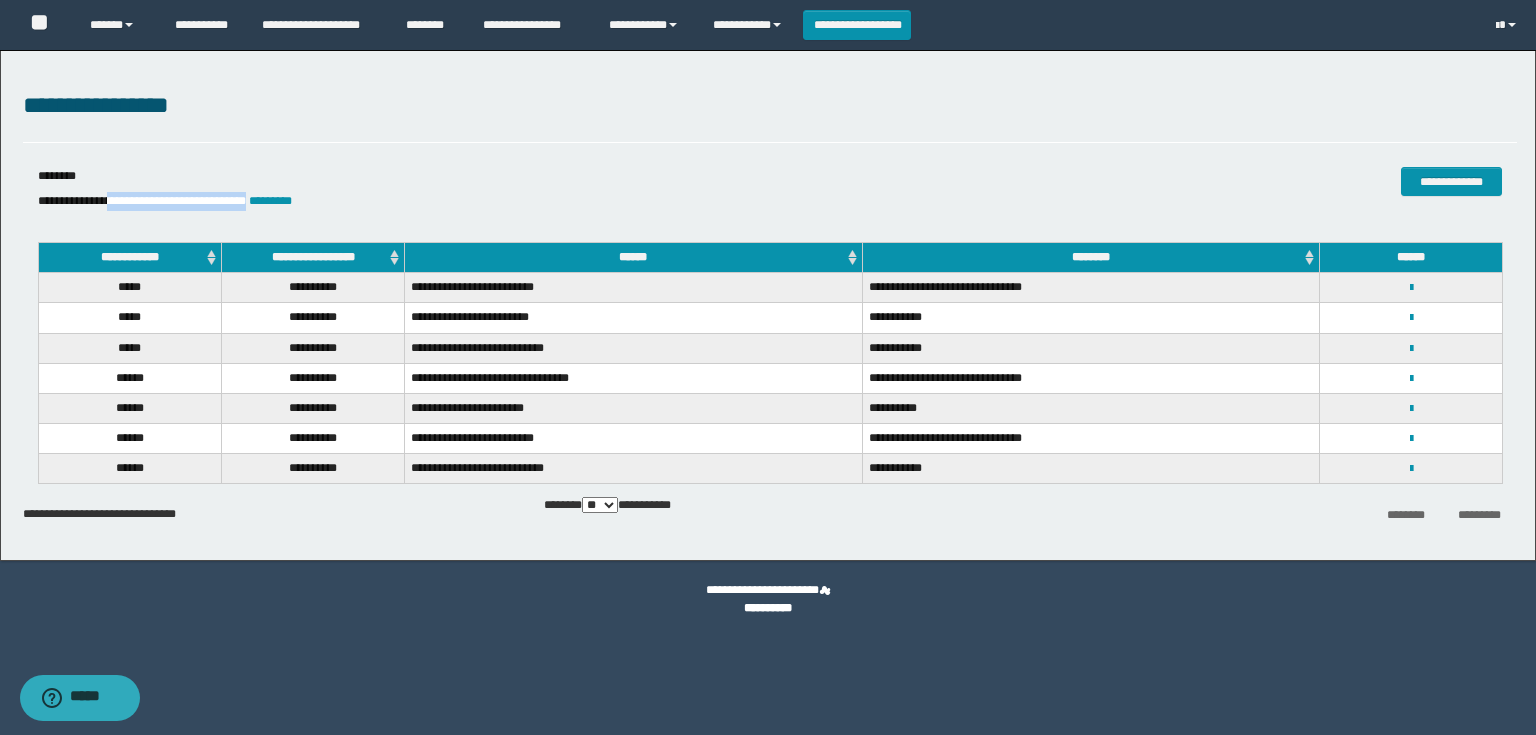 drag, startPoint x: 276, startPoint y: 205, endPoint x: 118, endPoint y: 204, distance: 158.00316 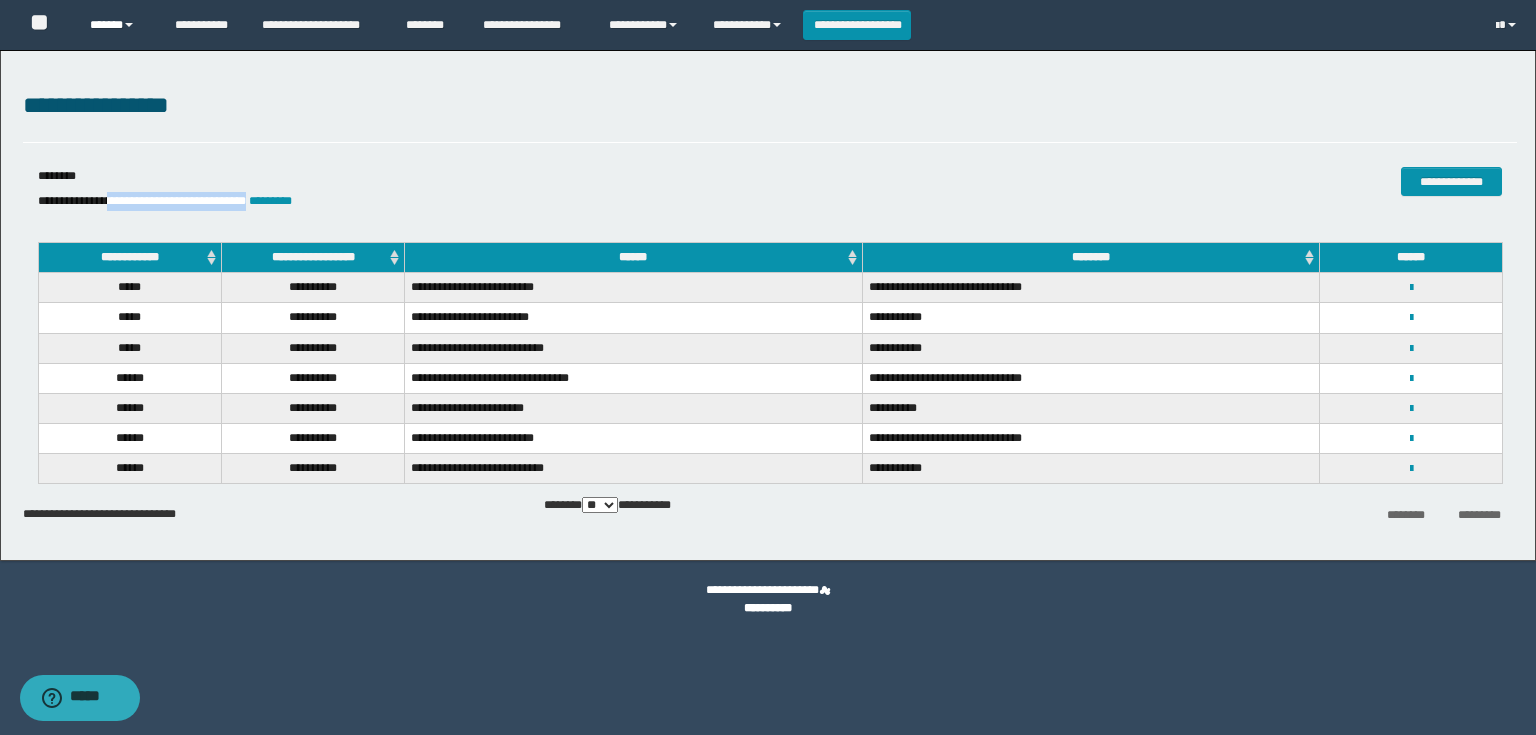 click on "******" at bounding box center [117, 25] 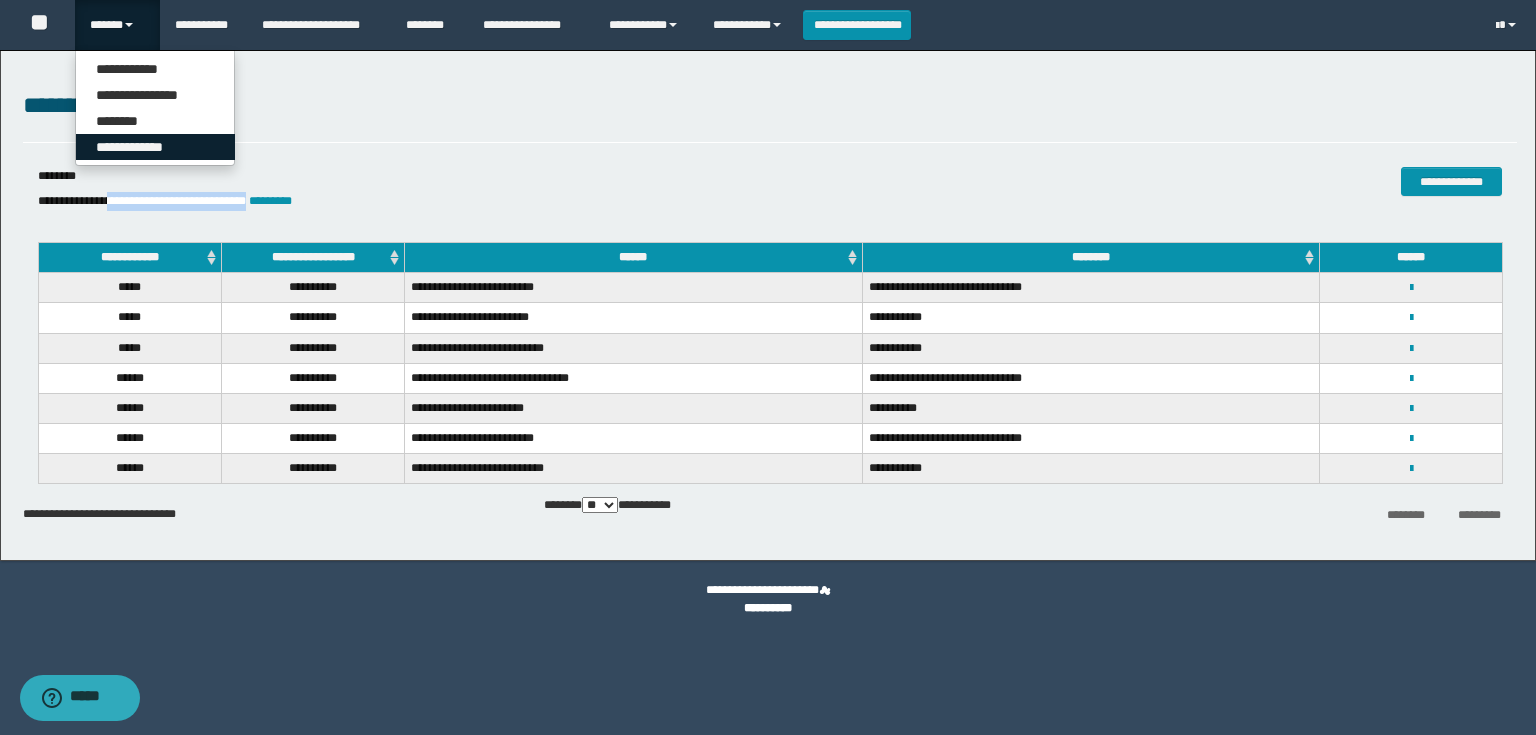 click on "**********" at bounding box center [155, 147] 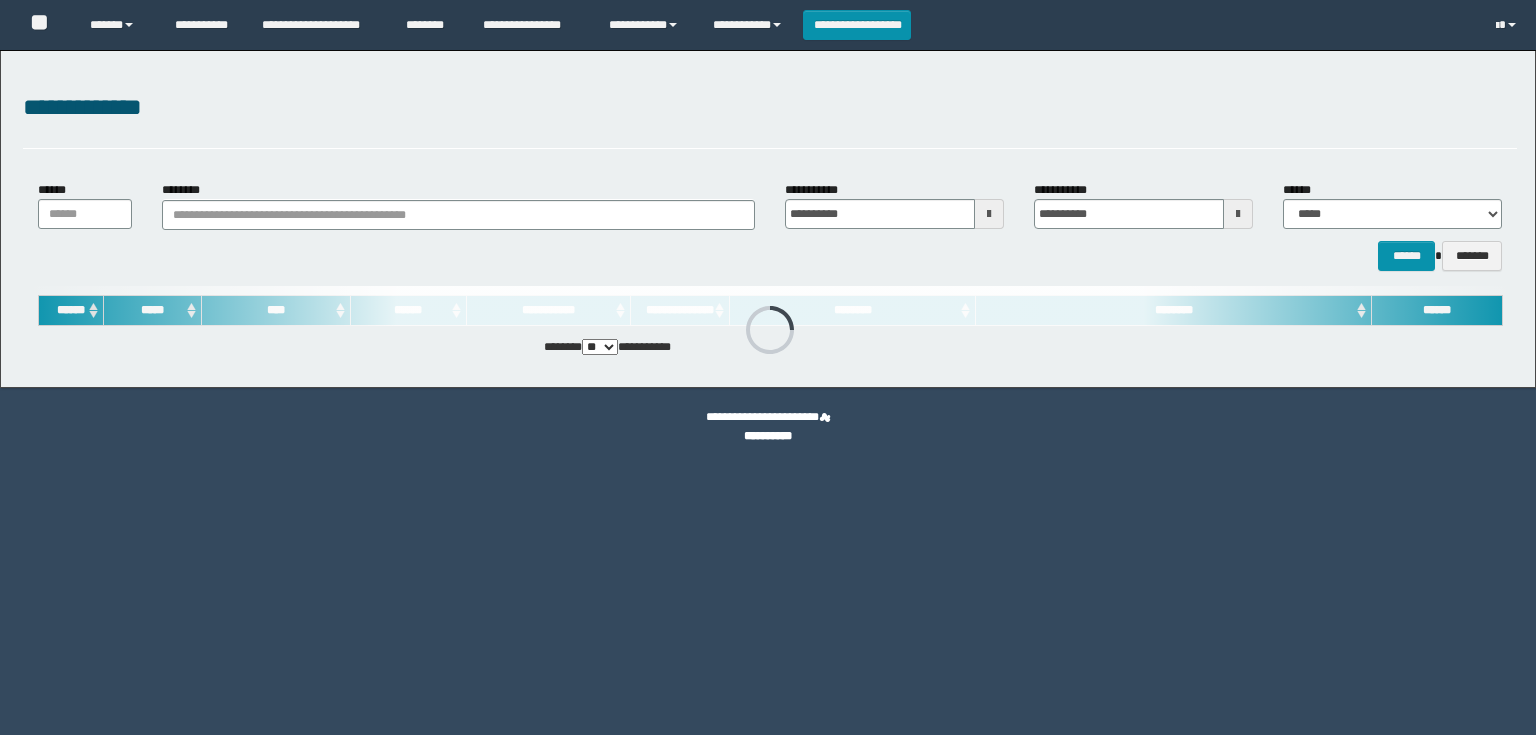 scroll, scrollTop: 0, scrollLeft: 0, axis: both 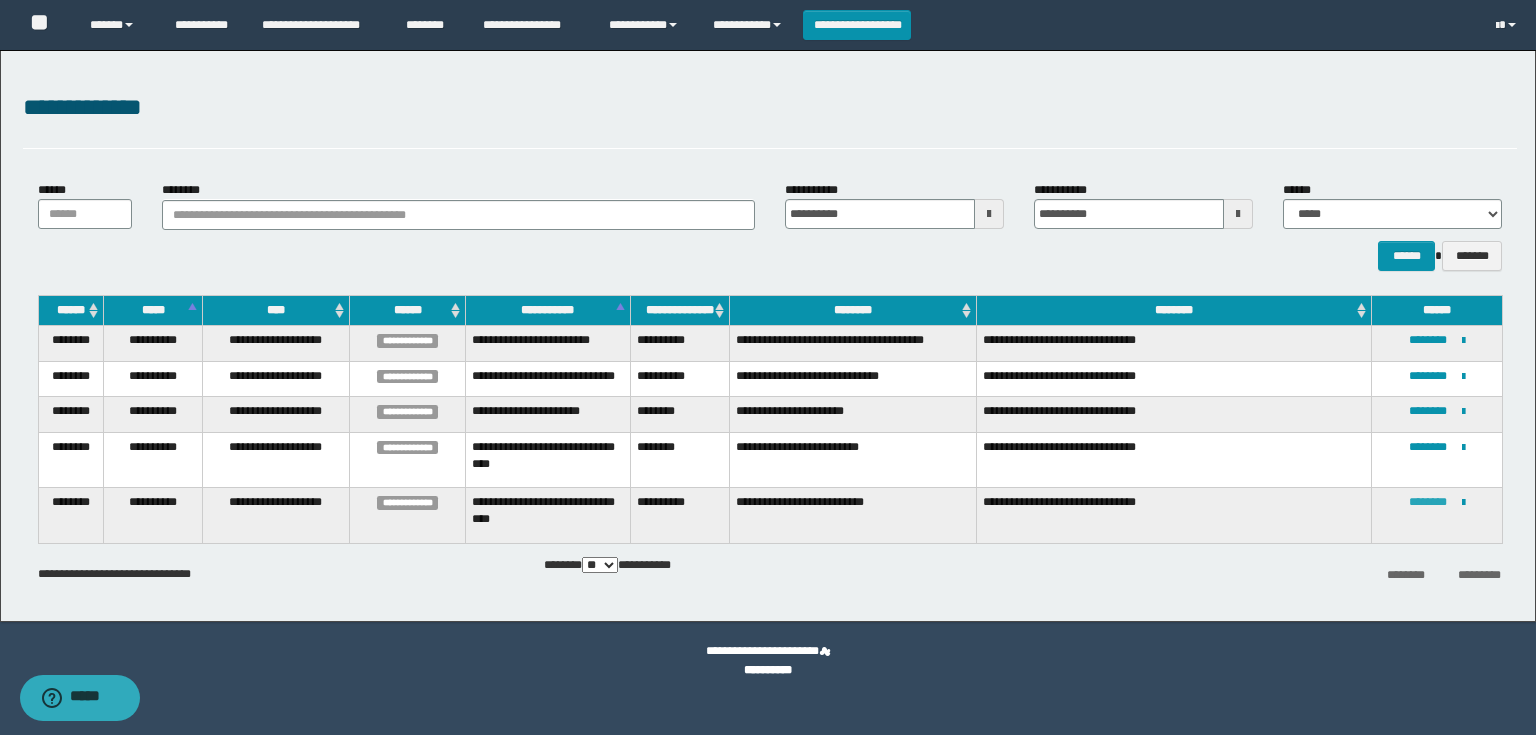 click on "********" at bounding box center (1428, 502) 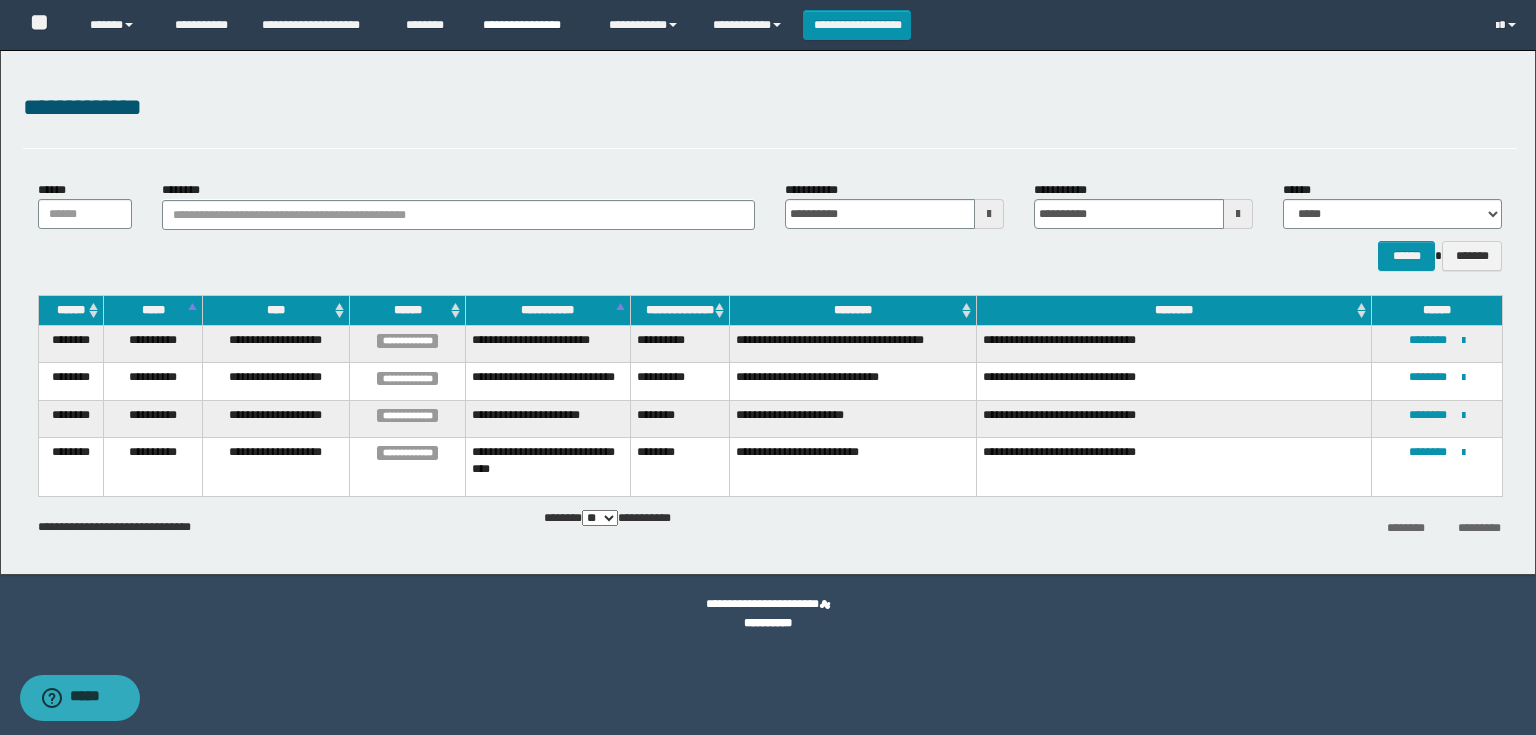 click on "**********" at bounding box center [531, 25] 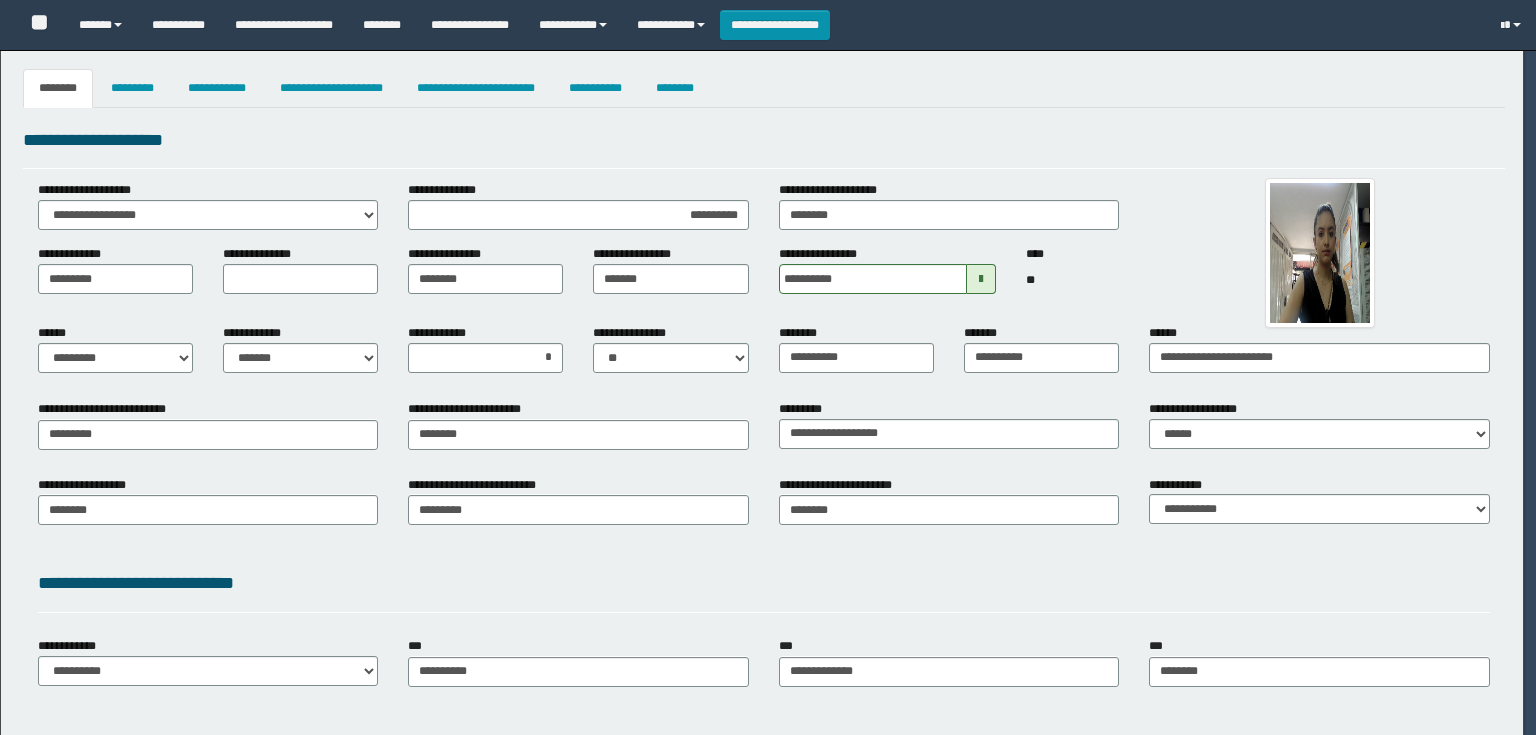 select on "*" 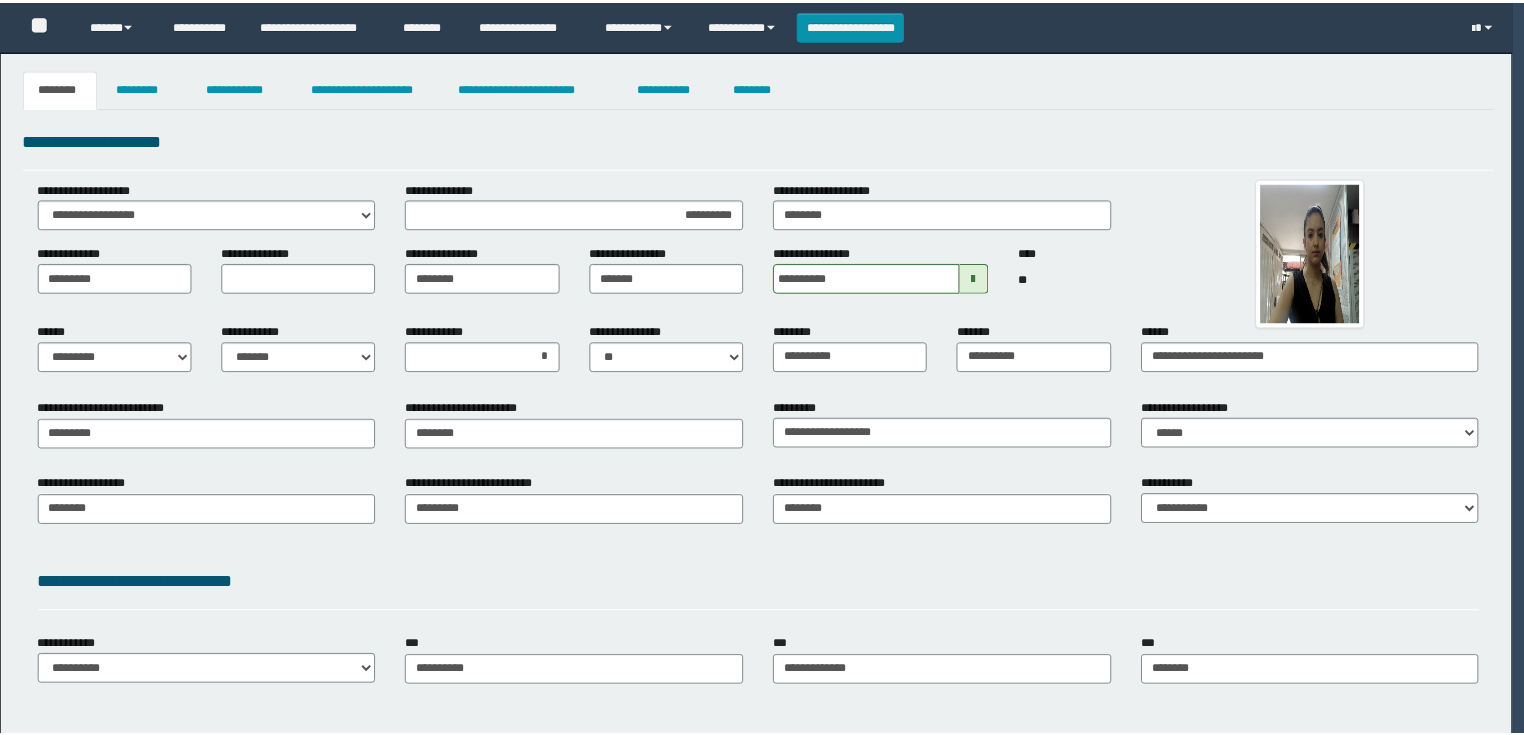 scroll, scrollTop: 0, scrollLeft: 0, axis: both 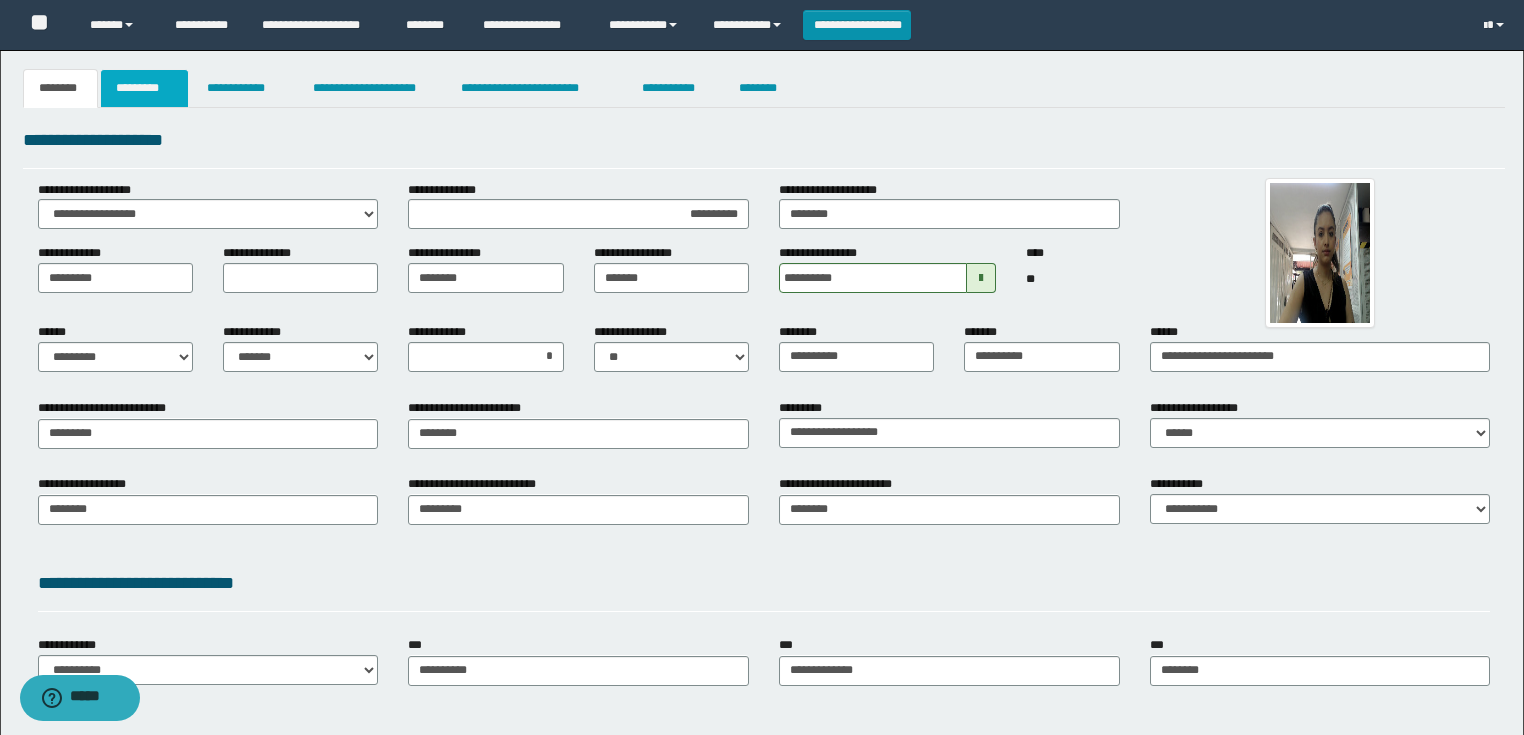 click on "*********" at bounding box center (144, 88) 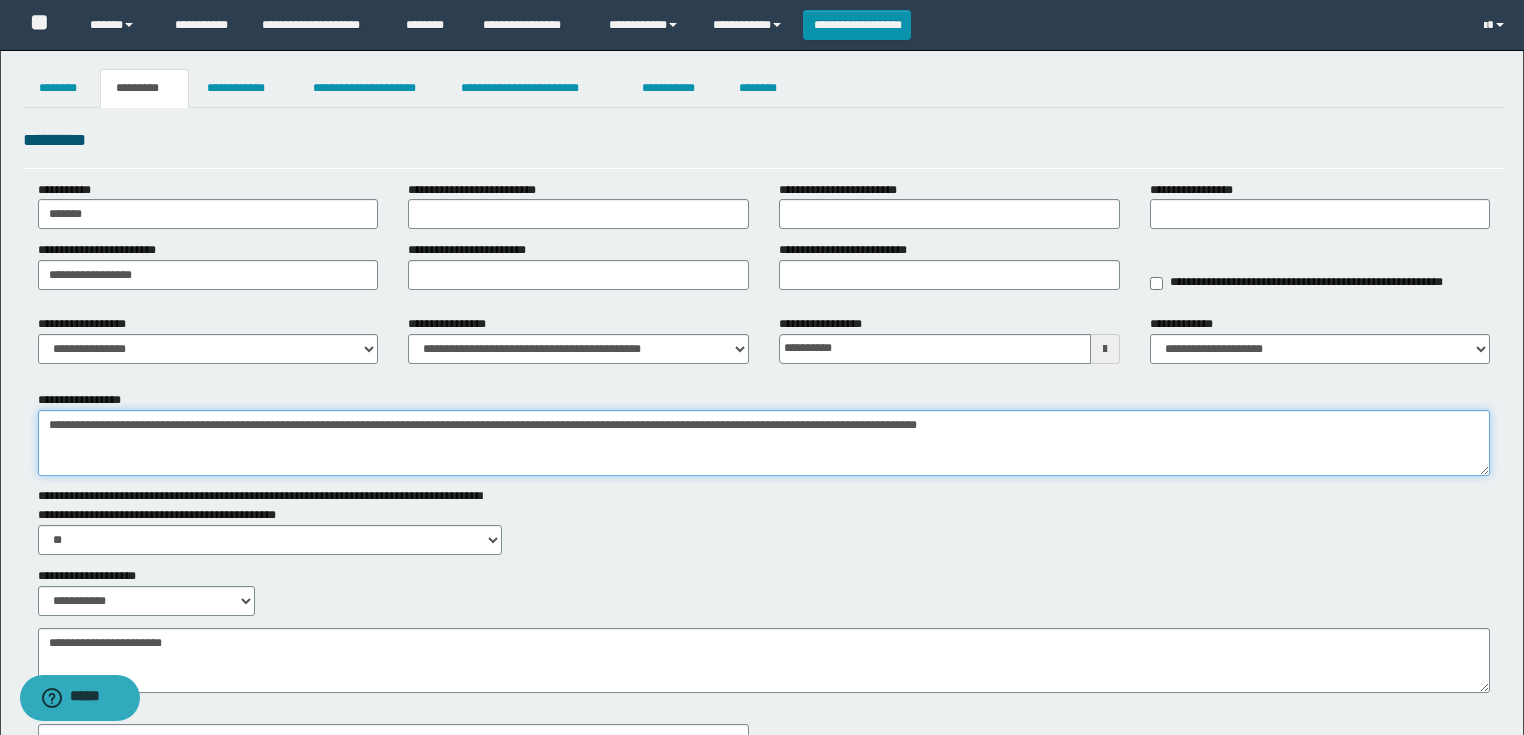 click on "**********" at bounding box center [764, 443] 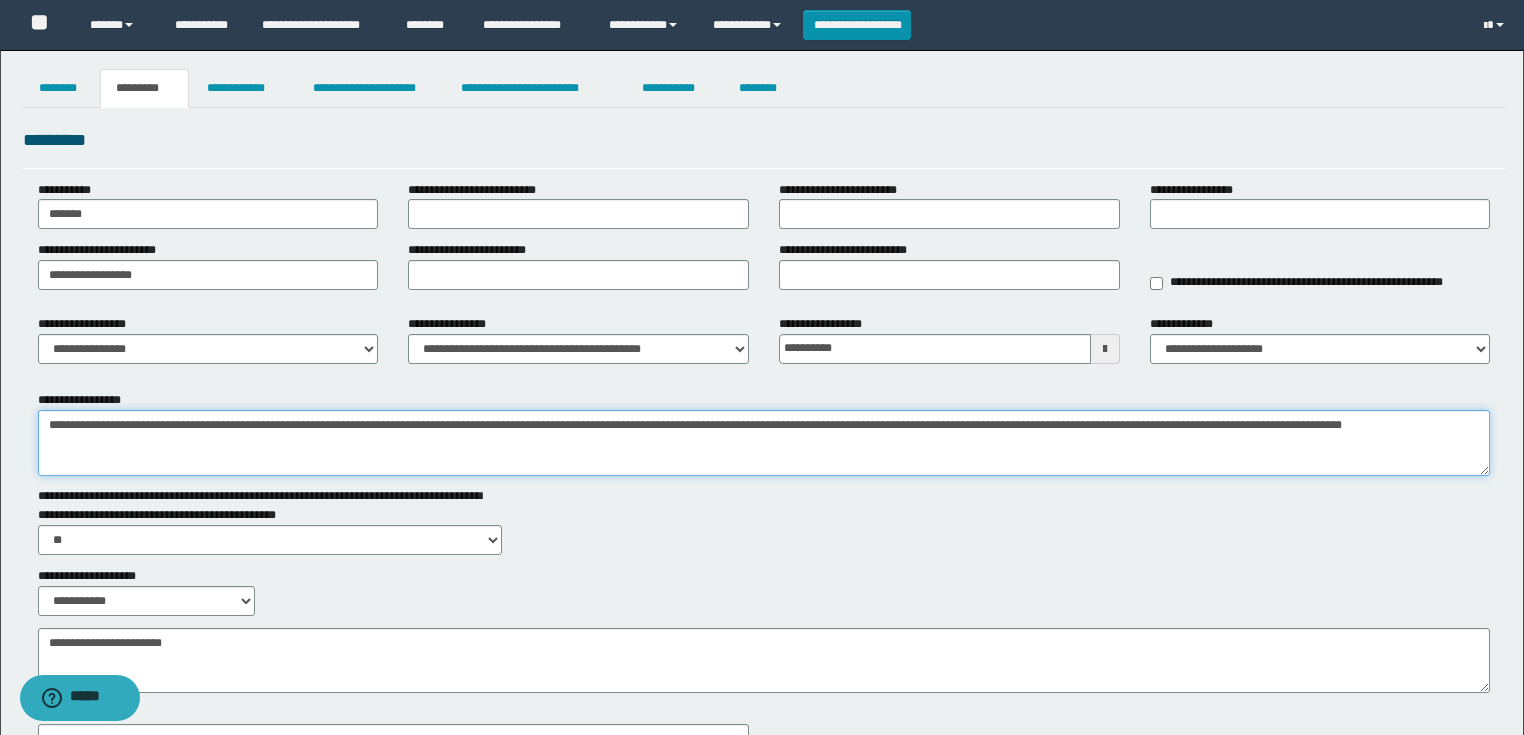 click on "**********" at bounding box center (764, 443) 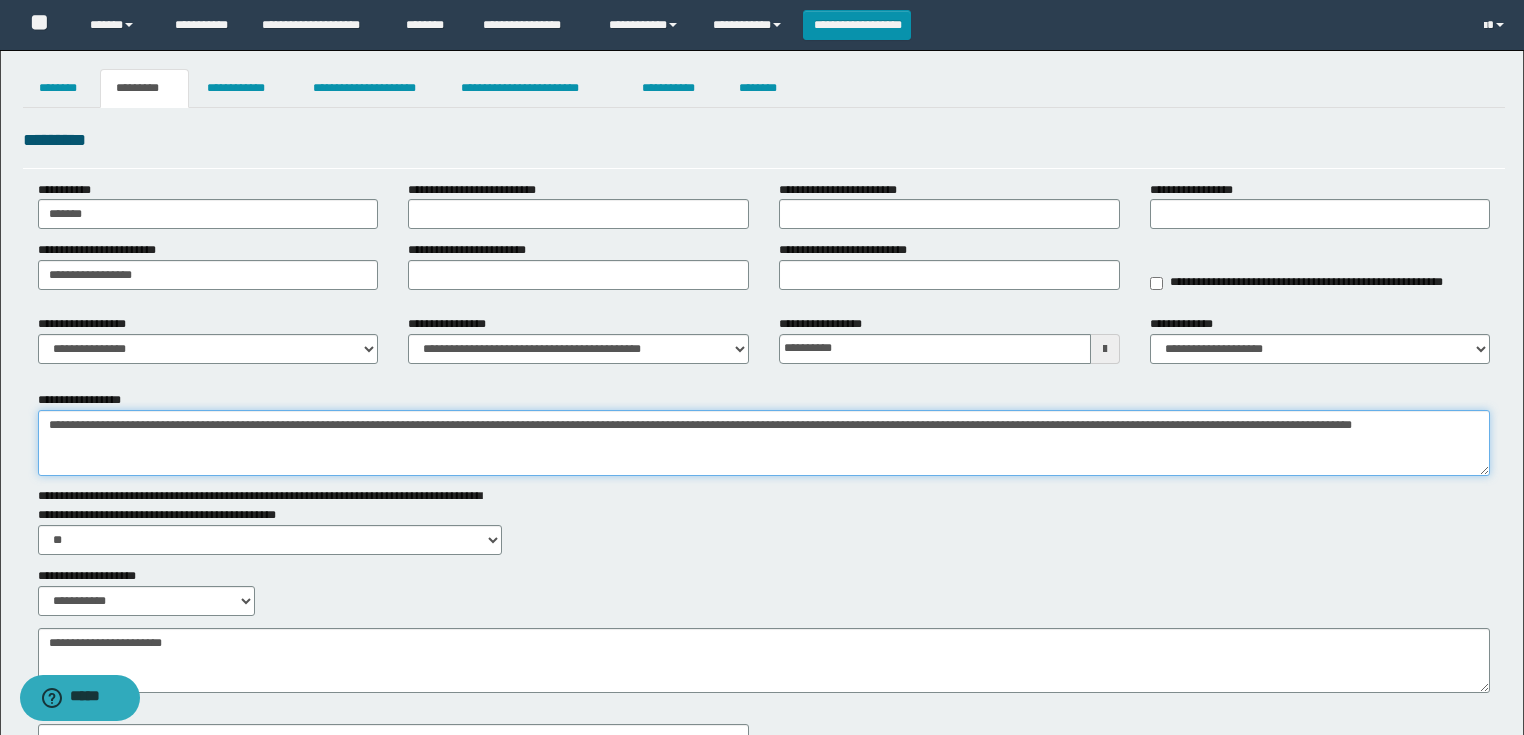 drag, startPoint x: 343, startPoint y: 444, endPoint x: 240, endPoint y: 444, distance: 103 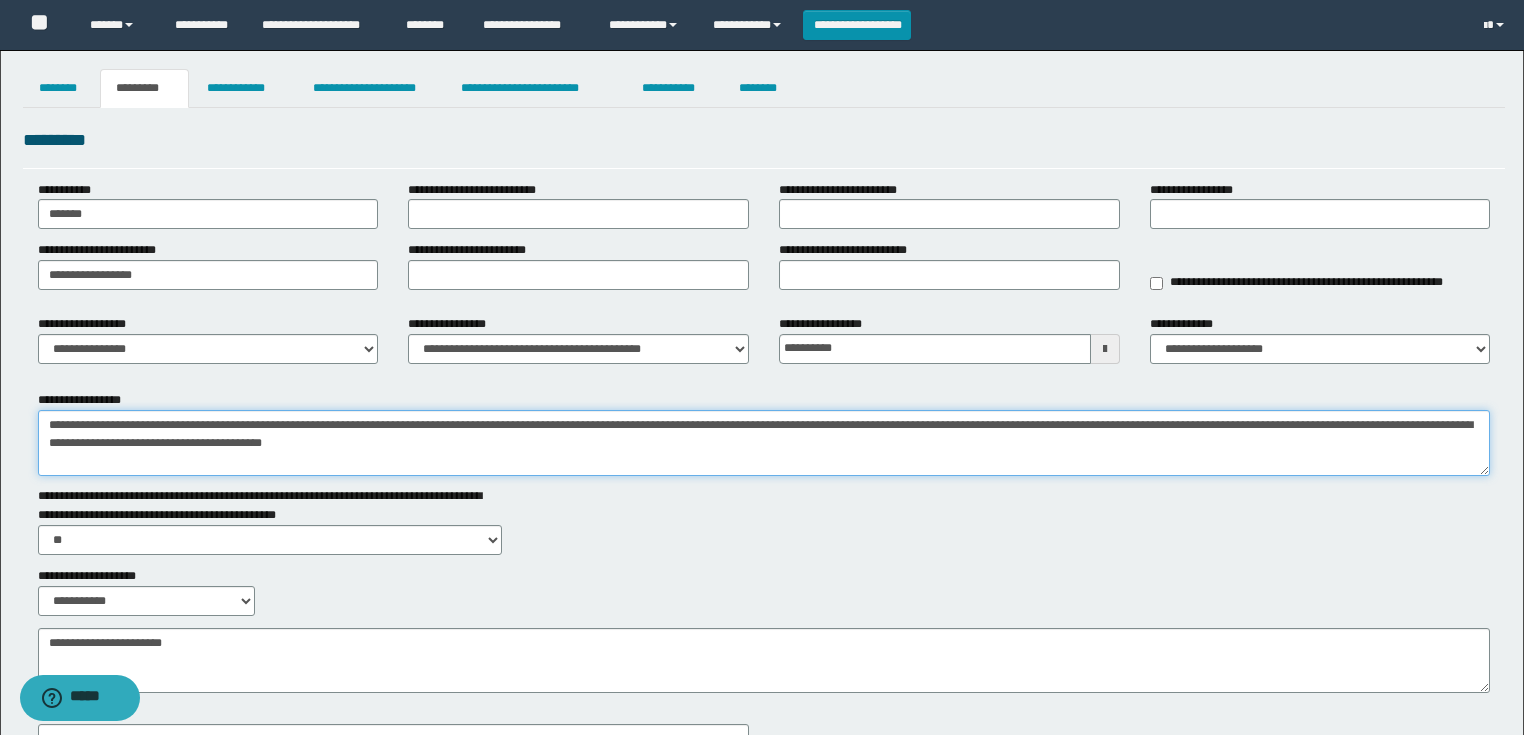 click on "**********" at bounding box center [764, 443] 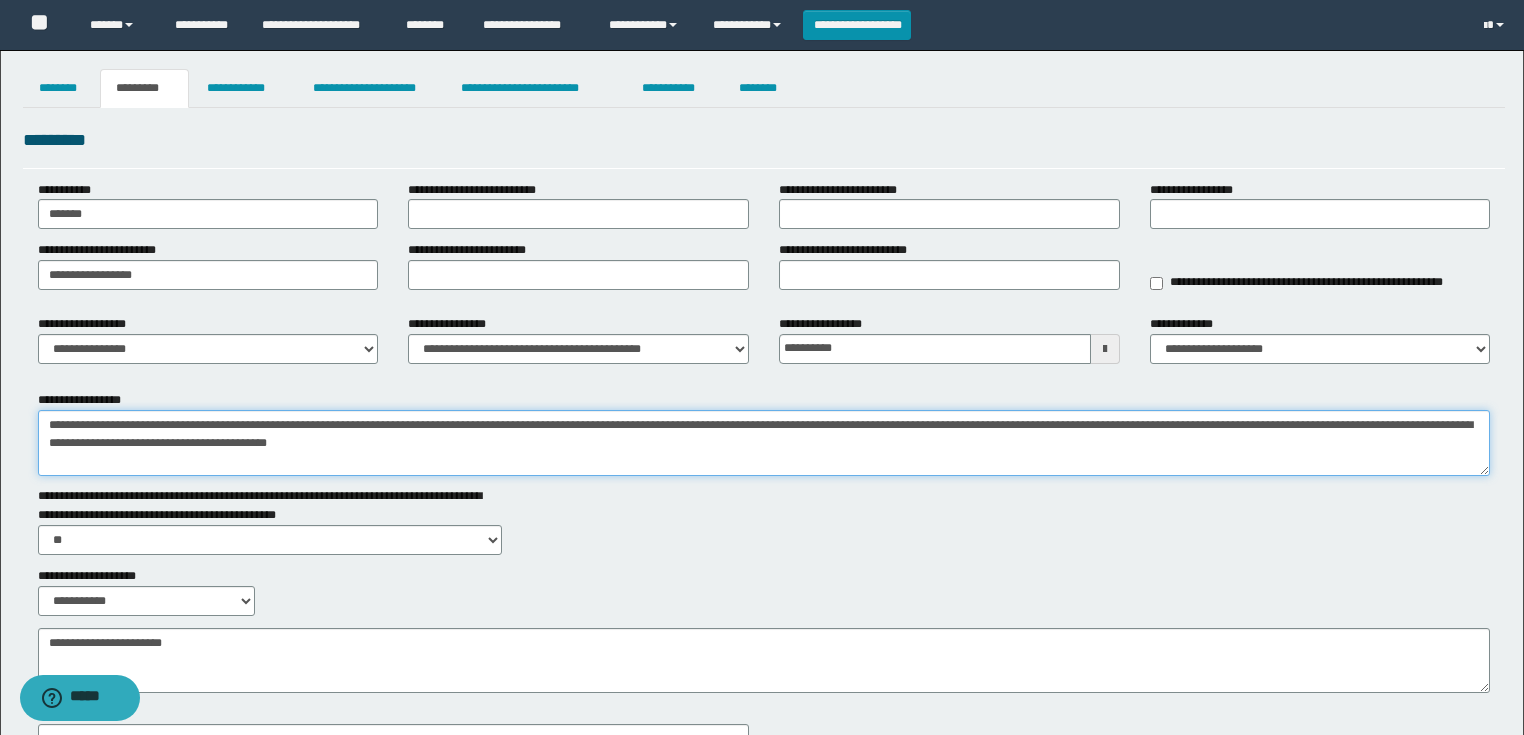 drag, startPoint x: 1167, startPoint y: 425, endPoint x: 1132, endPoint y: 431, distance: 35.510563 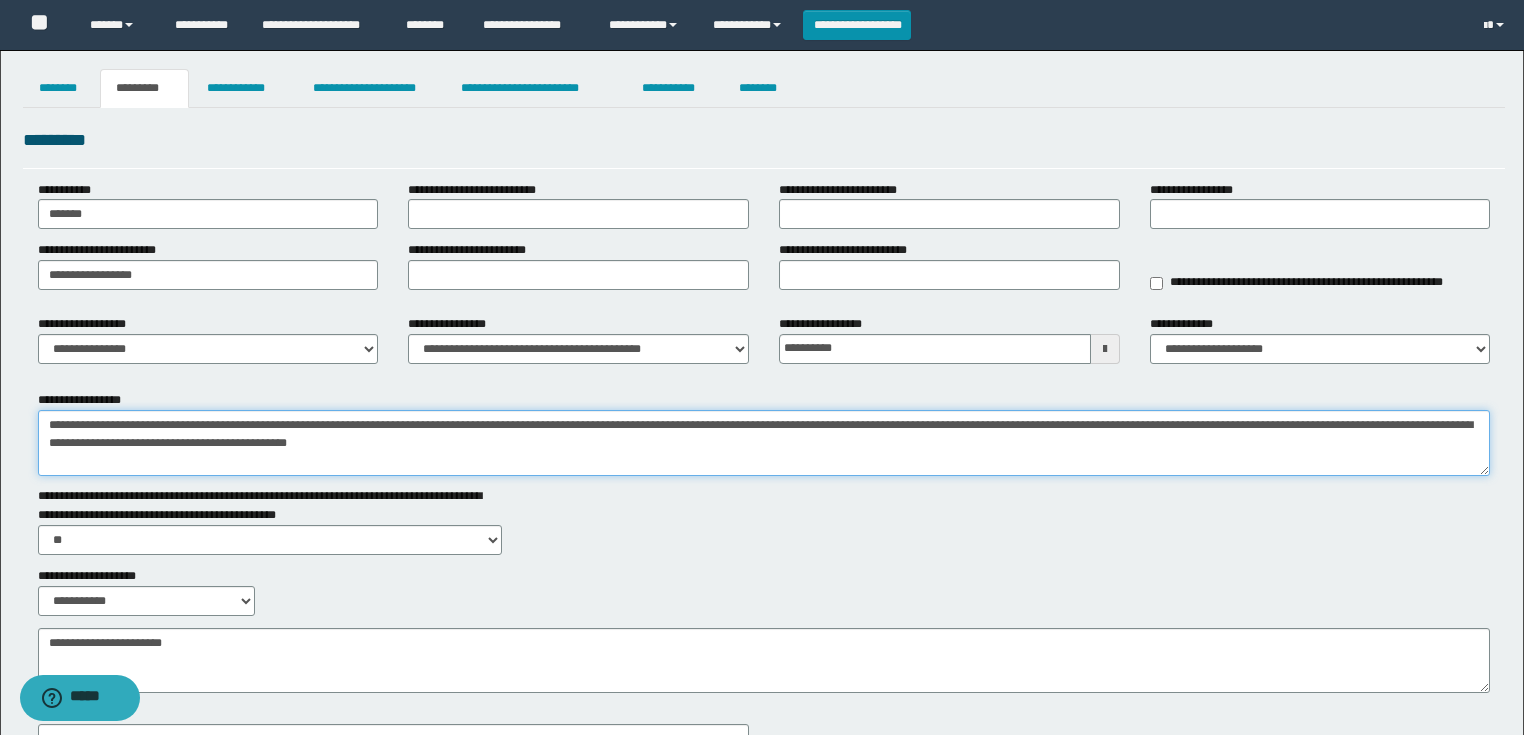 click on "**********" at bounding box center (764, 443) 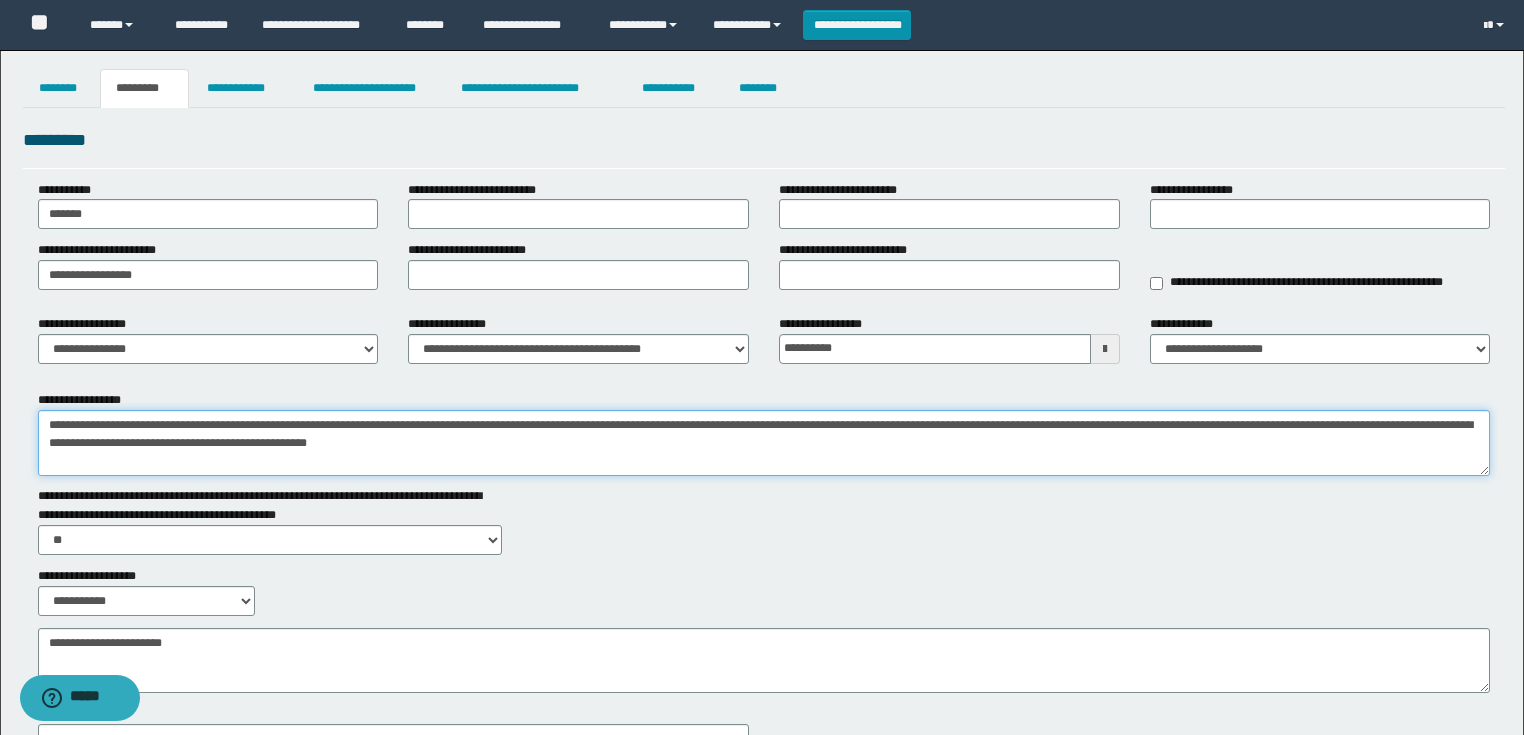 click on "**********" at bounding box center (764, 443) 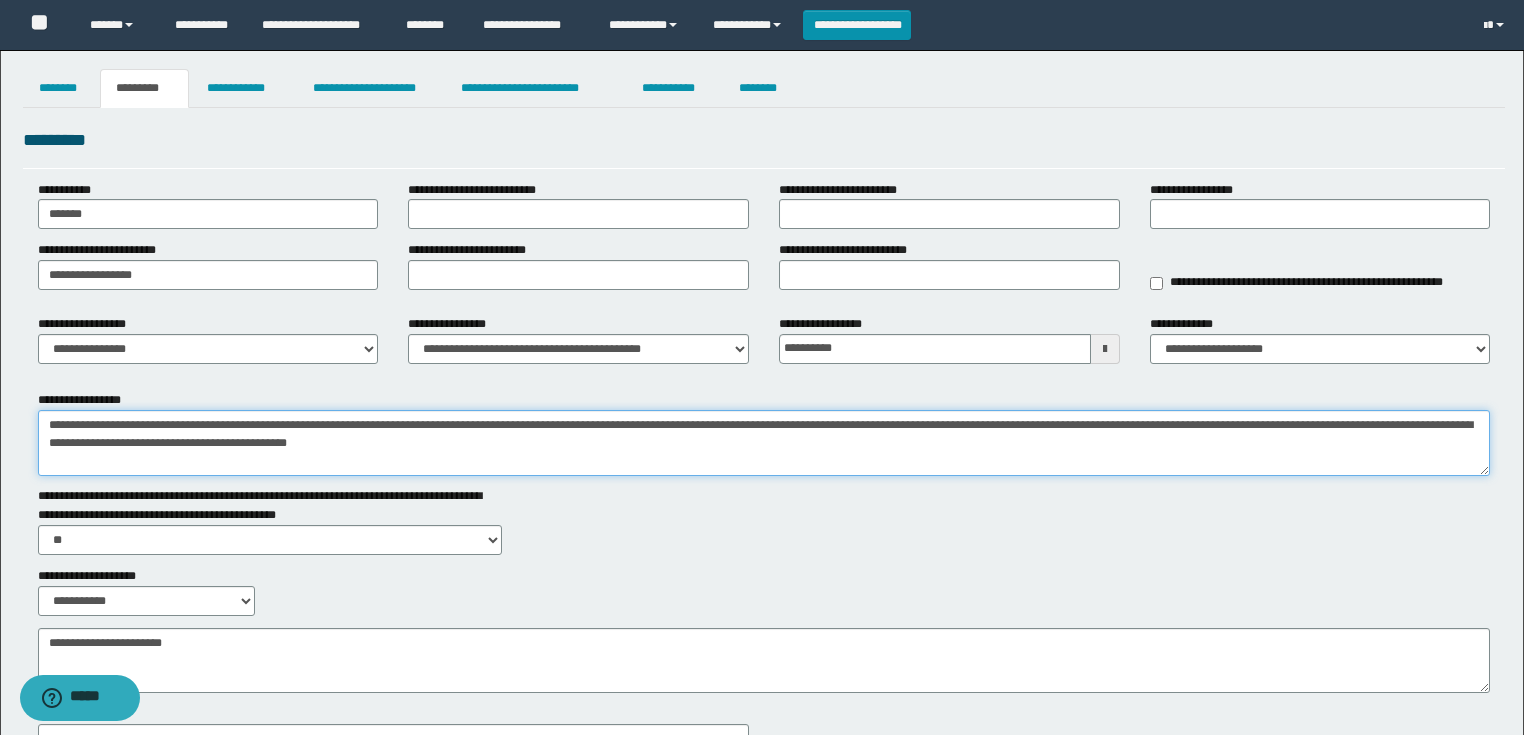 click on "**********" at bounding box center (764, 443) 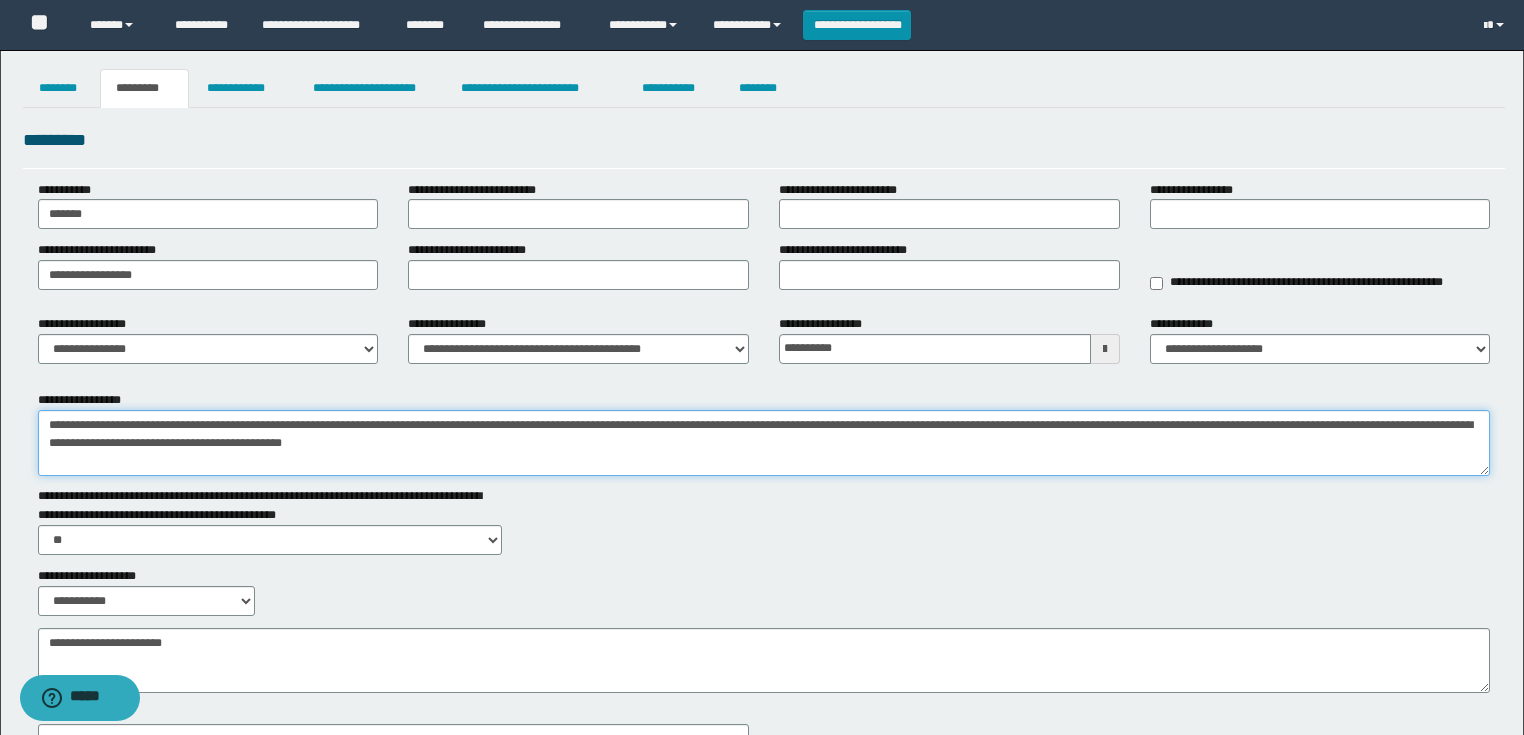 click on "**********" at bounding box center (764, 443) 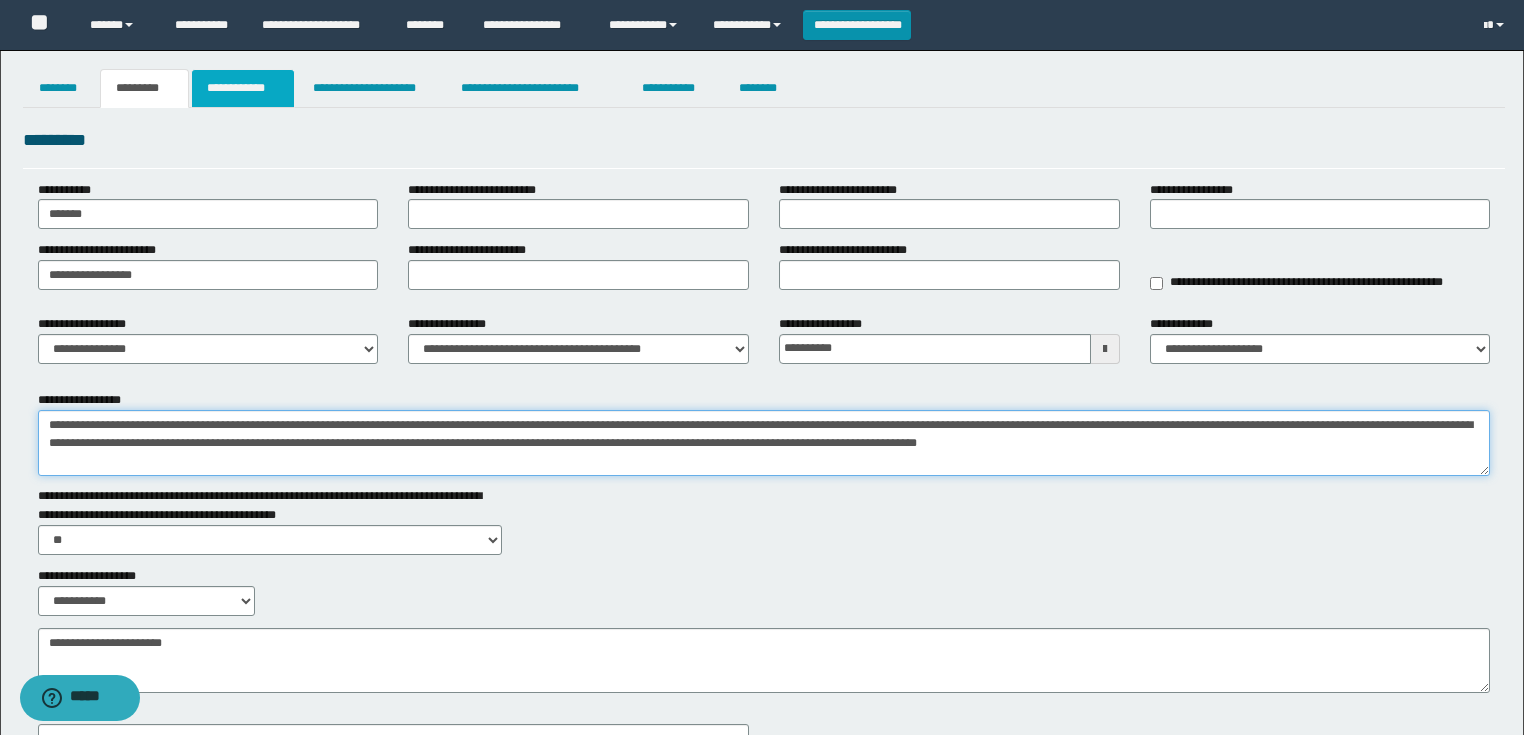 type on "**********" 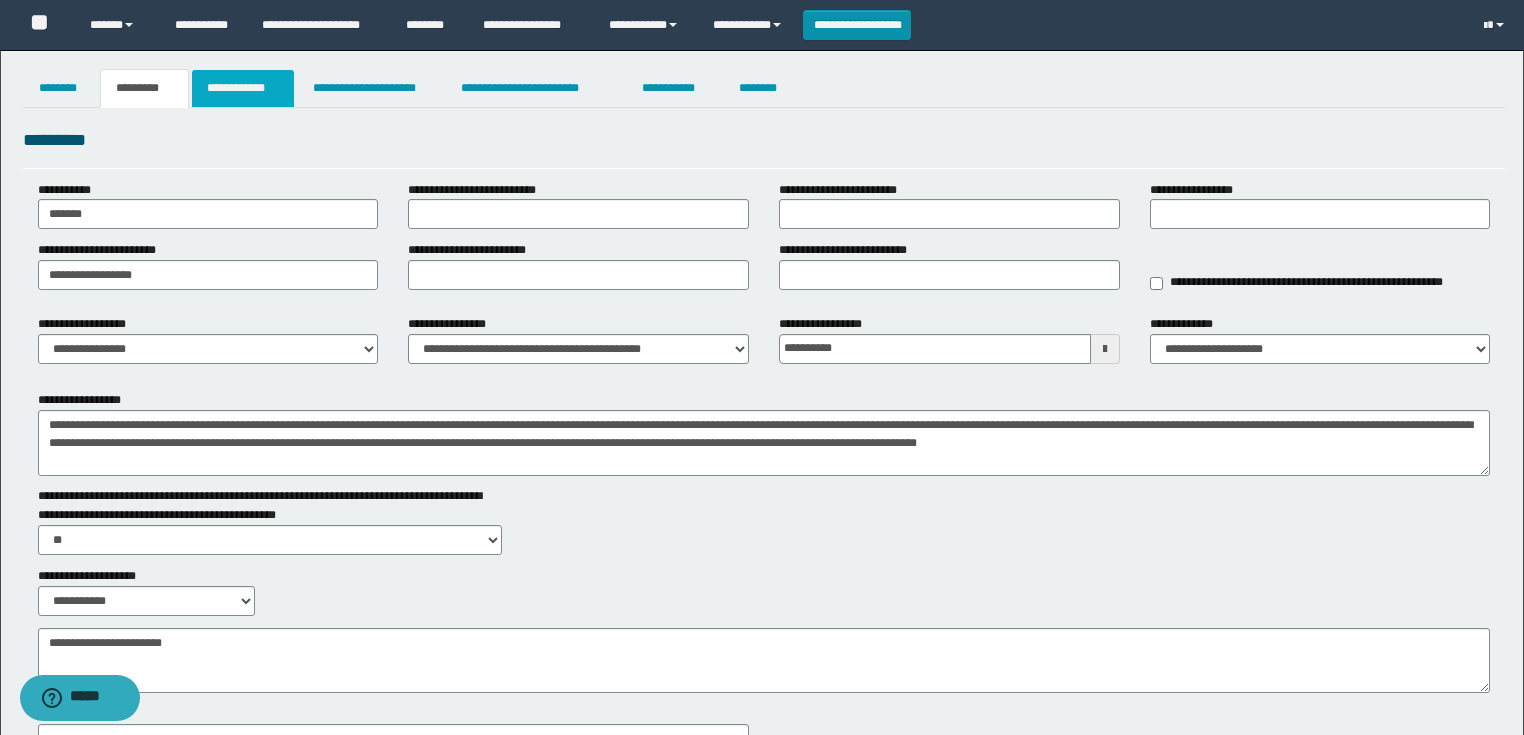 click on "**********" at bounding box center (243, 88) 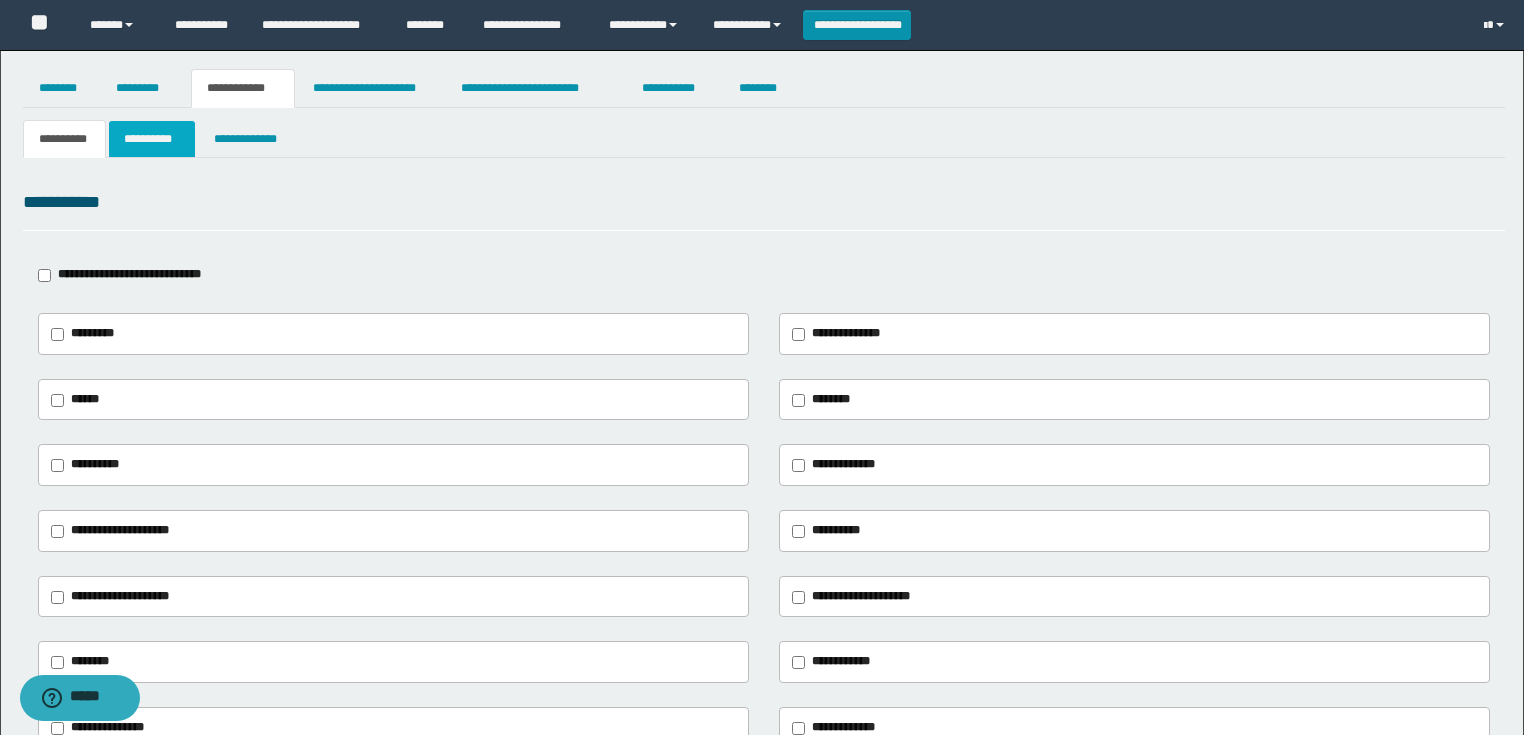 click on "**********" at bounding box center [152, 139] 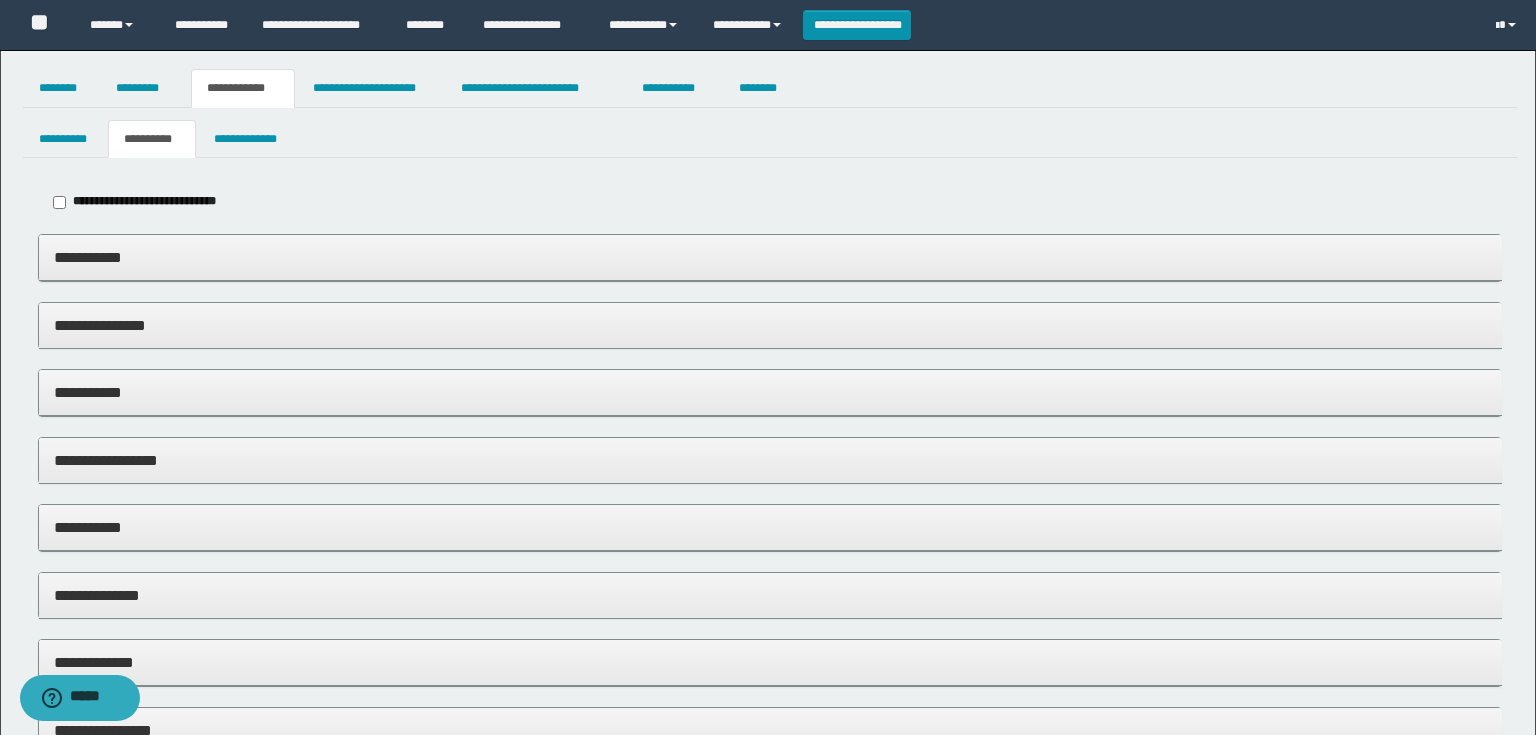 type on "**********" 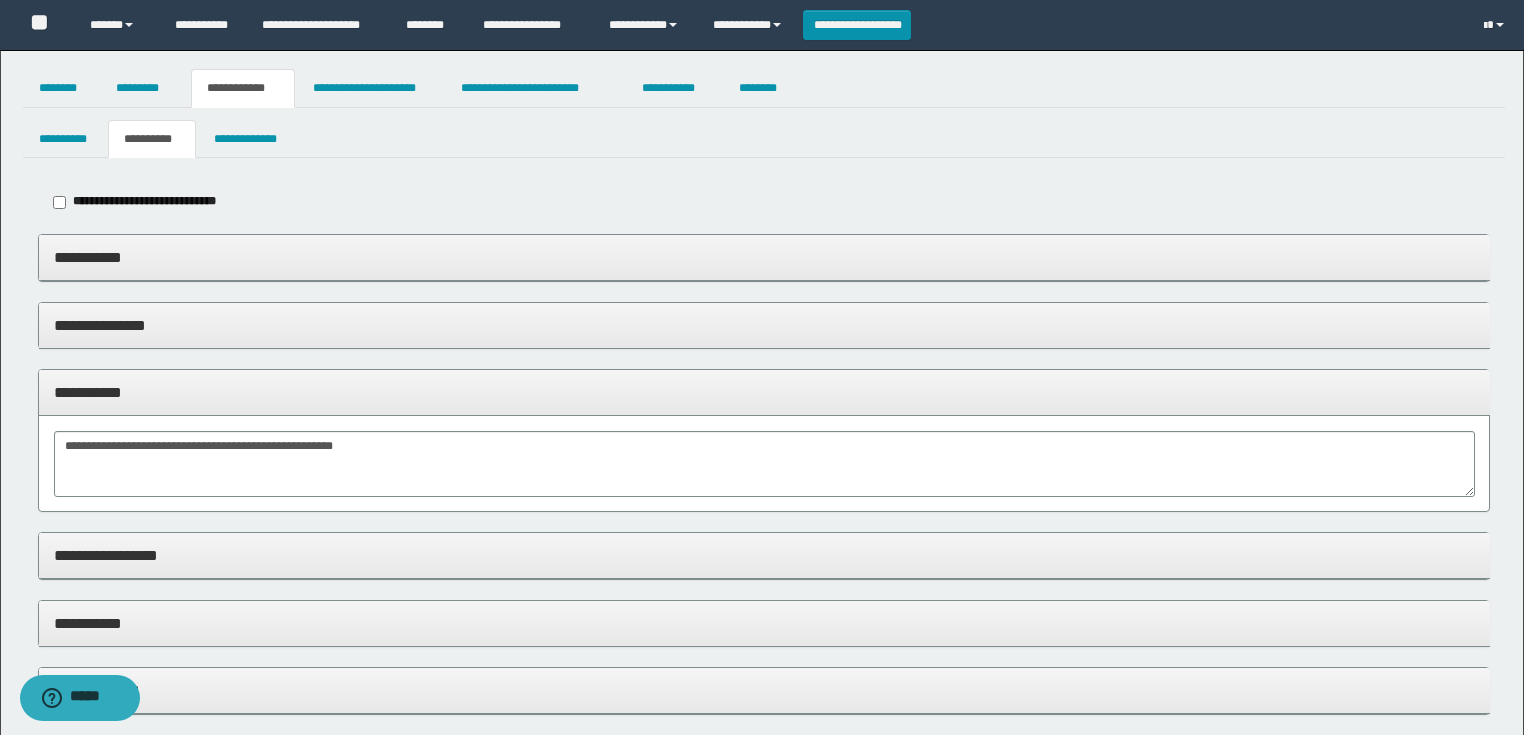 click on "**********" at bounding box center (764, 258) 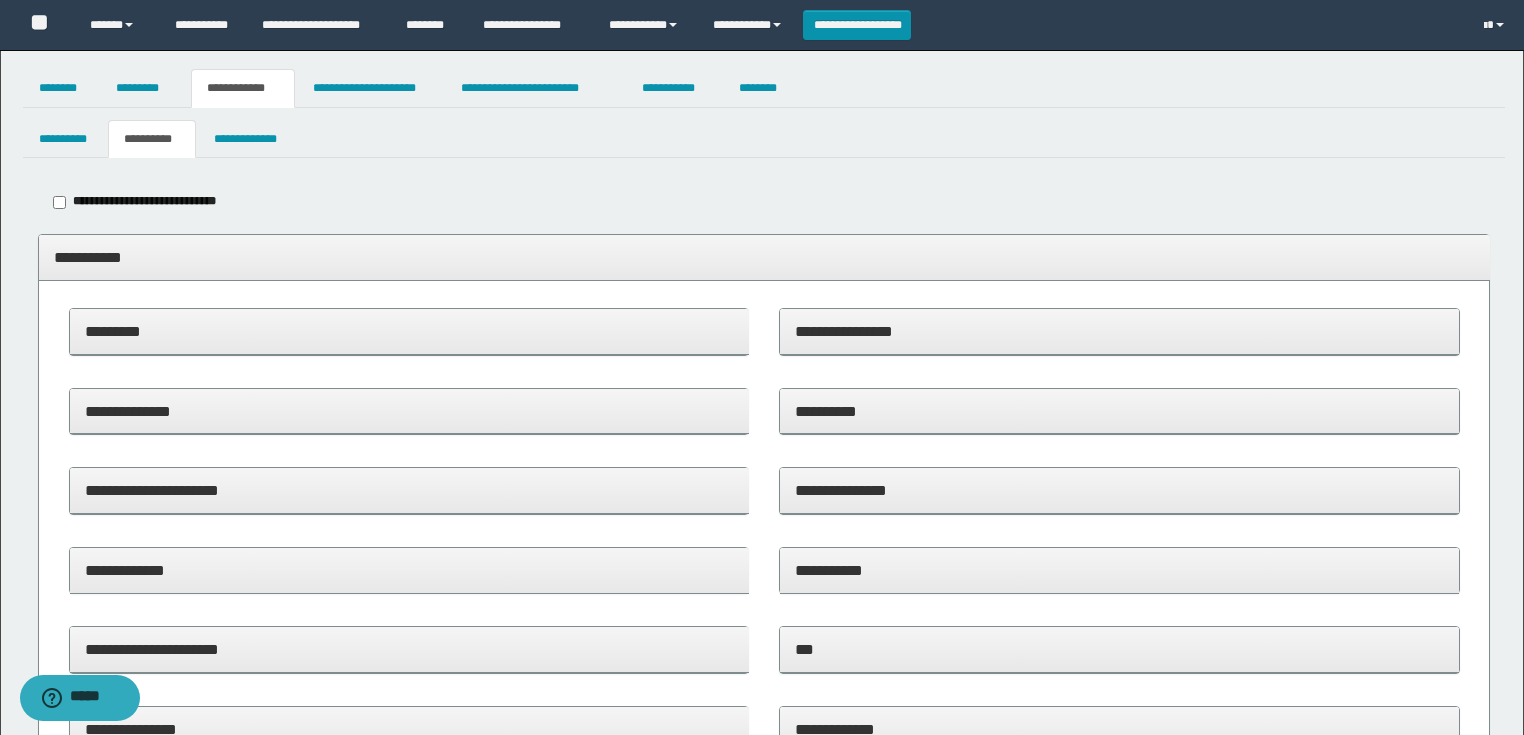 click on "*********" at bounding box center [409, 331] 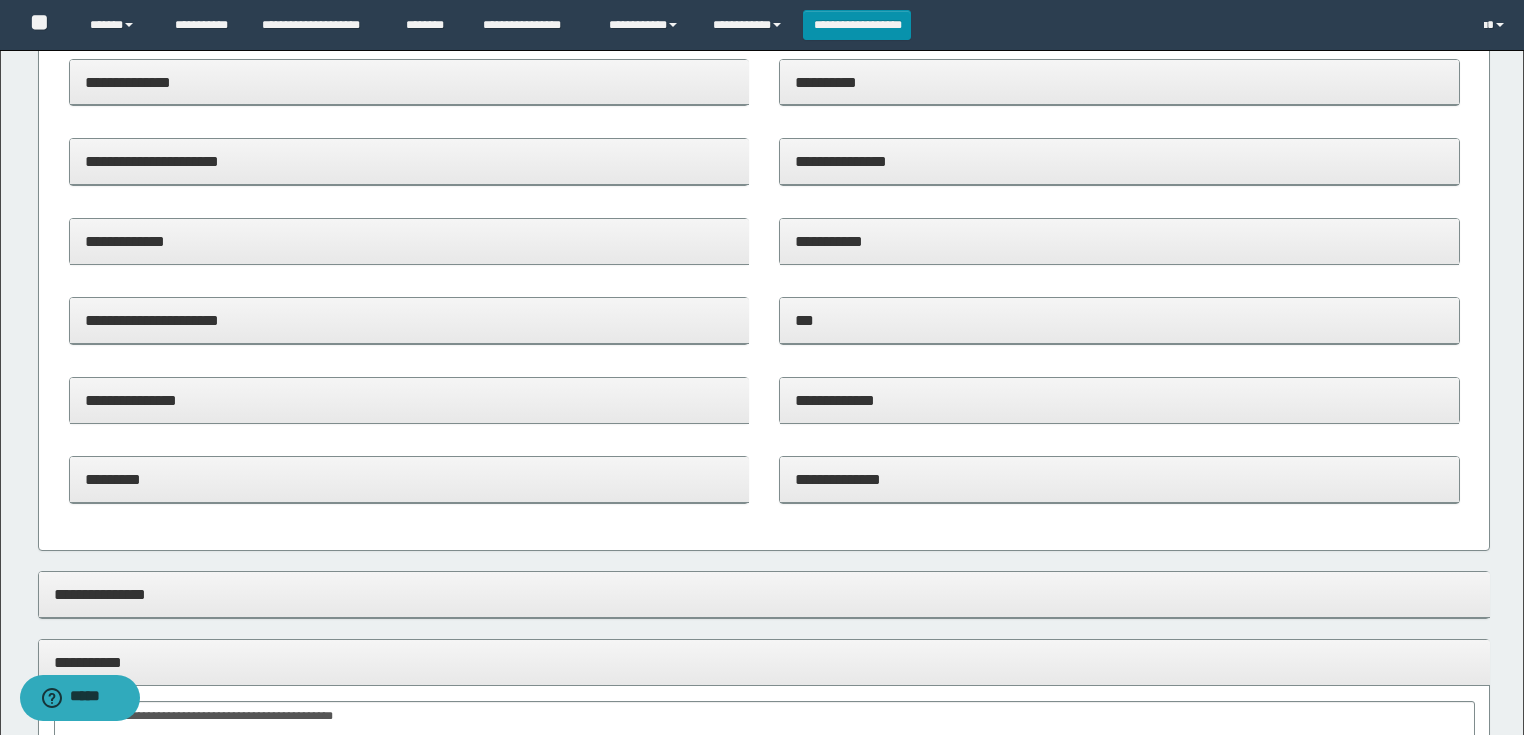 scroll, scrollTop: 640, scrollLeft: 0, axis: vertical 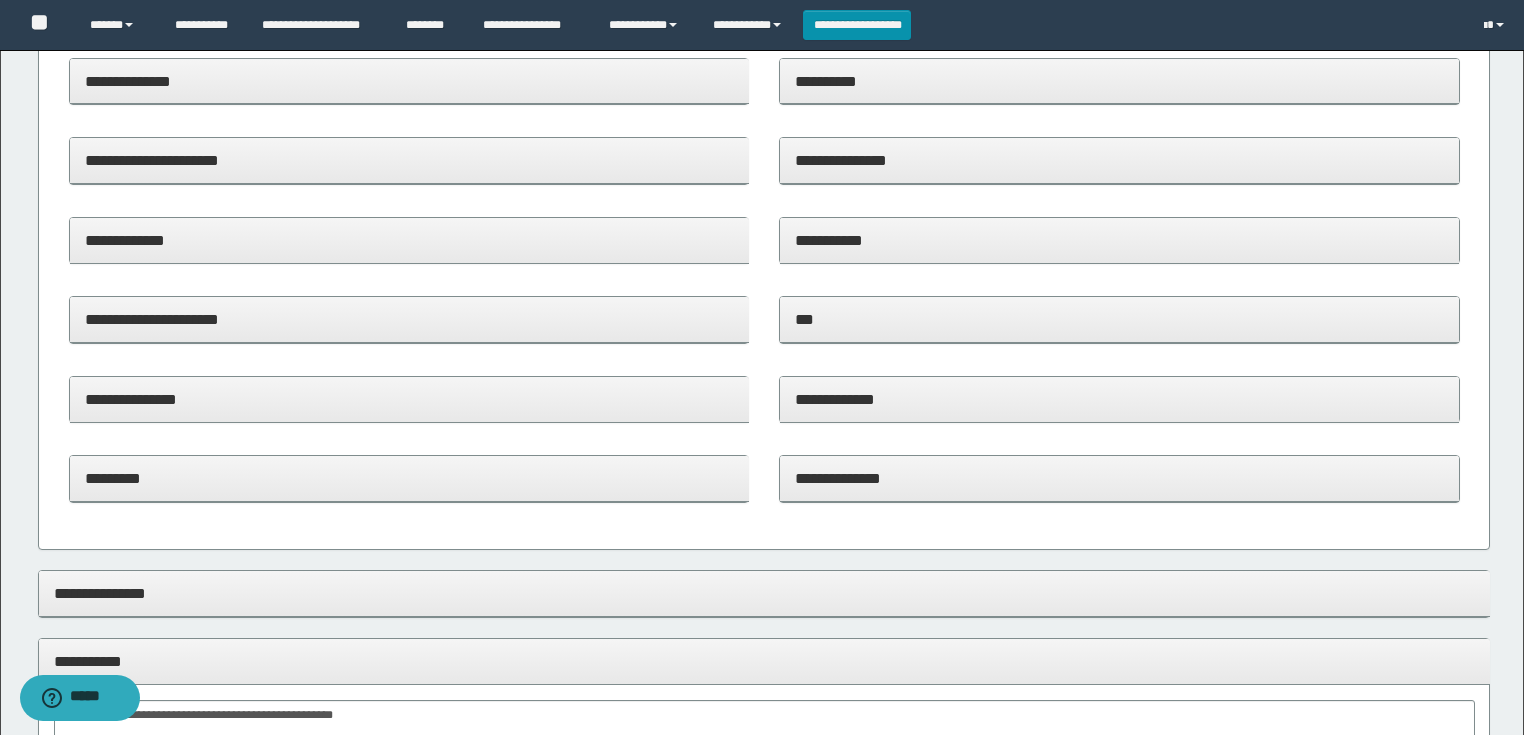 click on "**********" at bounding box center (1119, 400) 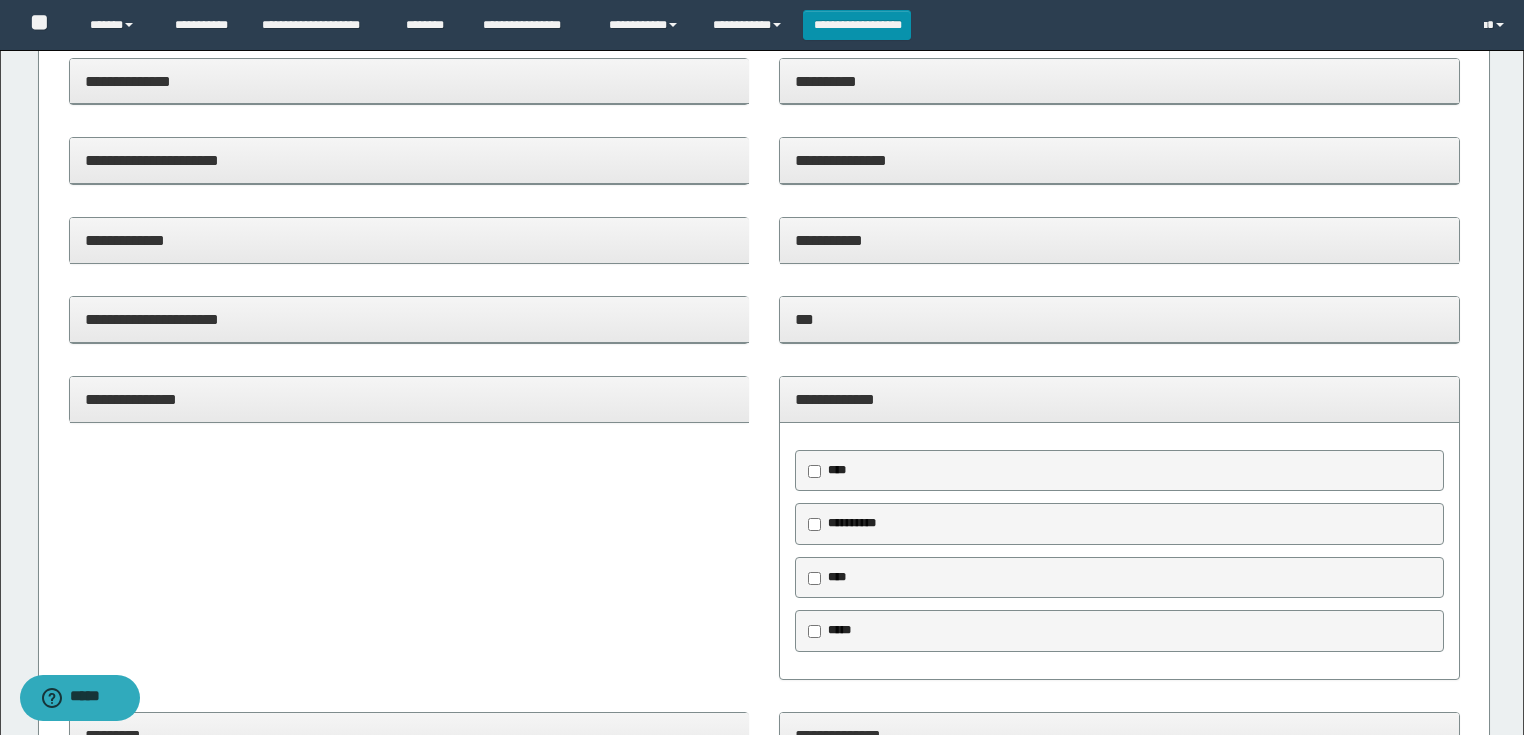 click on "****" at bounding box center [837, 470] 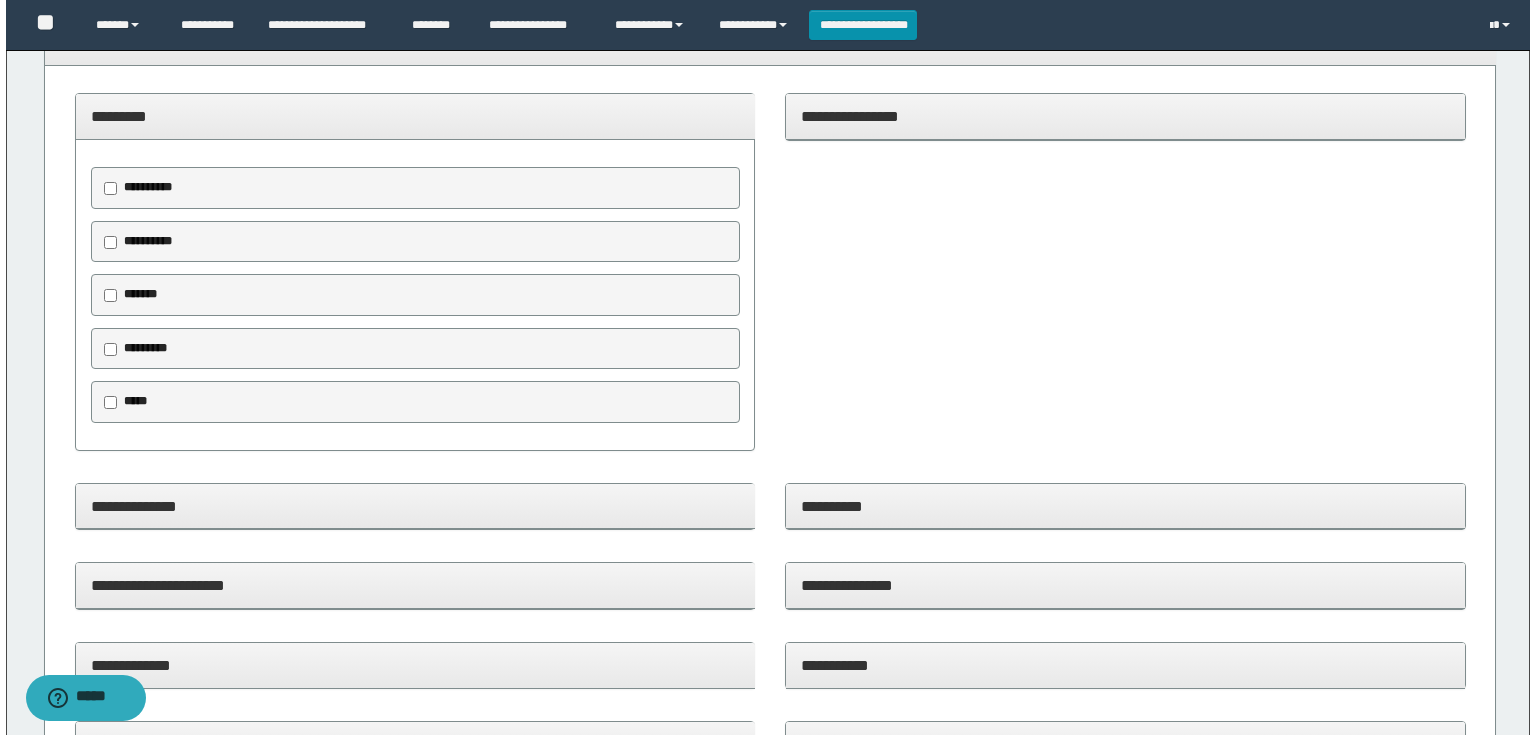 scroll, scrollTop: 0, scrollLeft: 0, axis: both 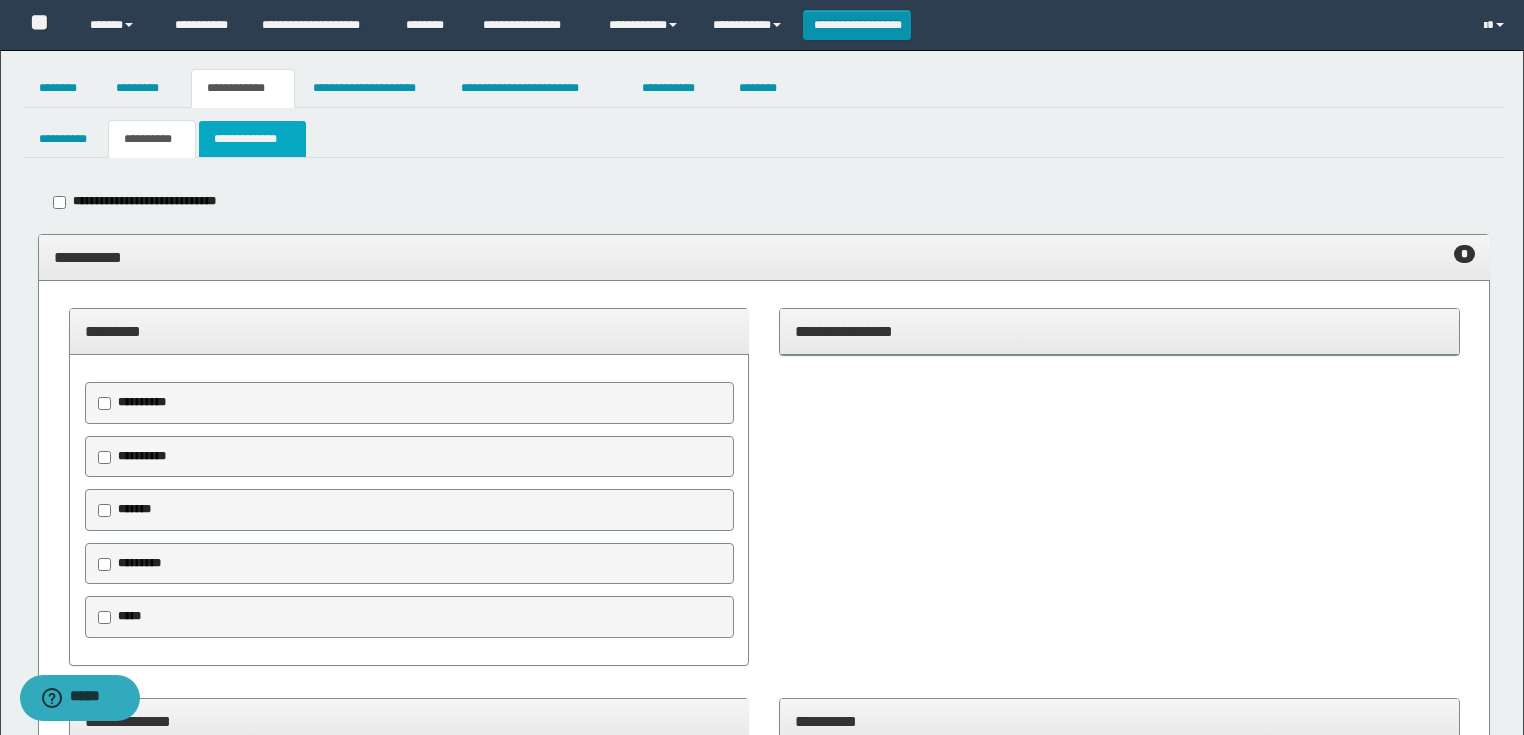 click on "**********" at bounding box center [252, 139] 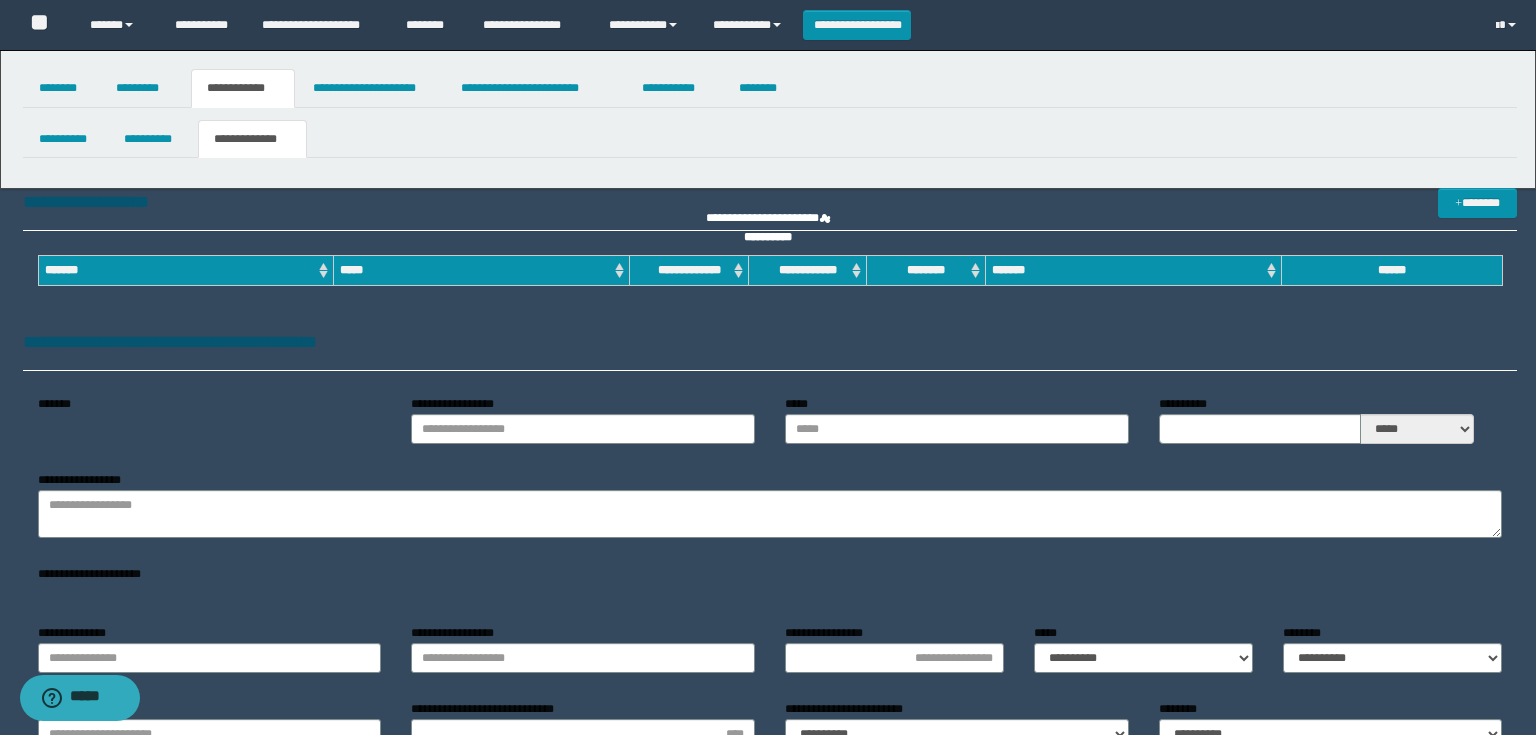 type on "**********" 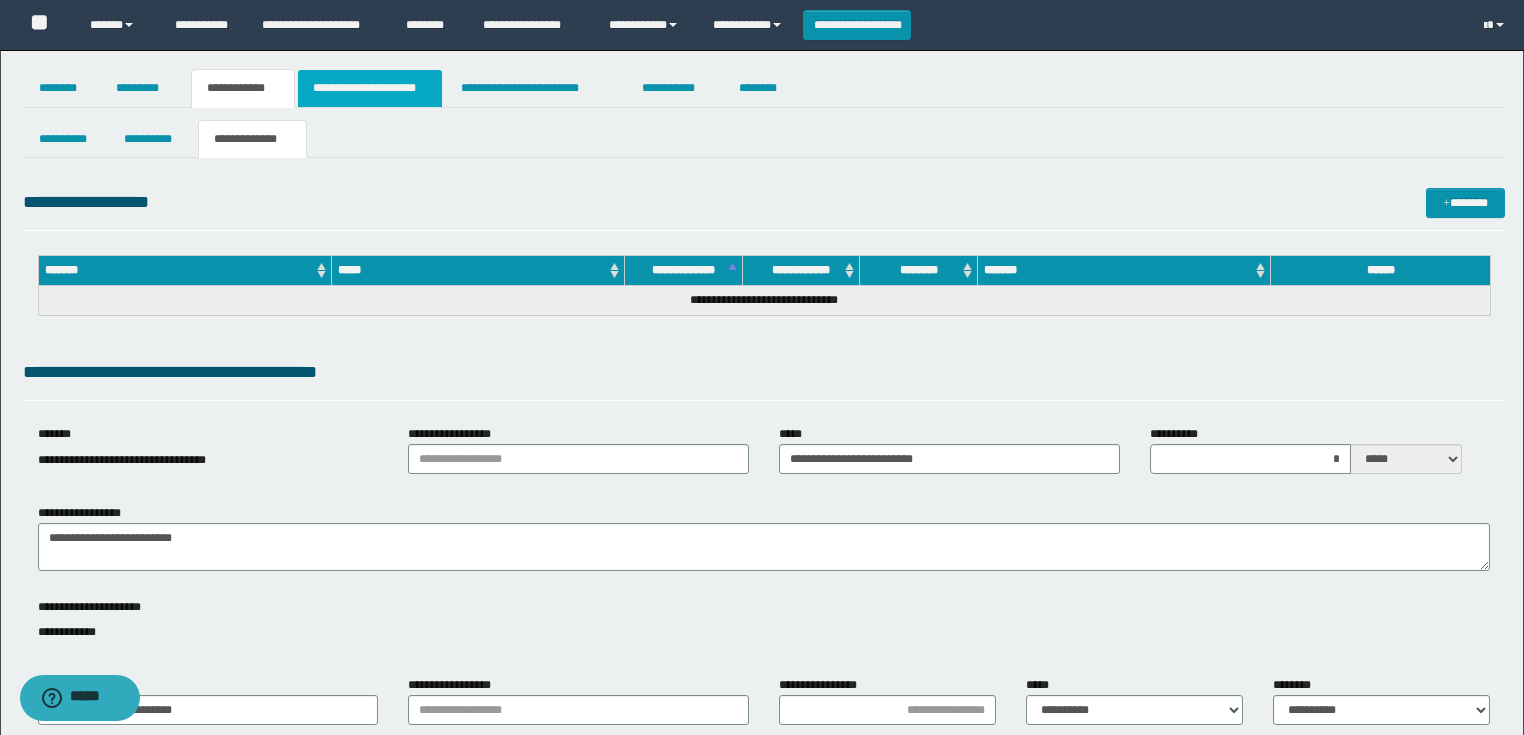 click on "**********" at bounding box center [370, 88] 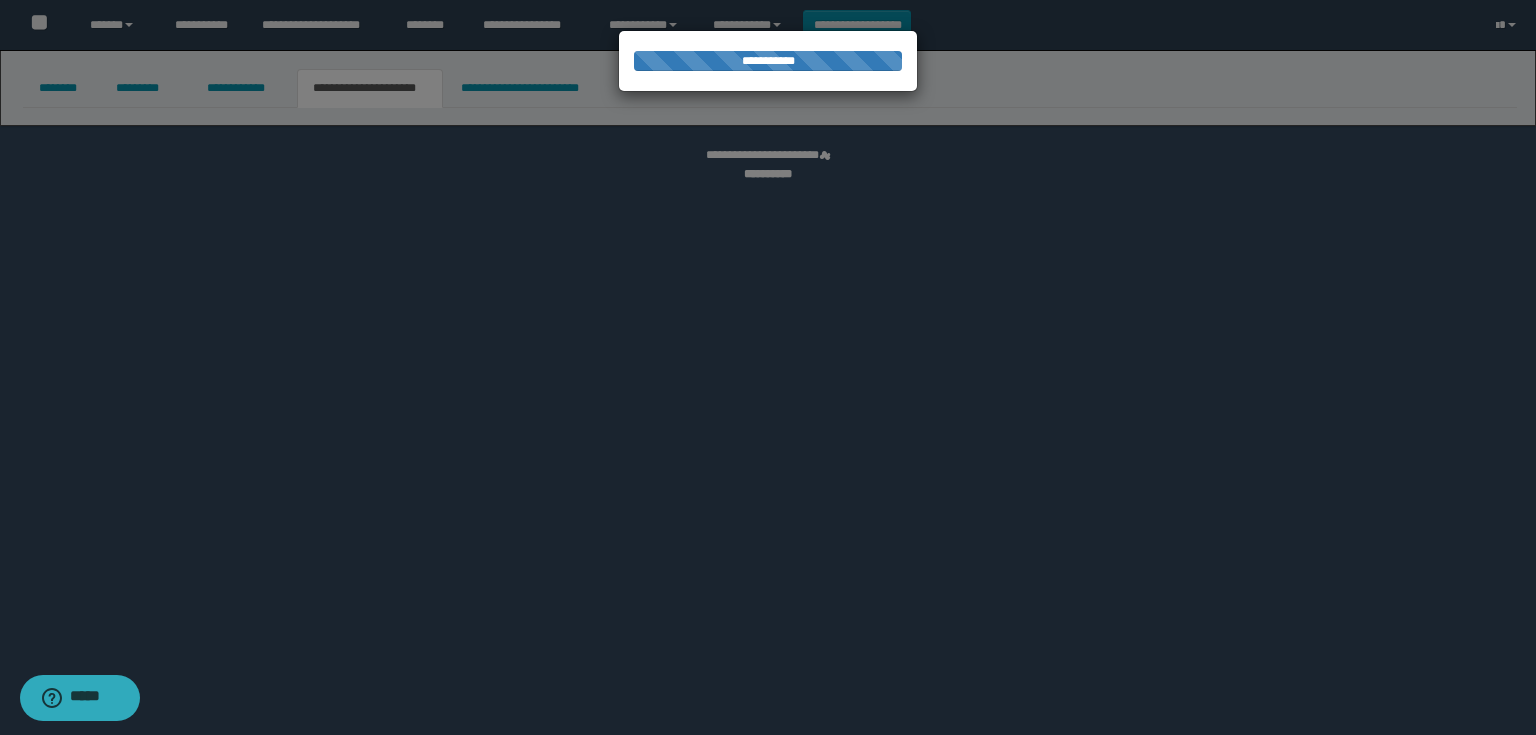select on "*" 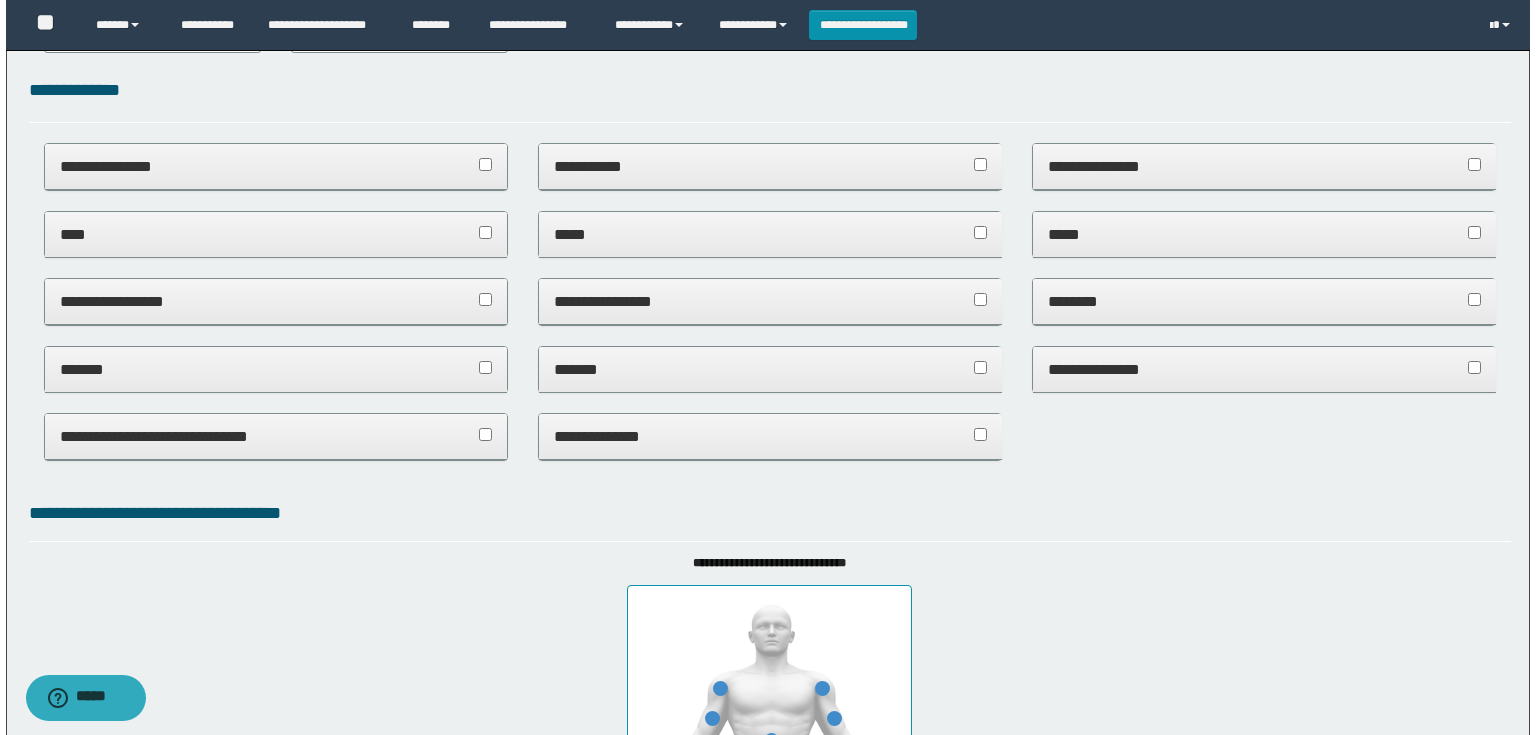 scroll, scrollTop: 0, scrollLeft: 0, axis: both 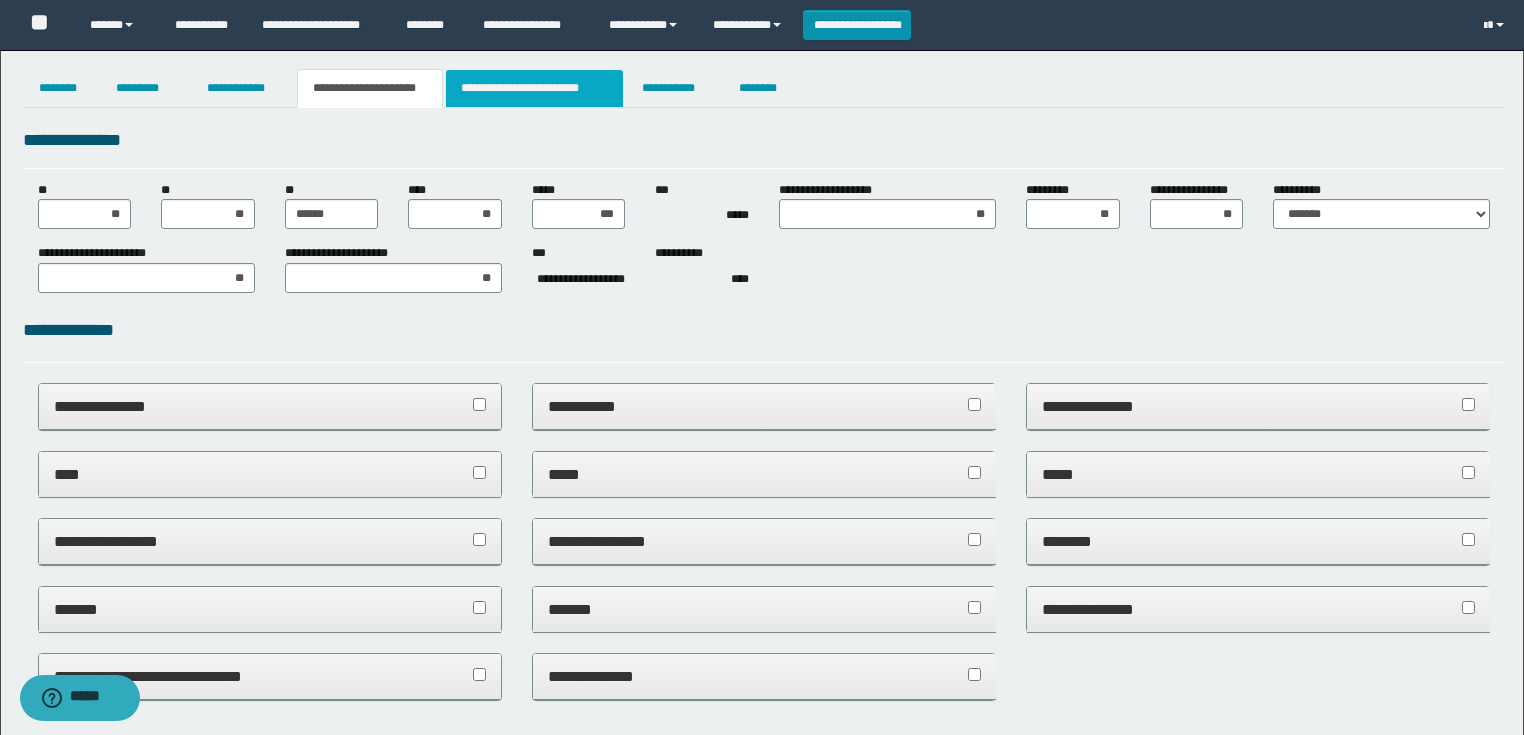 click on "**********" at bounding box center [534, 88] 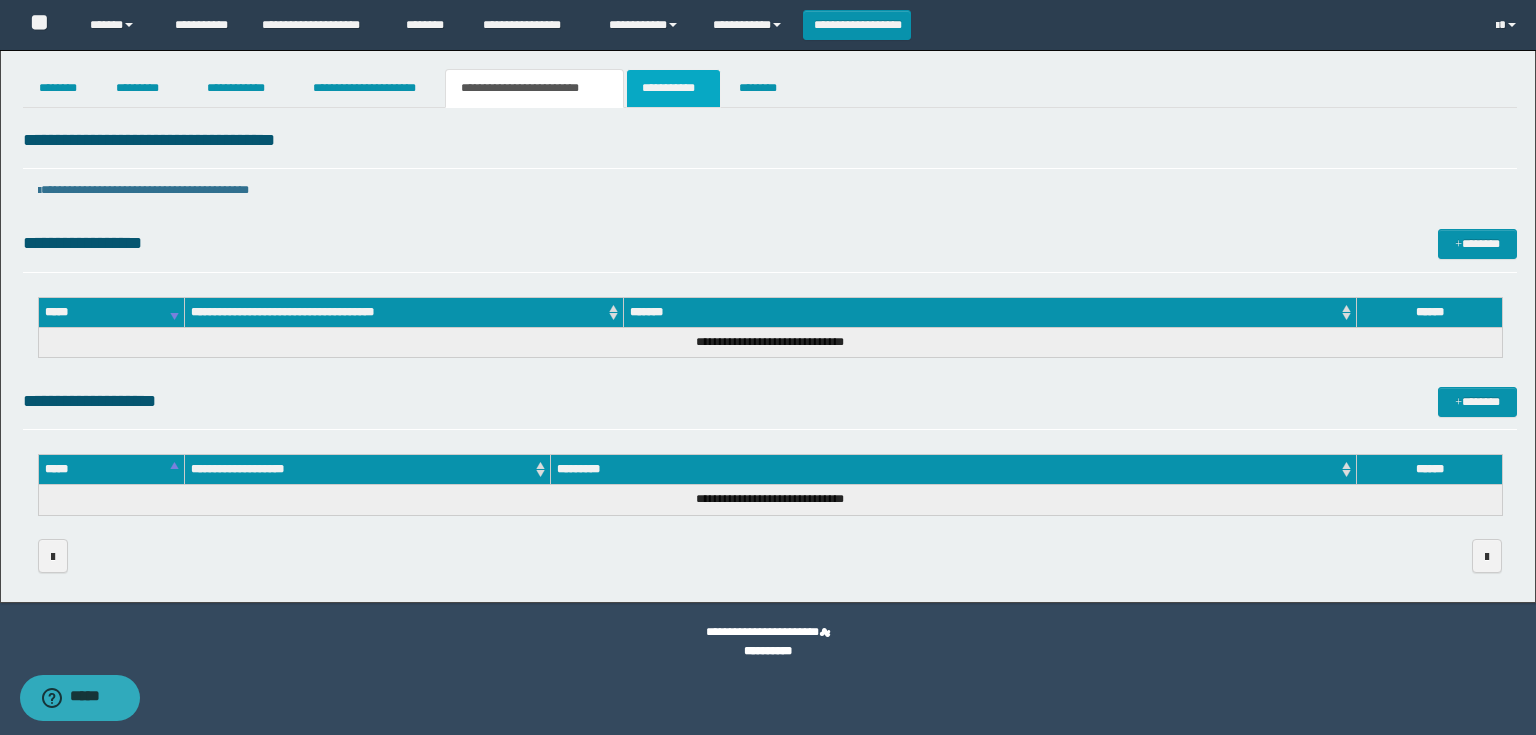 click on "**********" at bounding box center (673, 88) 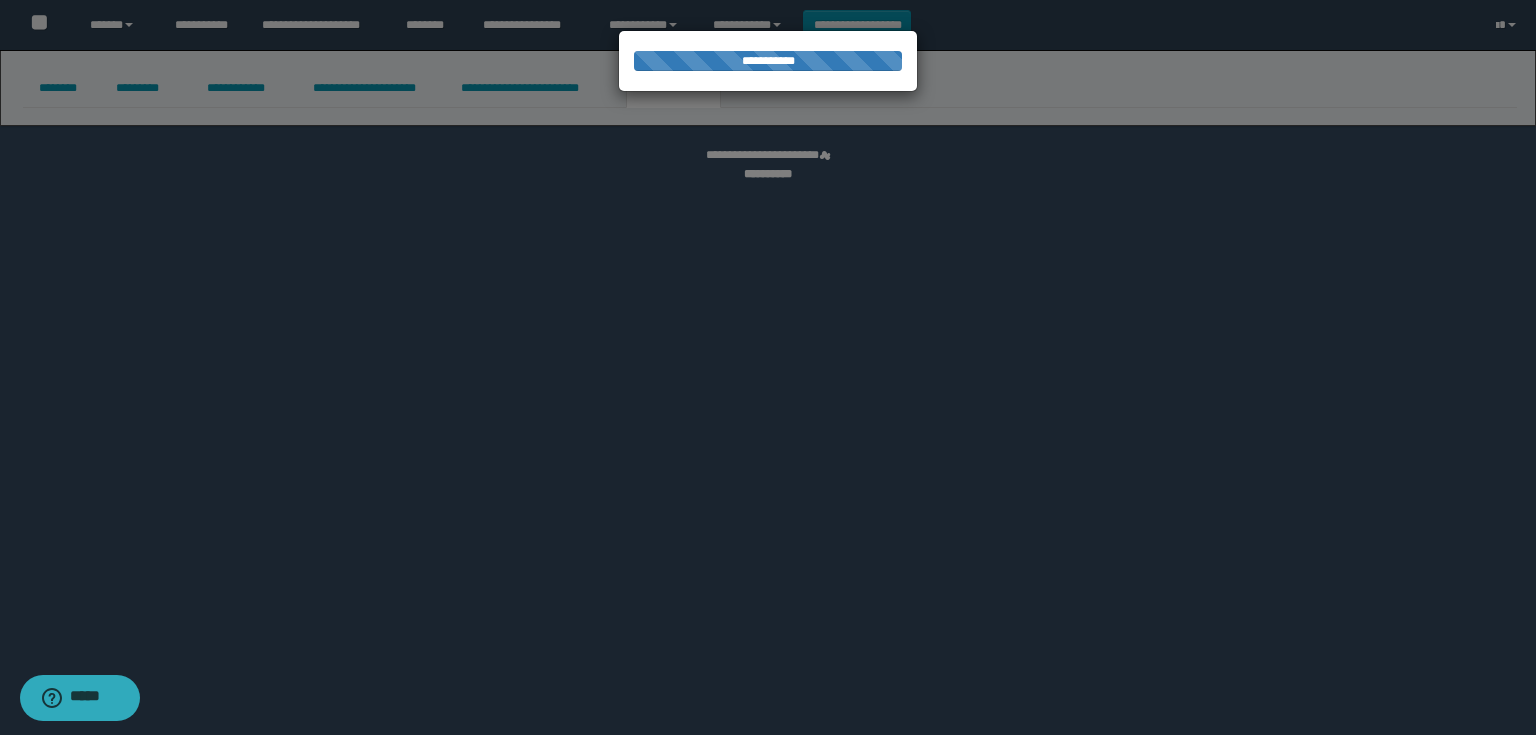 select on "****" 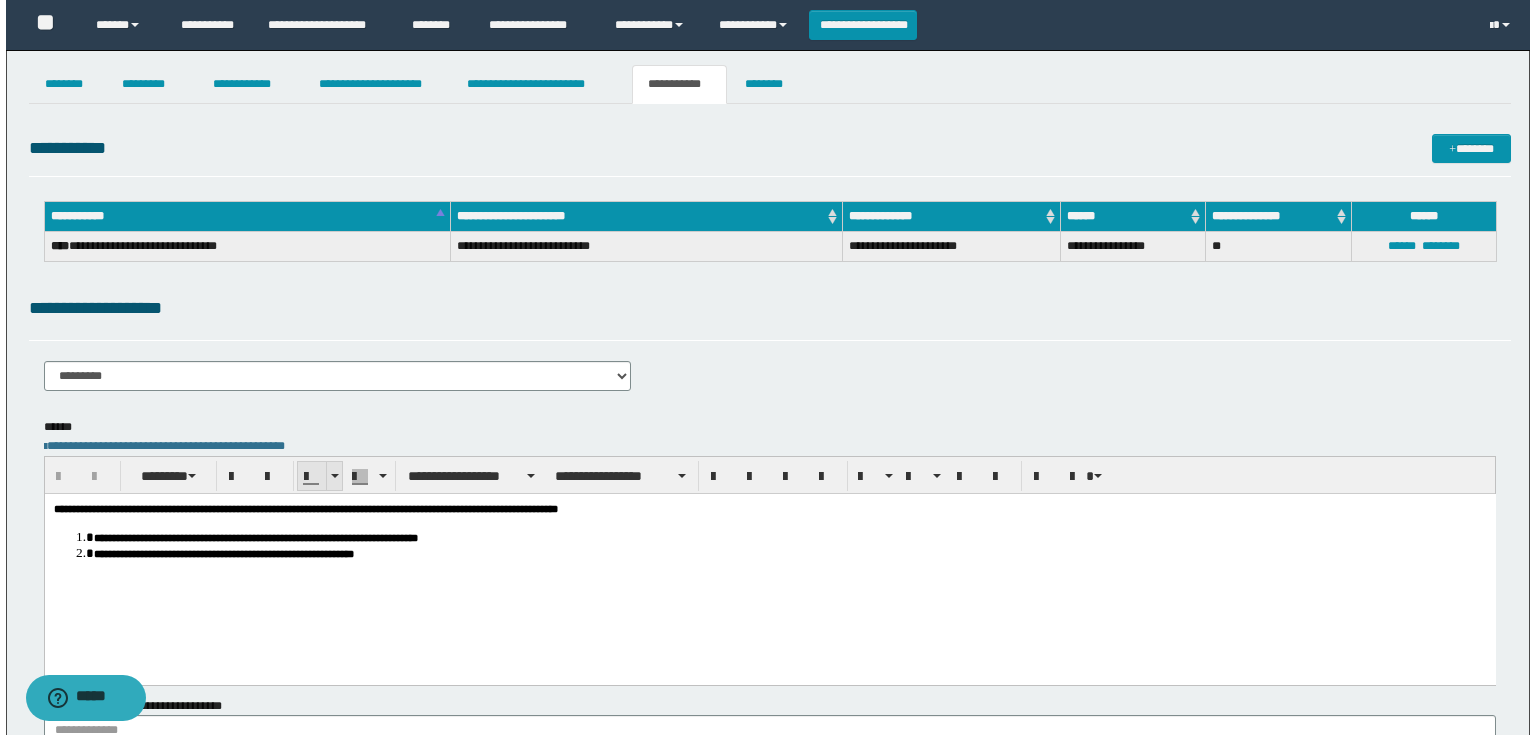 scroll, scrollTop: 0, scrollLeft: 0, axis: both 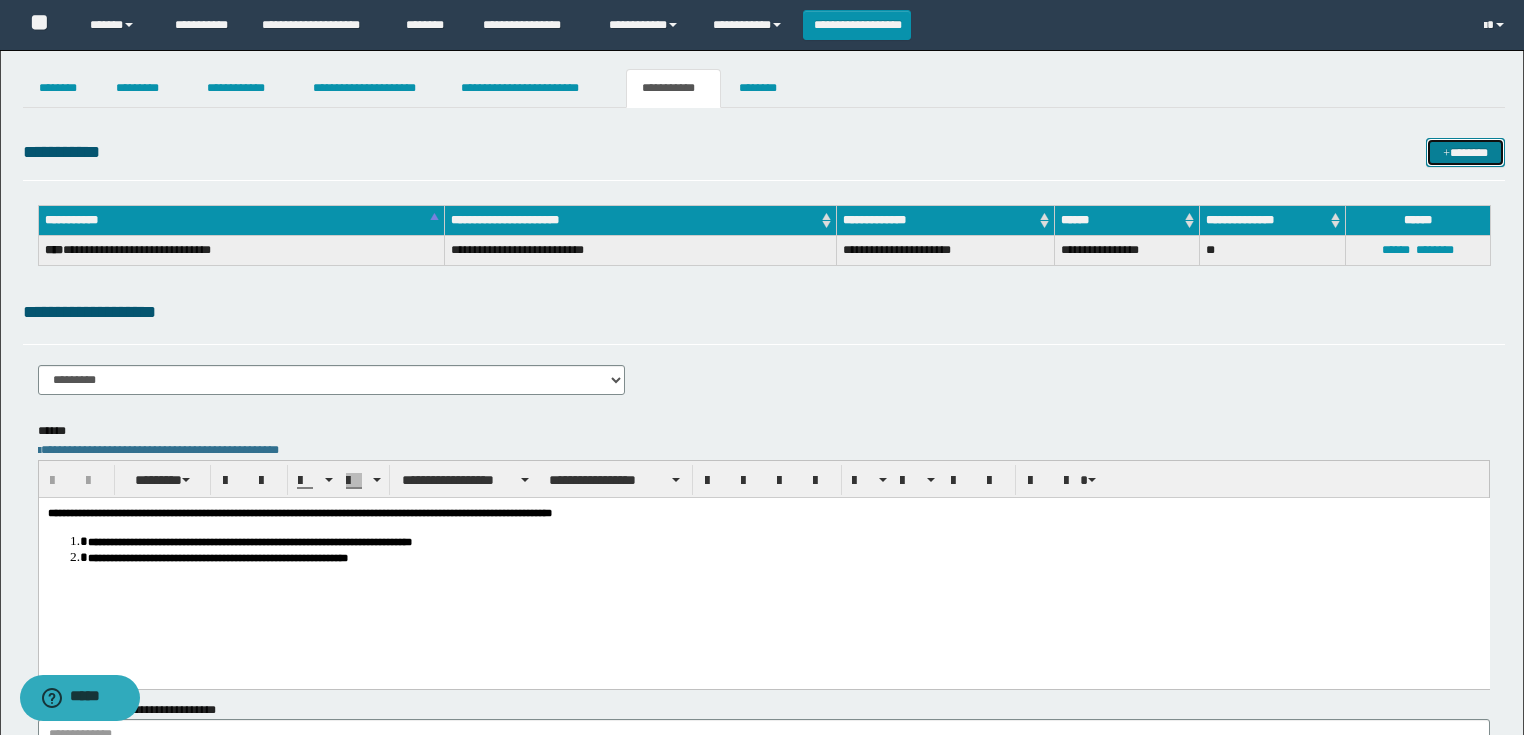 click on "*******" at bounding box center [1465, 153] 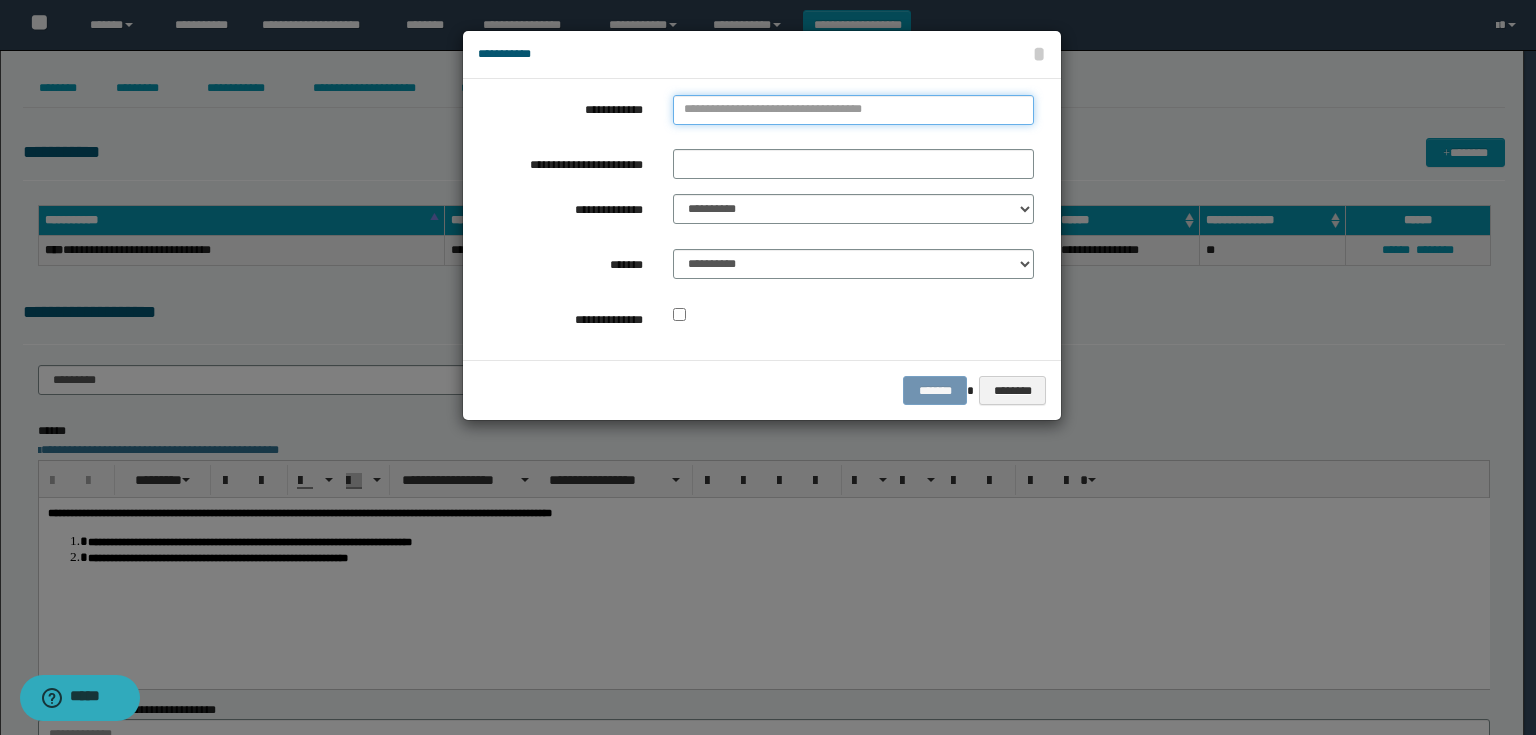 click on "**********" at bounding box center [853, 110] 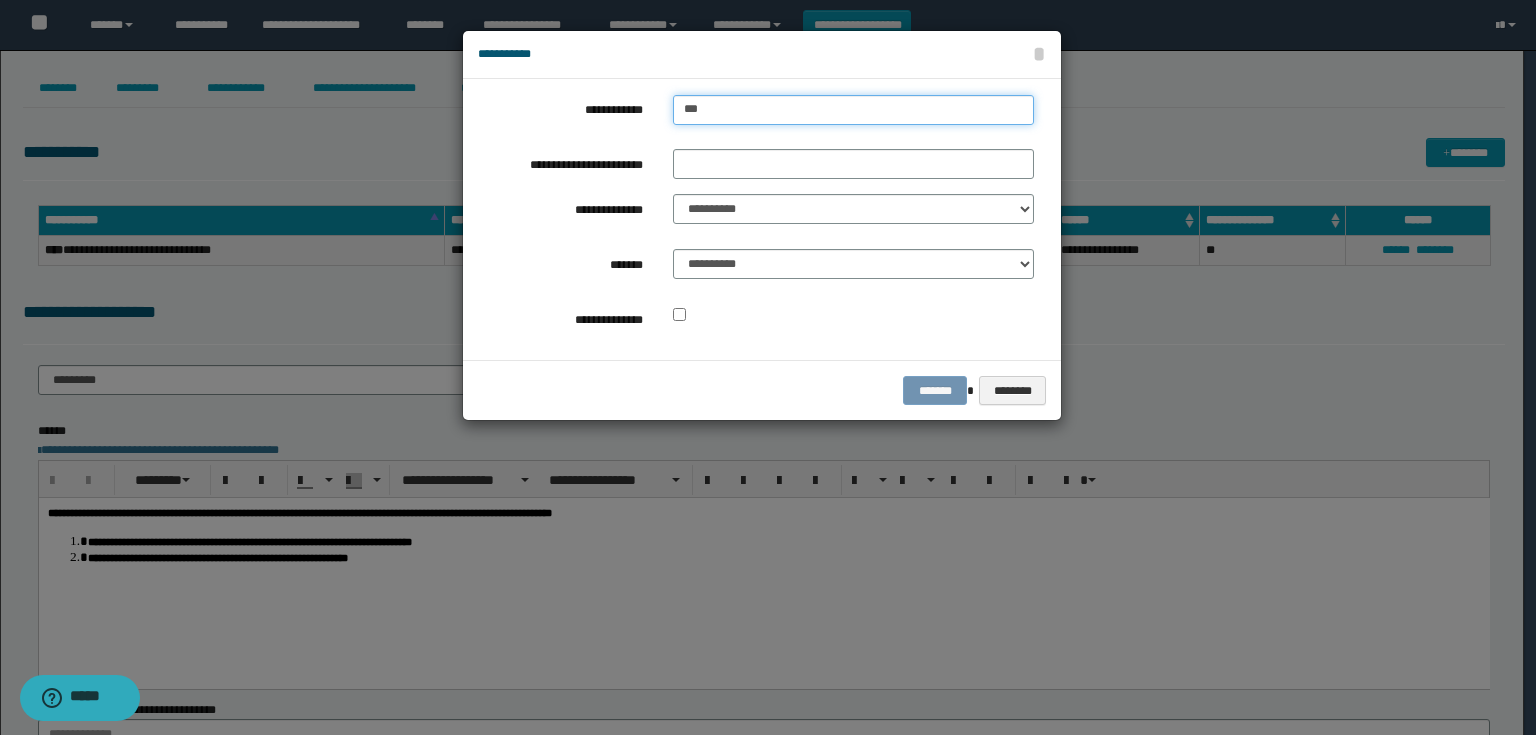 type on "****" 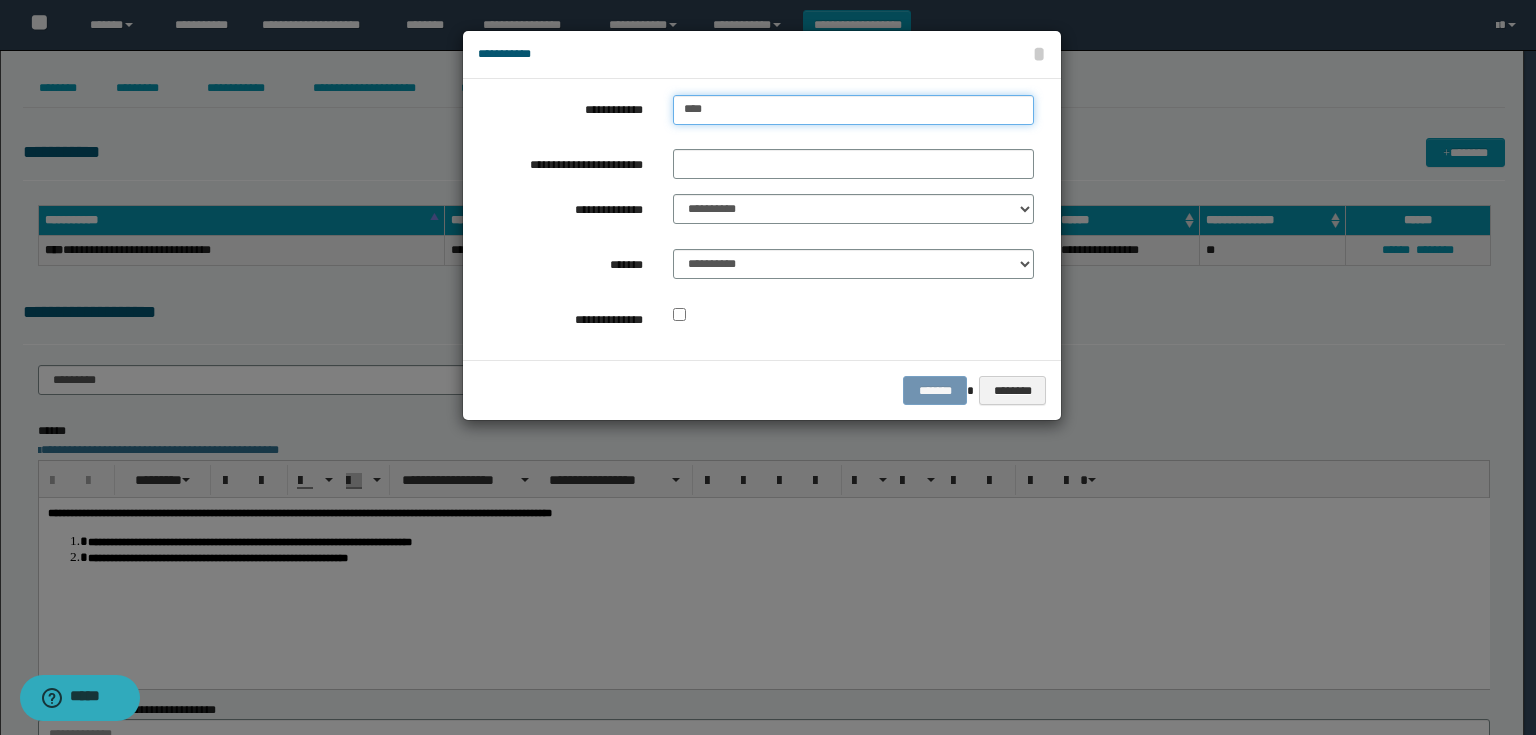 type on "****" 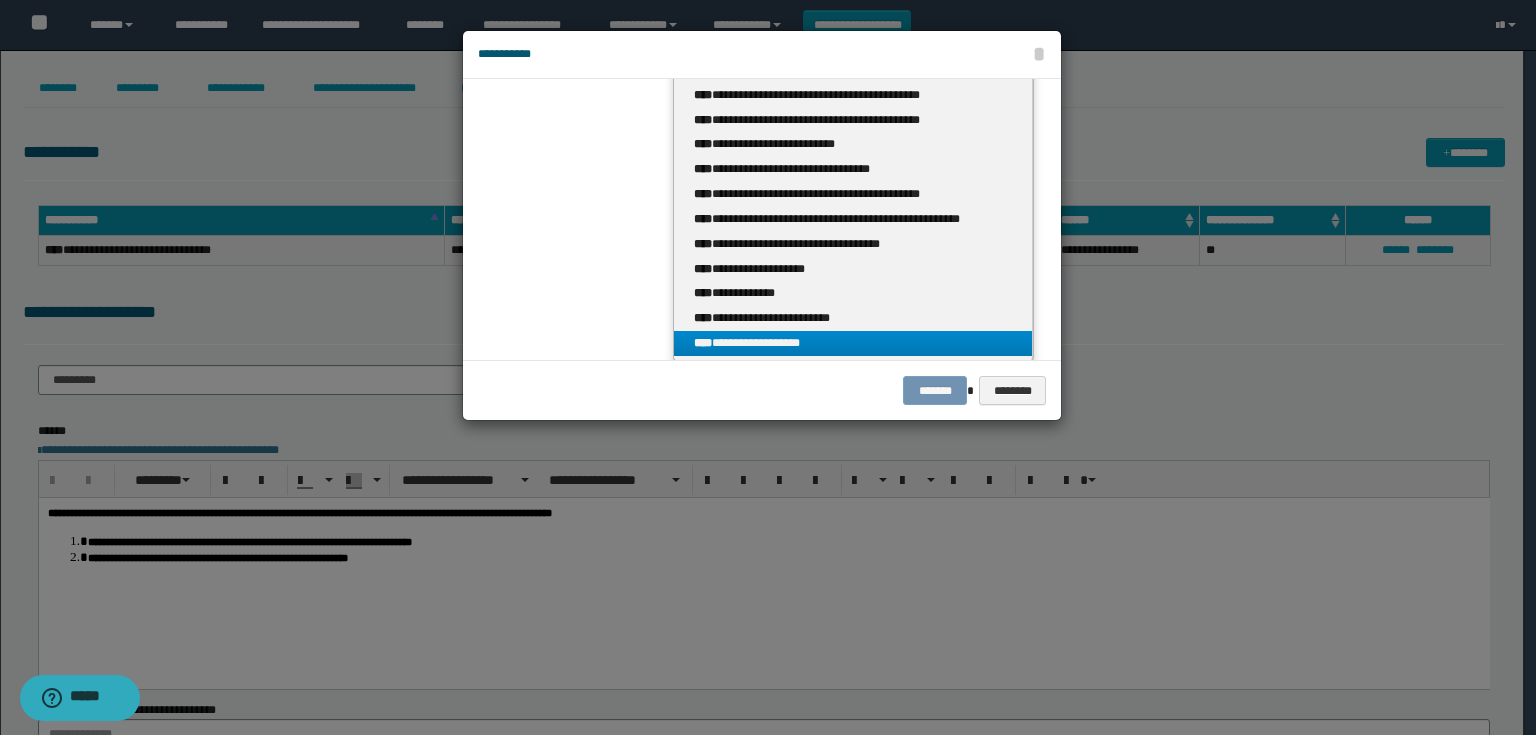 scroll, scrollTop: 532, scrollLeft: 0, axis: vertical 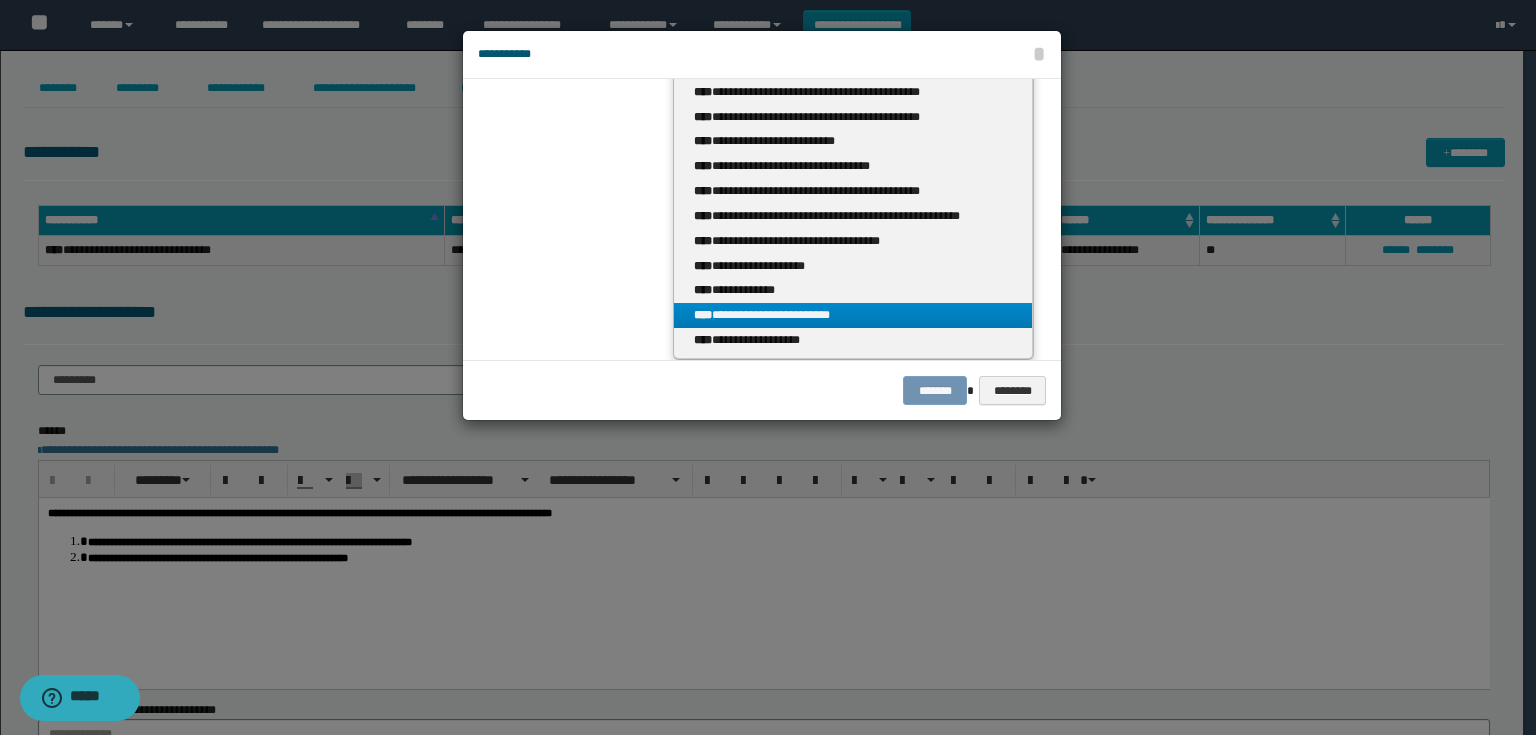 type on "****" 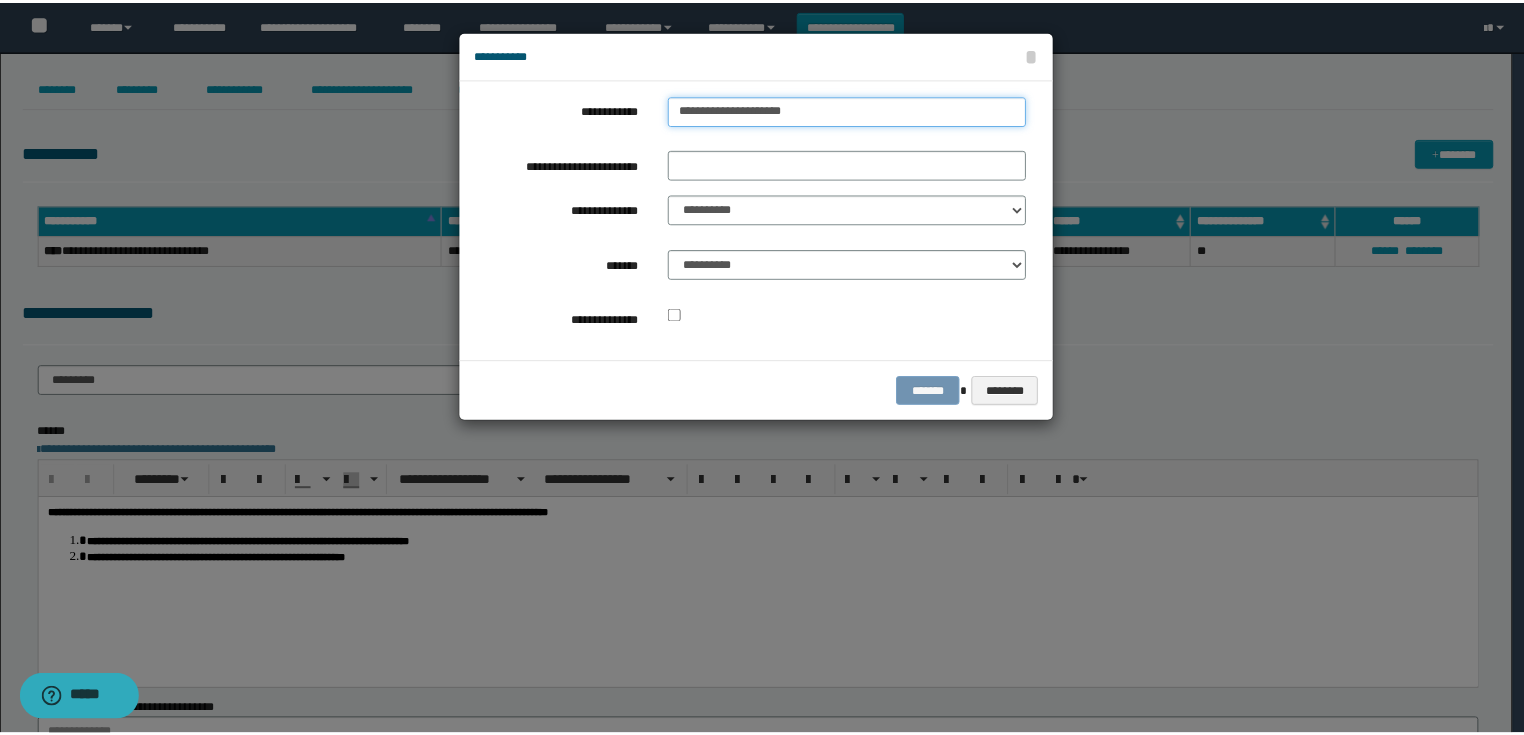 scroll, scrollTop: 0, scrollLeft: 0, axis: both 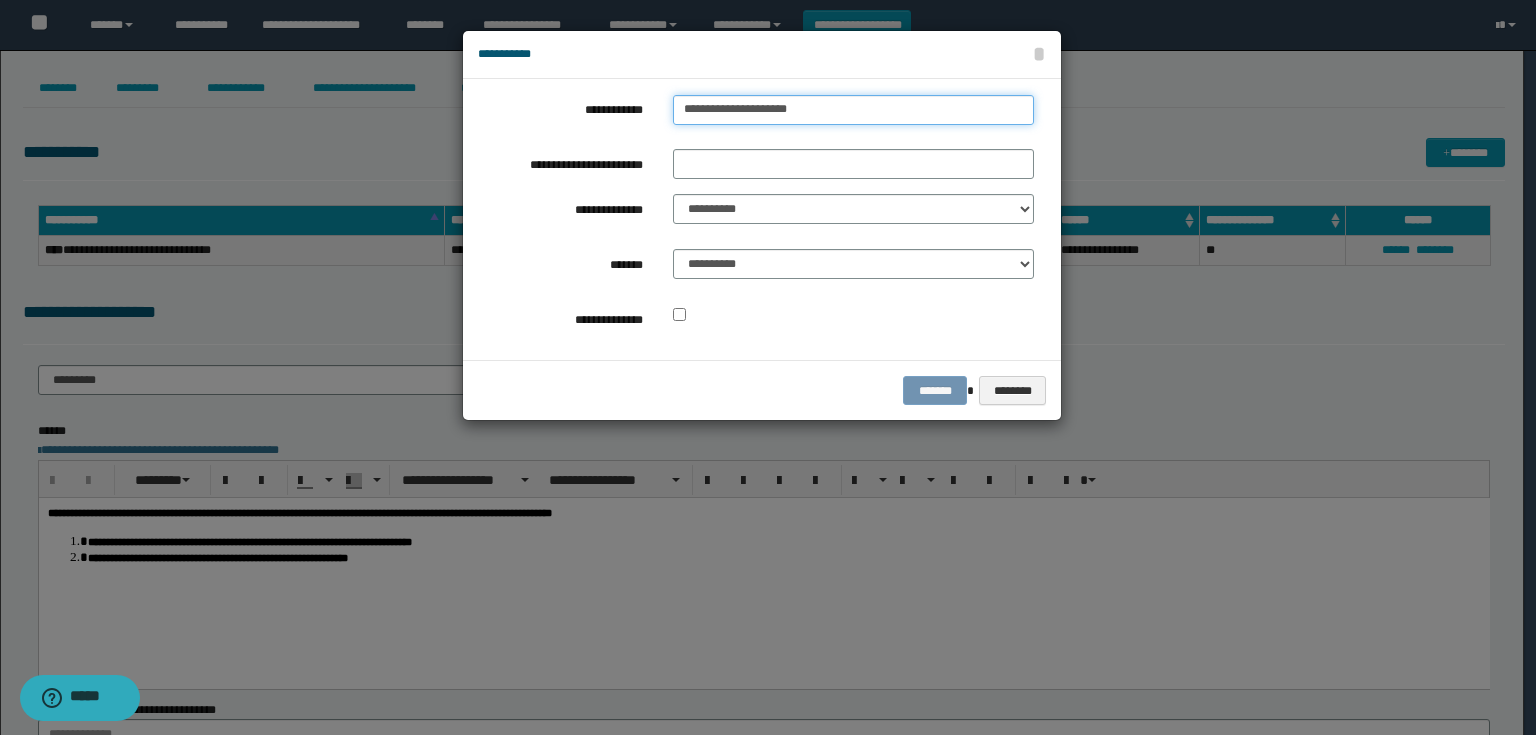 drag, startPoint x: 869, startPoint y: 108, endPoint x: 611, endPoint y: 84, distance: 259.11386 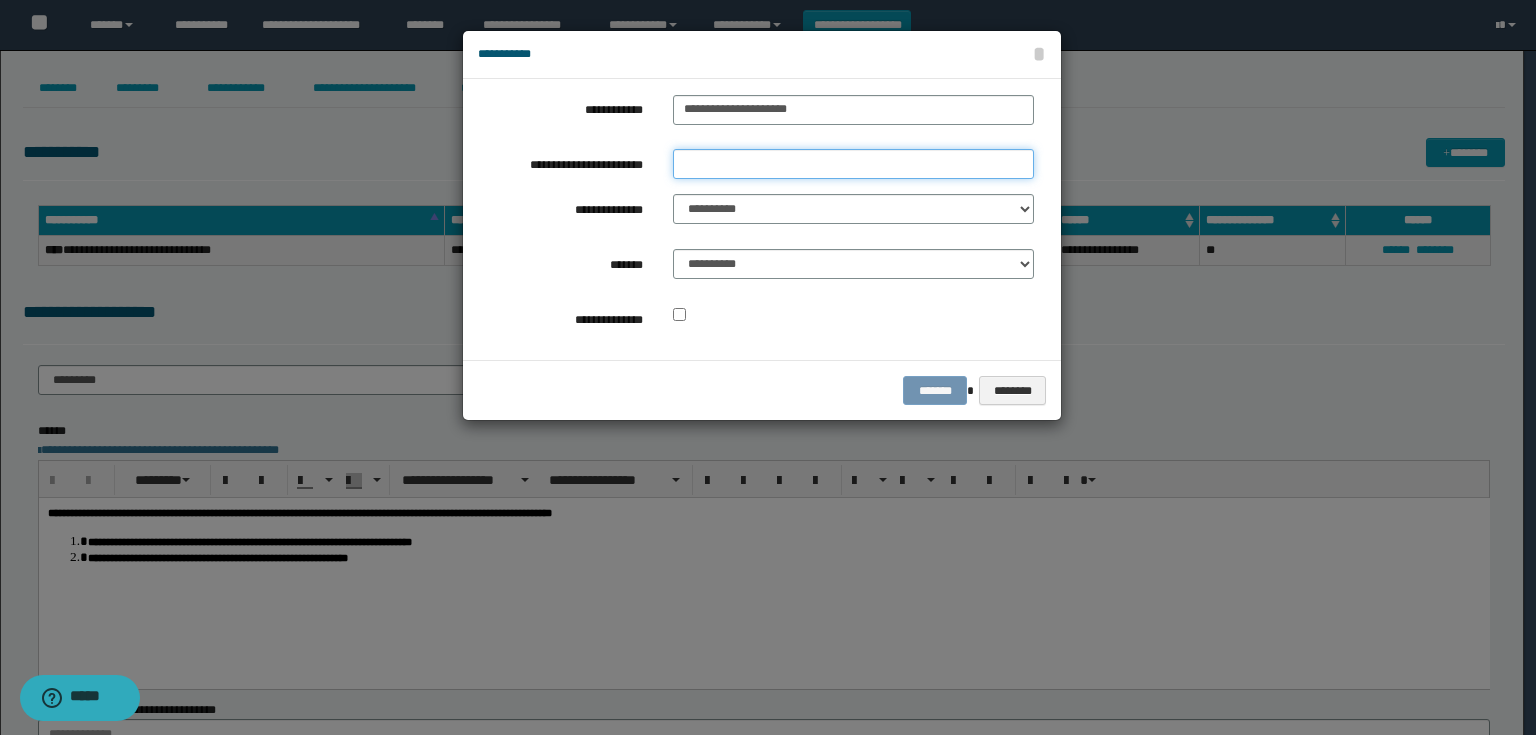 click on "**********" at bounding box center [853, 164] 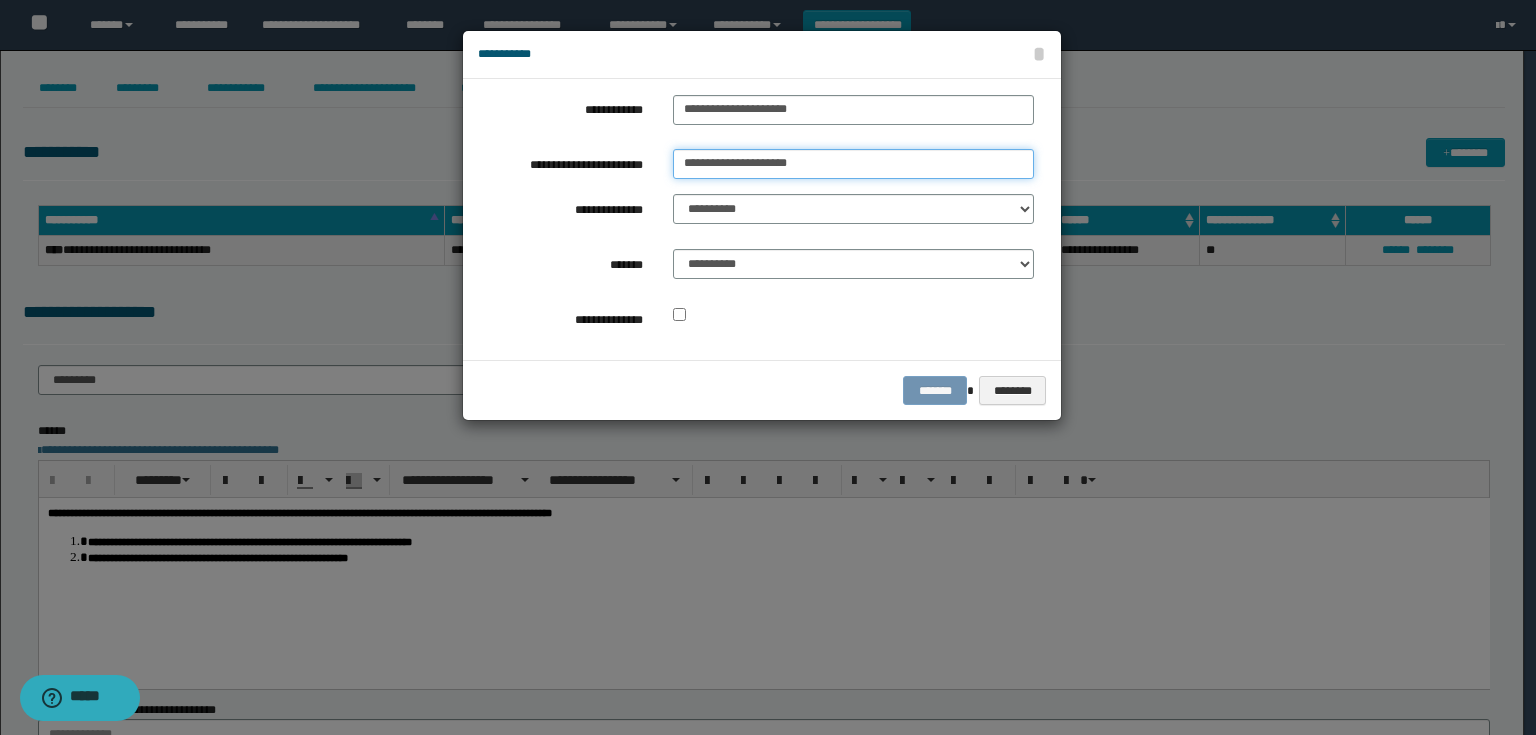 type on "**********" 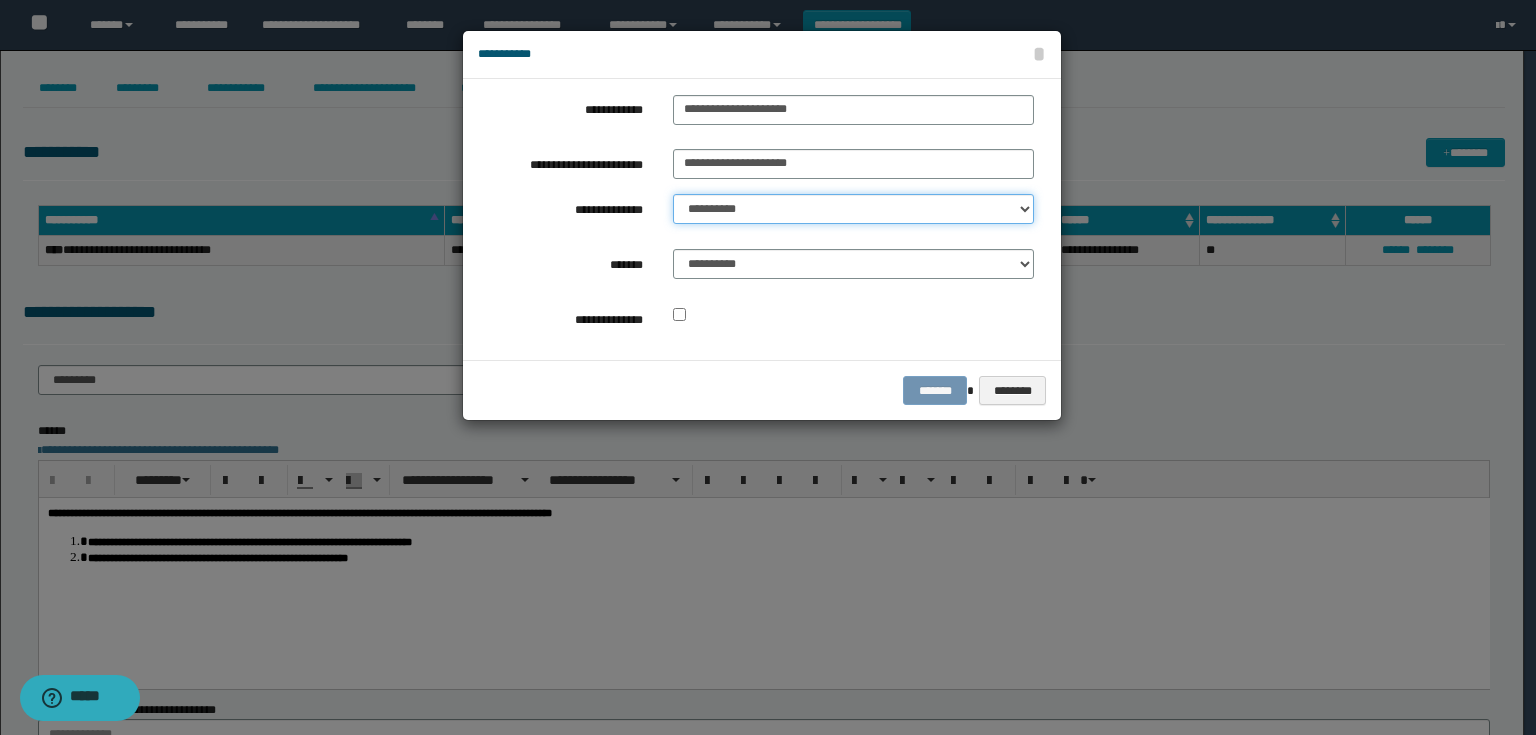 click on "**********" at bounding box center (853, 209) 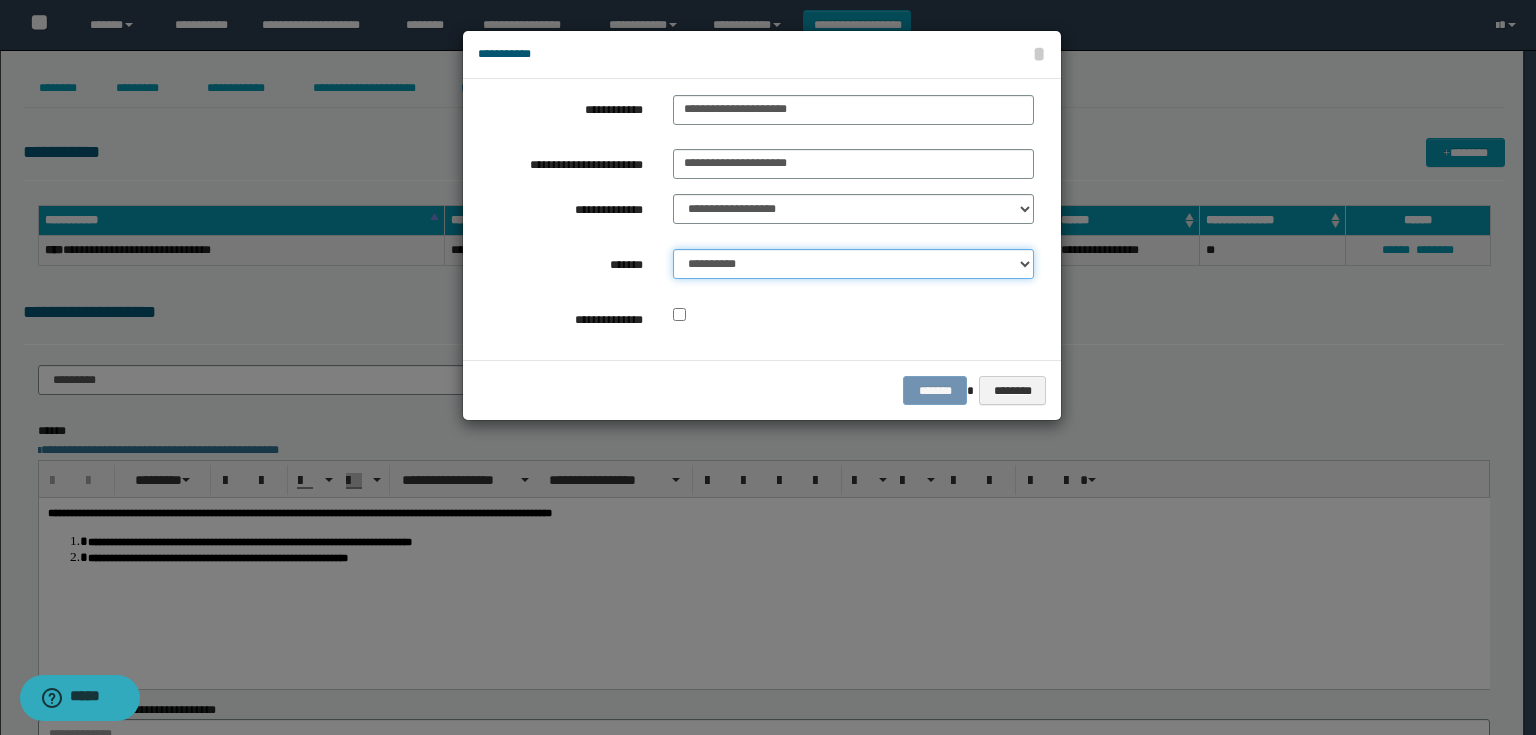 click on "**********" at bounding box center (853, 264) 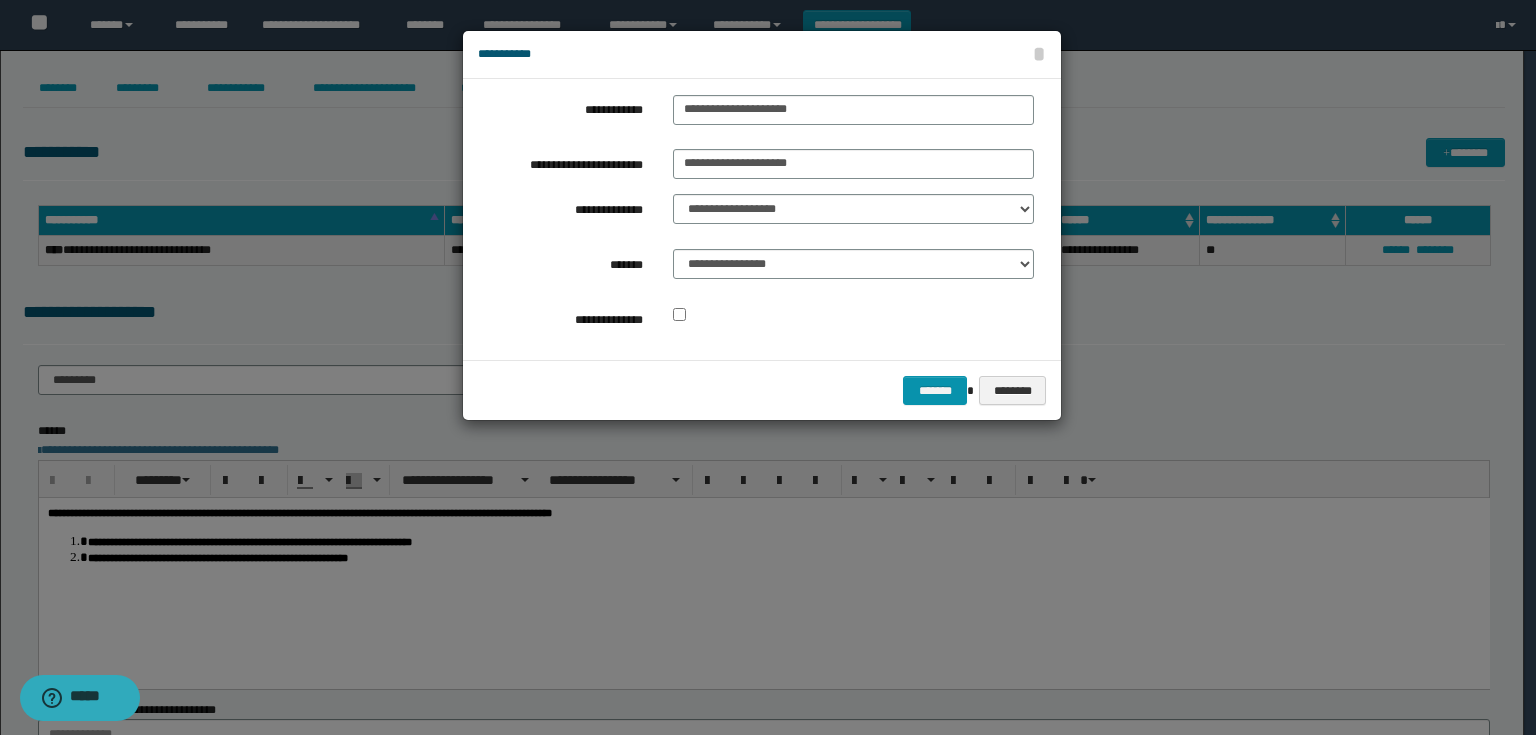click on "*******
********" at bounding box center (762, 390) 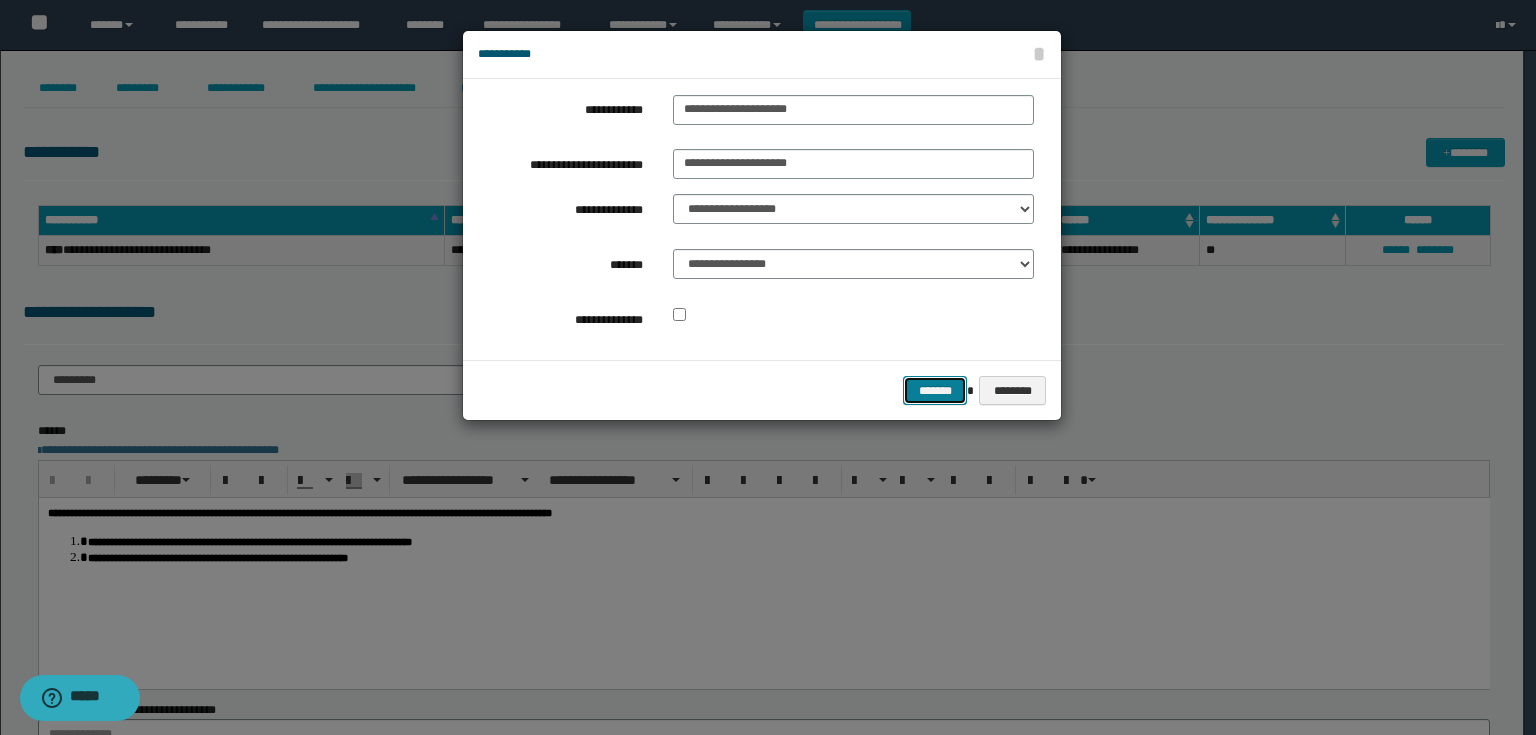 click on "*******" at bounding box center [935, 391] 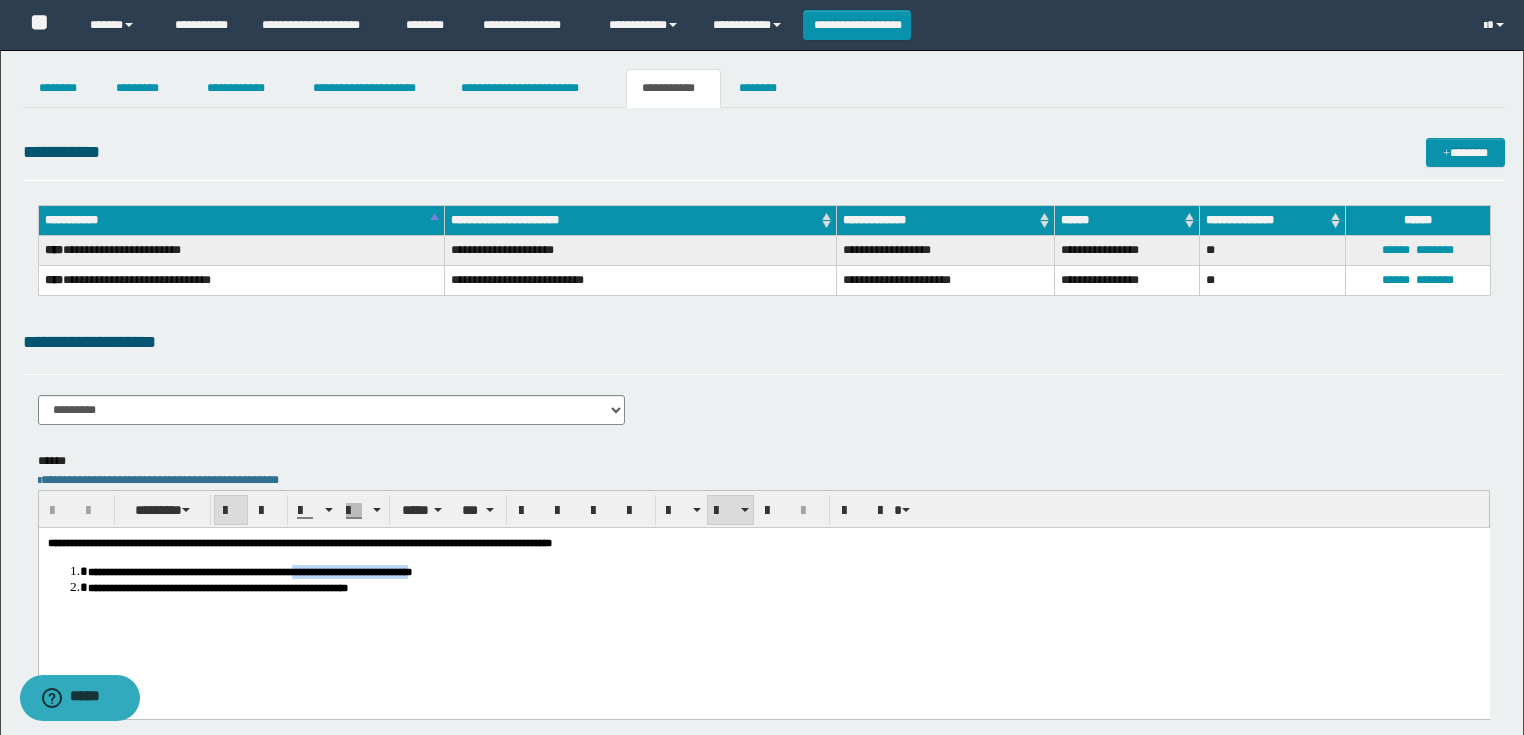 drag, startPoint x: 603, startPoint y: 573, endPoint x: 418, endPoint y: 569, distance: 185.04324 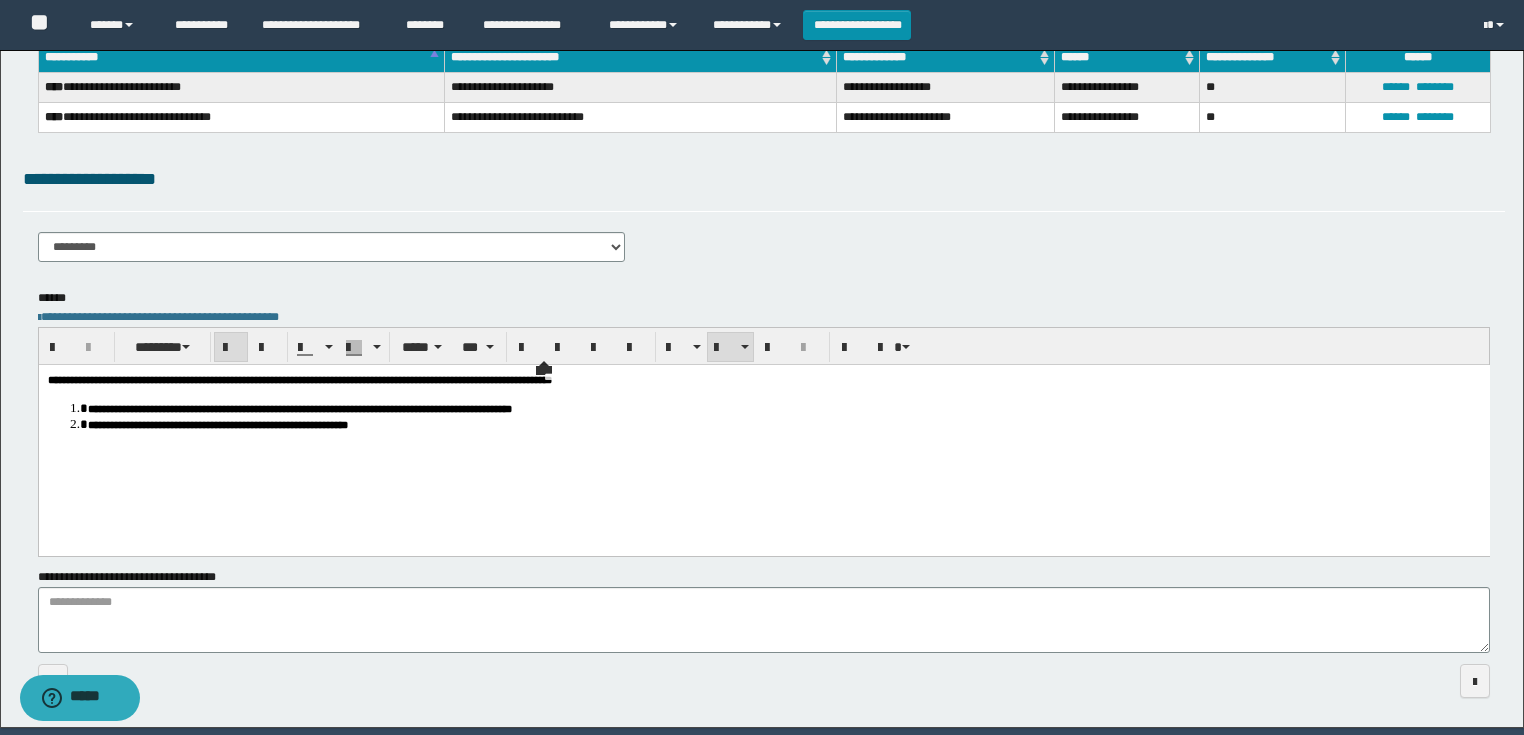 scroll, scrollTop: 0, scrollLeft: 0, axis: both 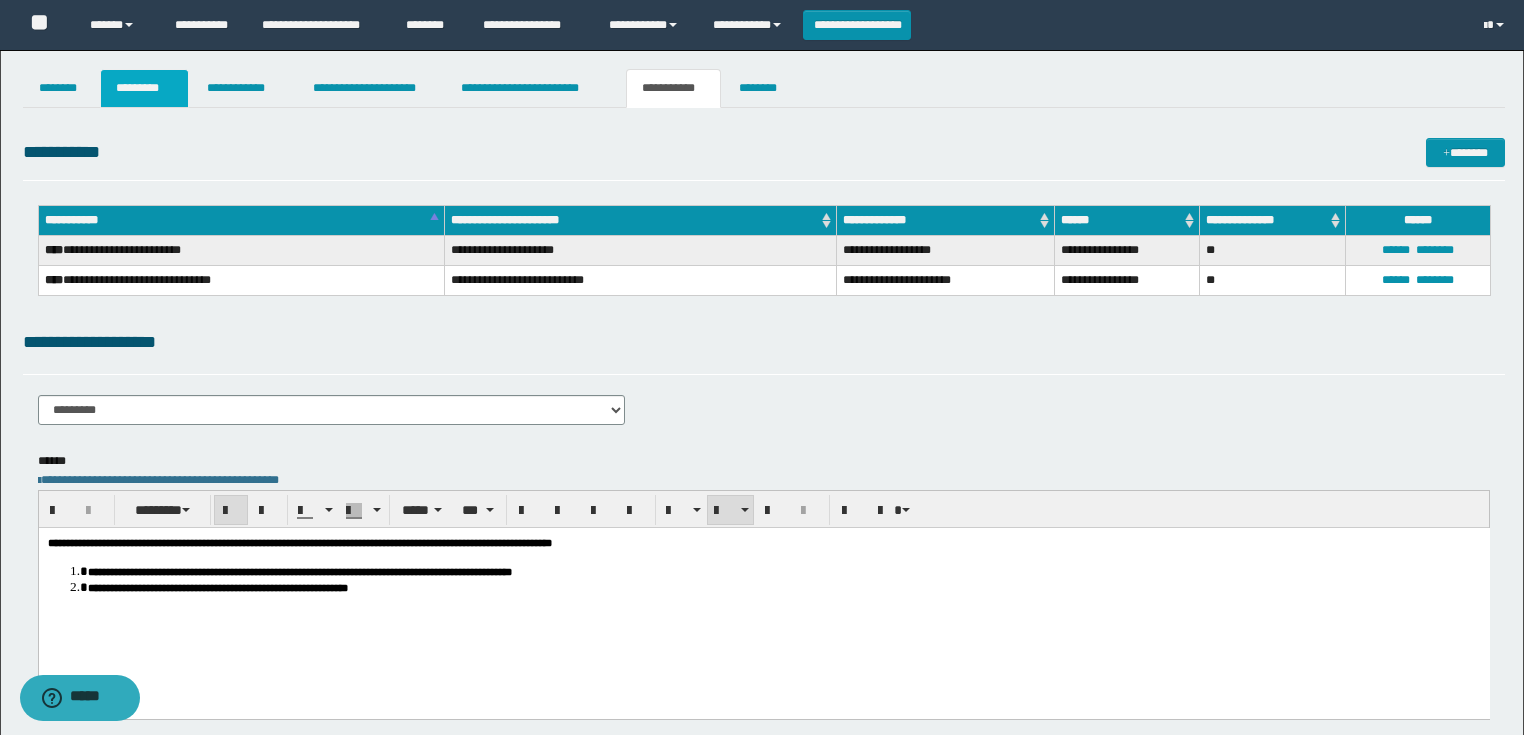 click on "*********" at bounding box center [144, 88] 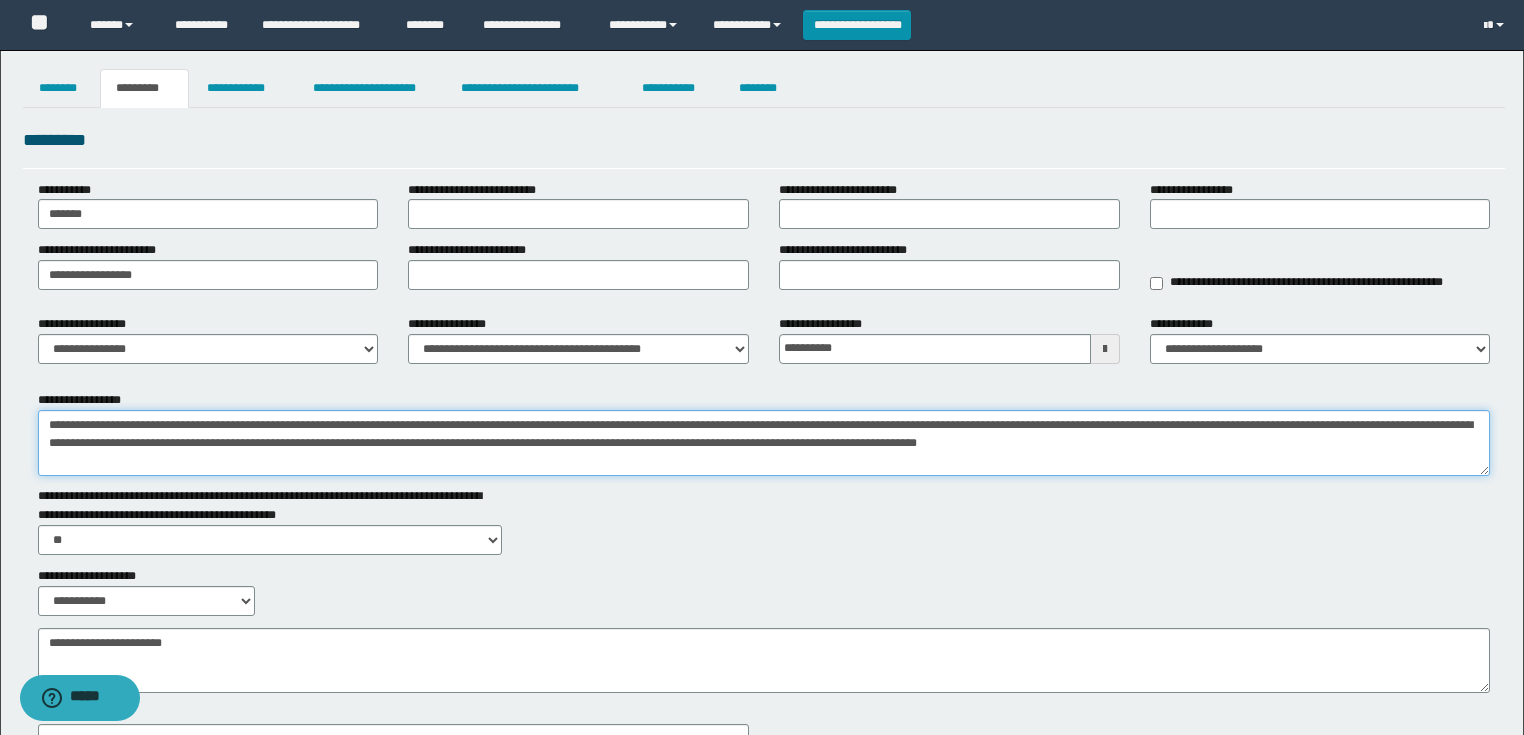 drag, startPoint x: 16, startPoint y: 432, endPoint x: 0, endPoint y: 413, distance: 24.839485 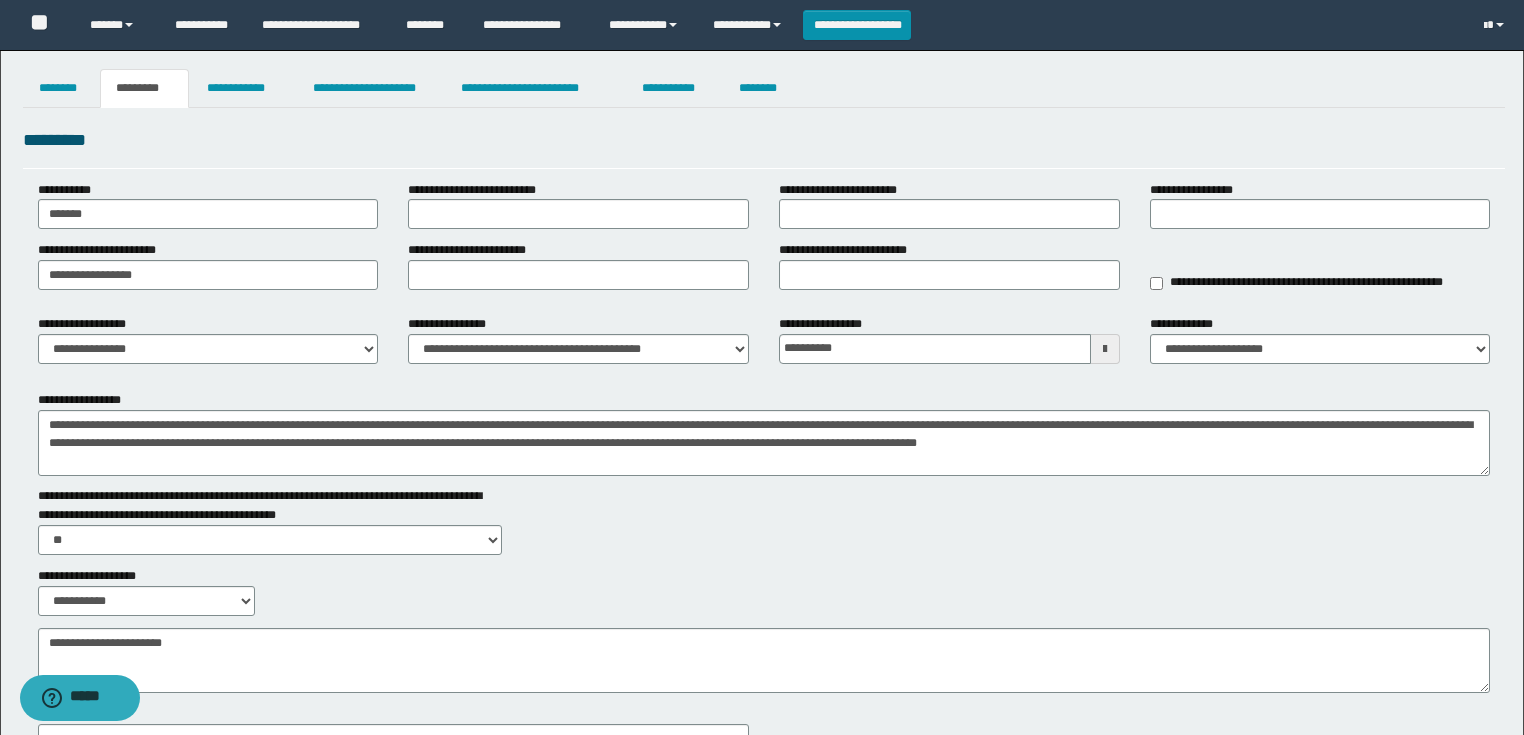 click on "**********" at bounding box center (762, 440) 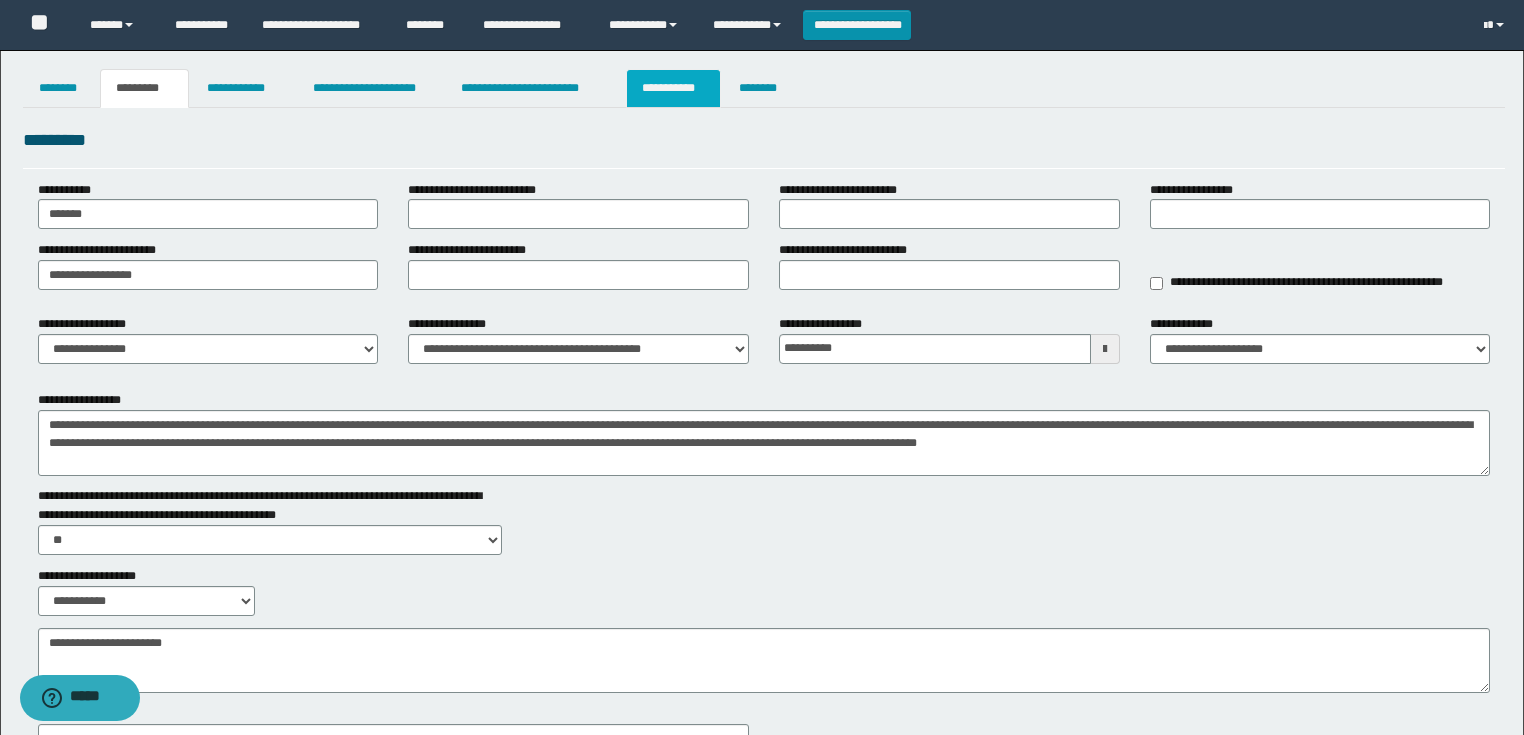 click on "**********" at bounding box center [673, 88] 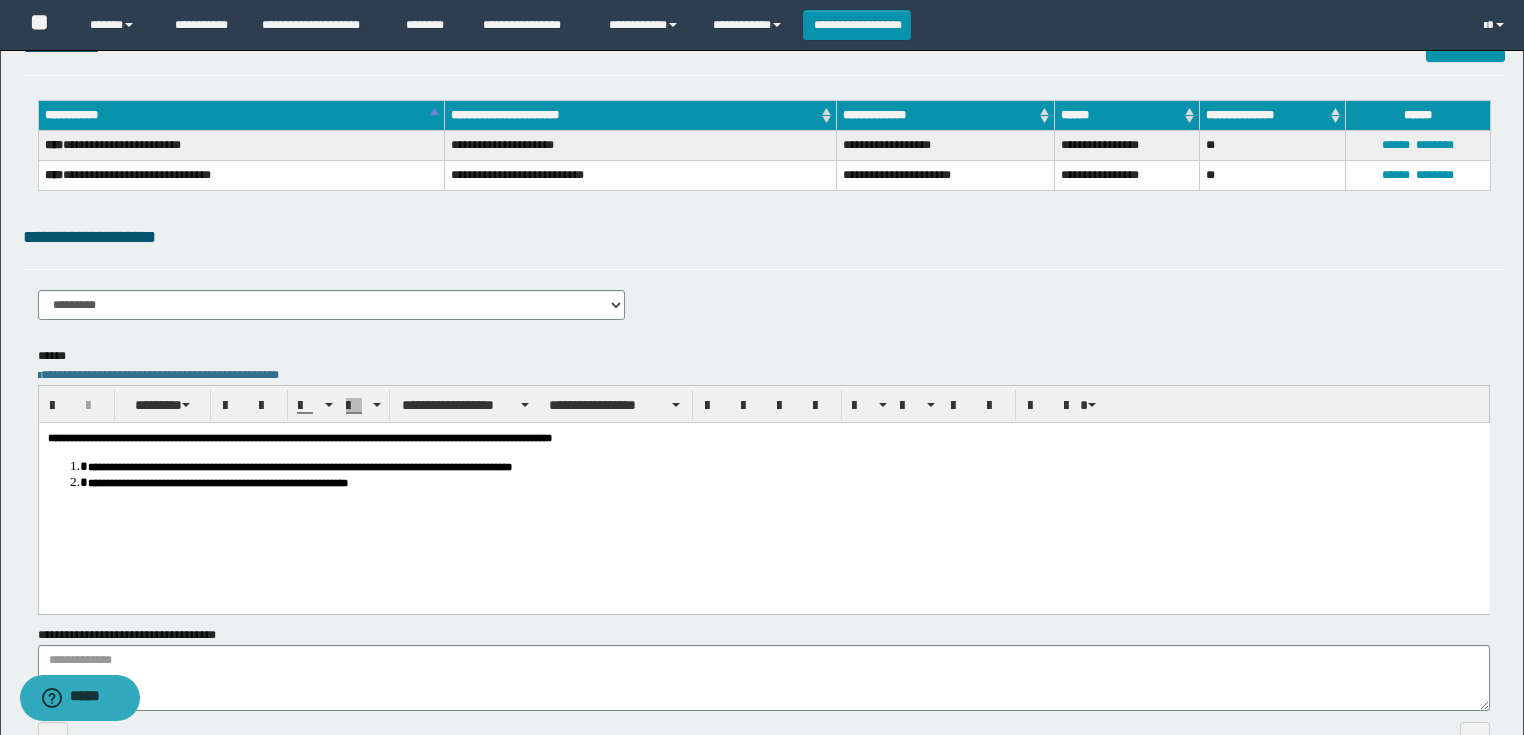 scroll, scrollTop: 160, scrollLeft: 0, axis: vertical 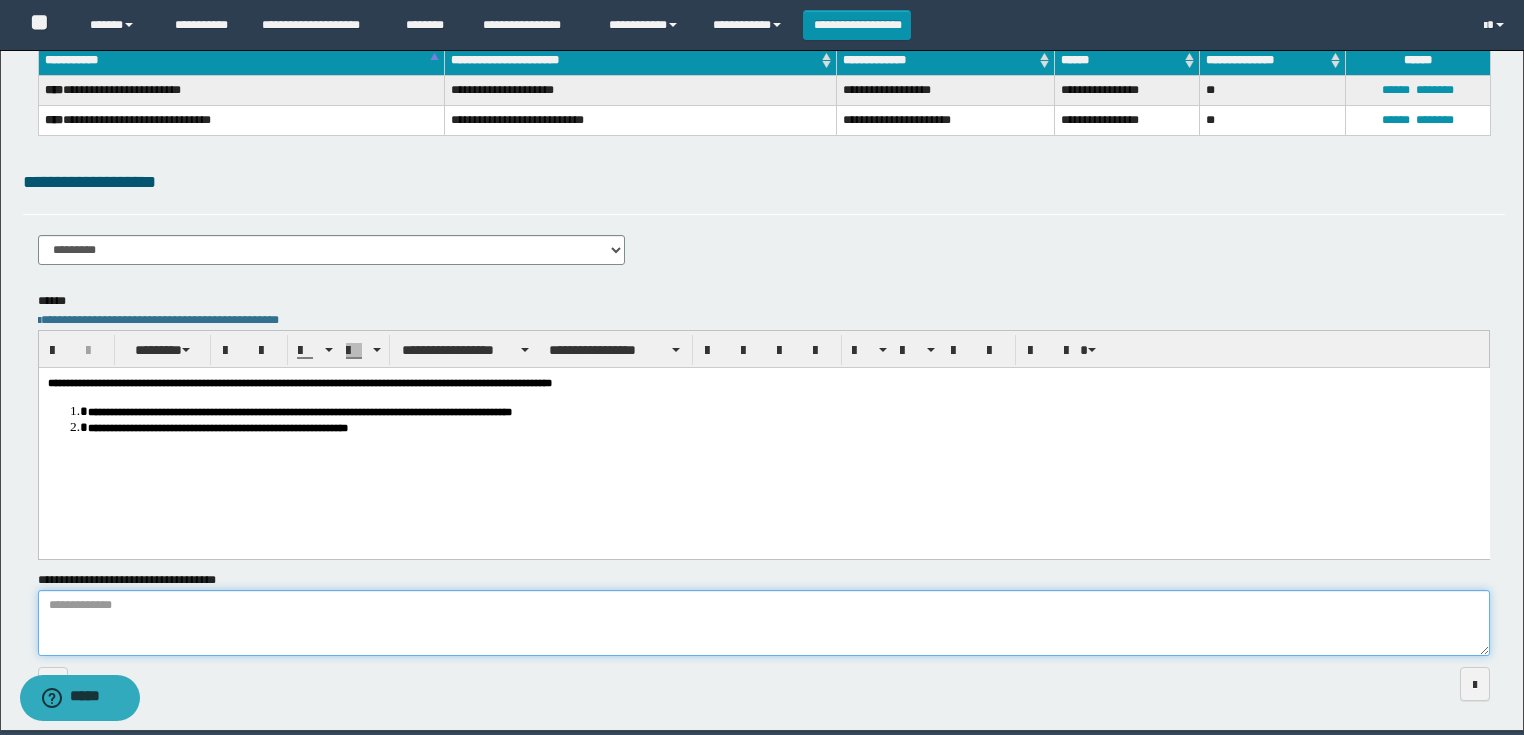 click on "**********" at bounding box center (764, 623) 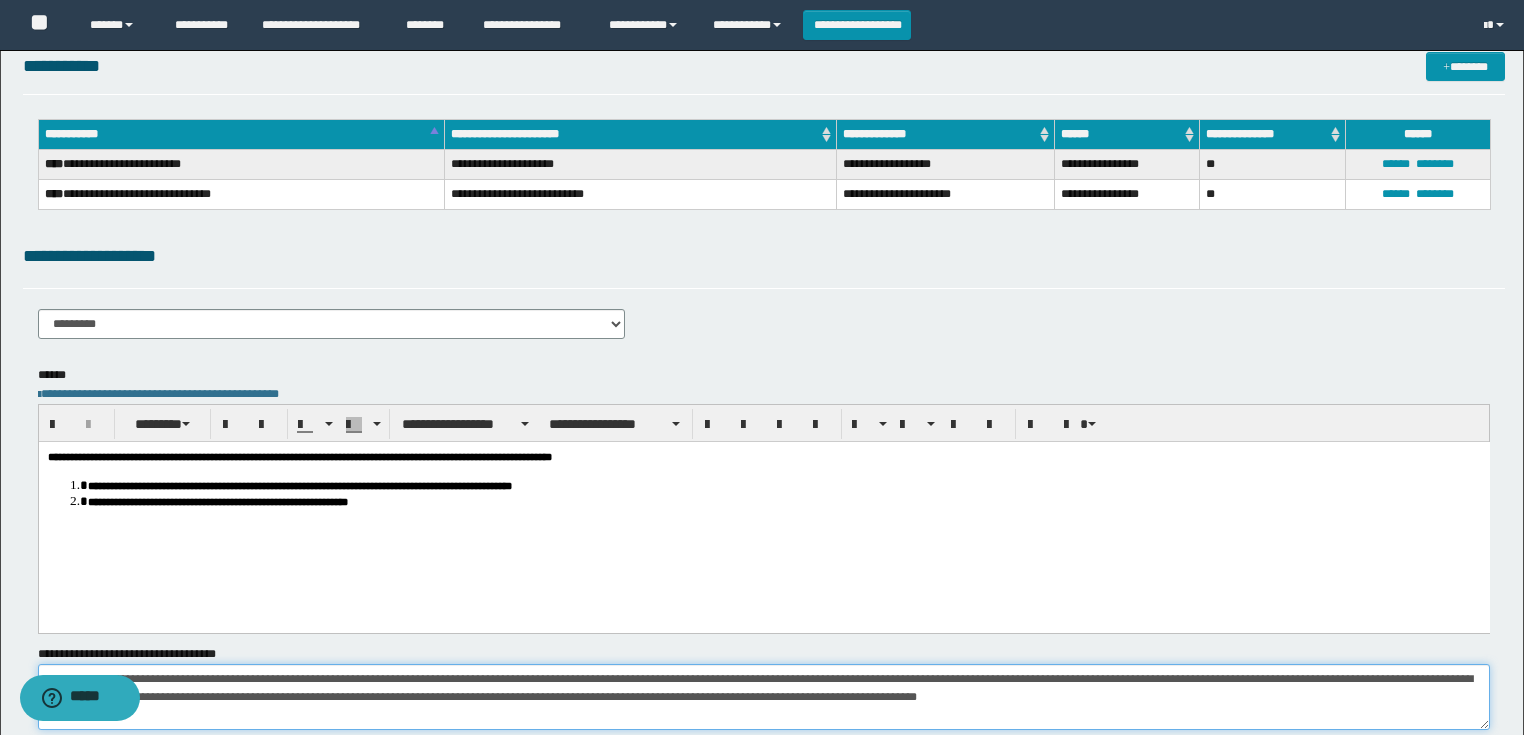 scroll, scrollTop: 0, scrollLeft: 0, axis: both 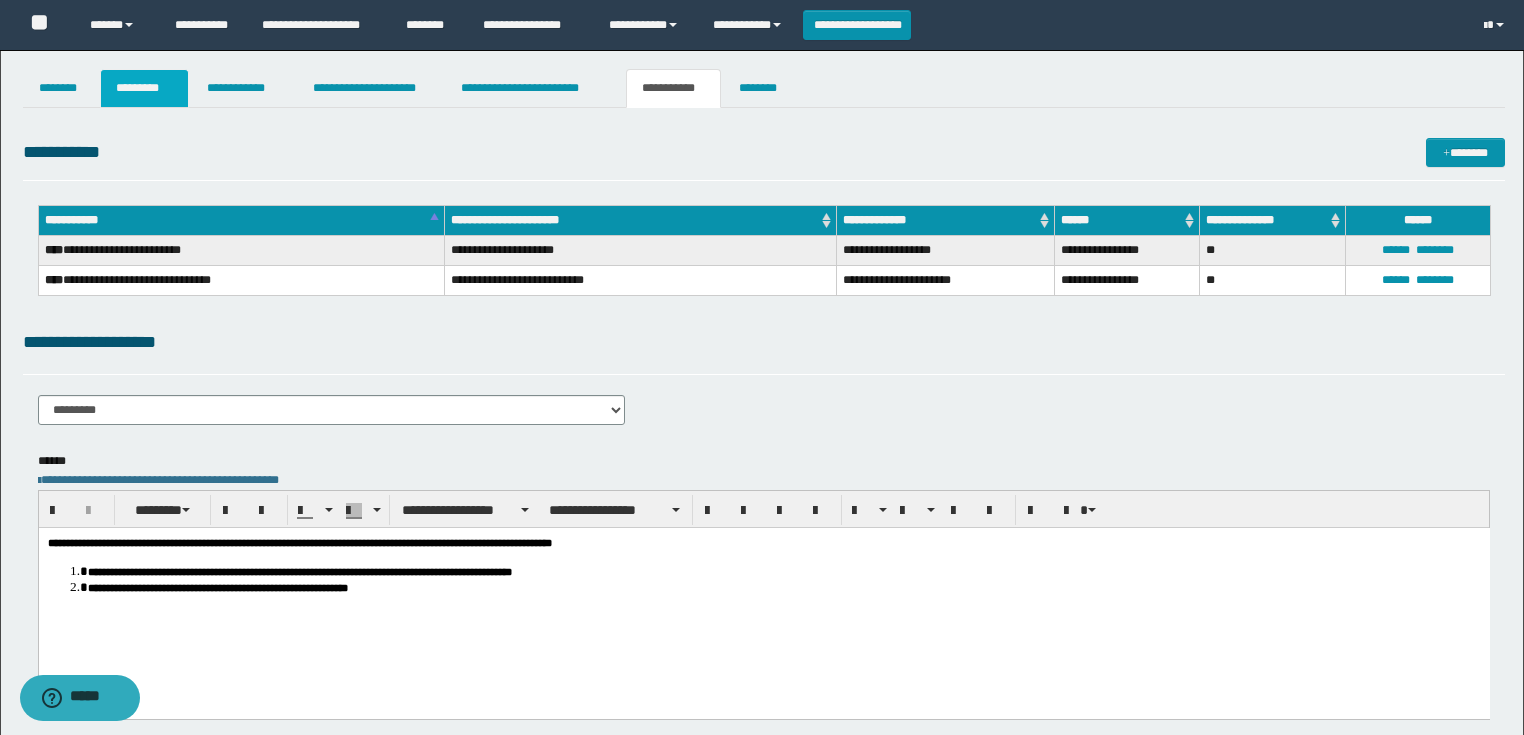 type on "**********" 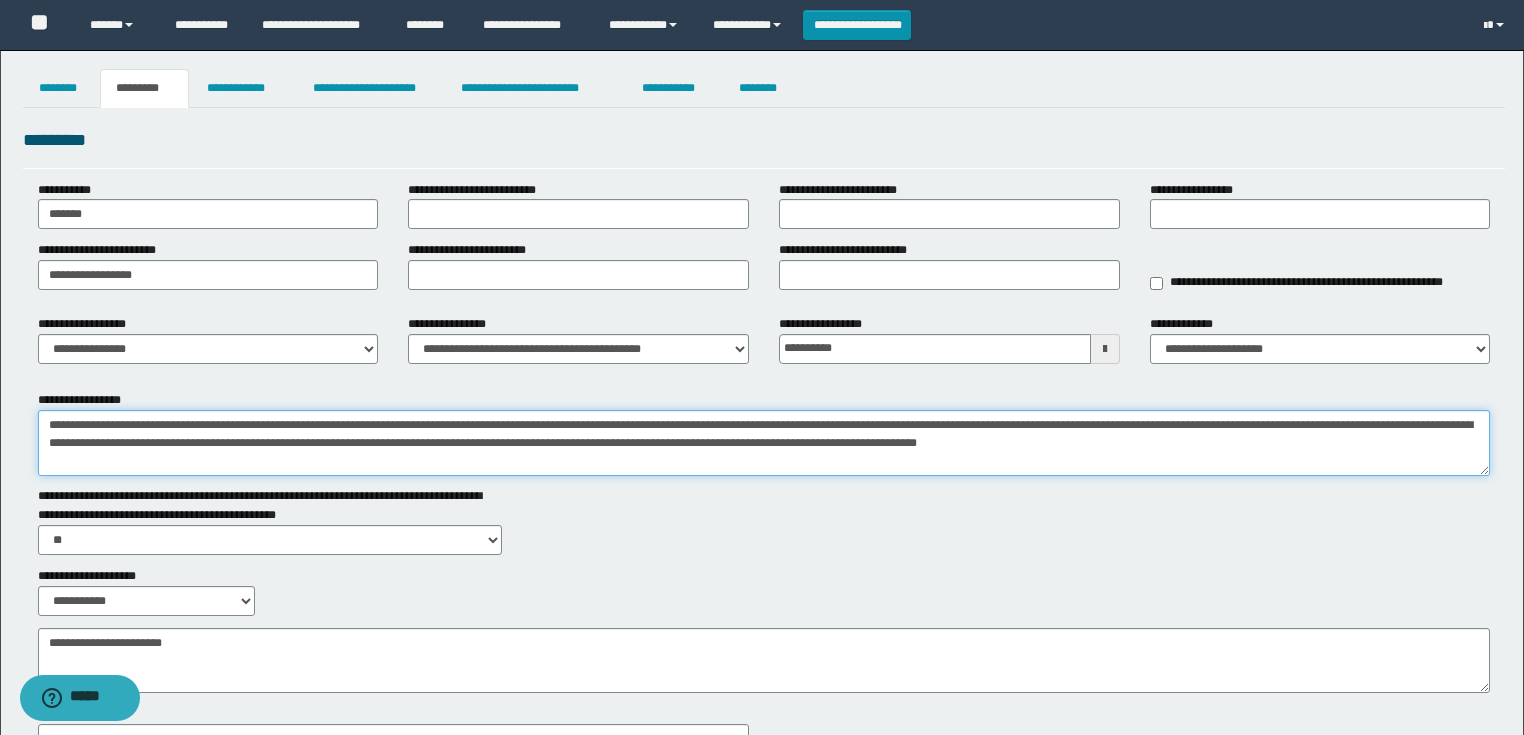 drag, startPoint x: 1377, startPoint y: 424, endPoint x: 1380, endPoint y: 452, distance: 28.160255 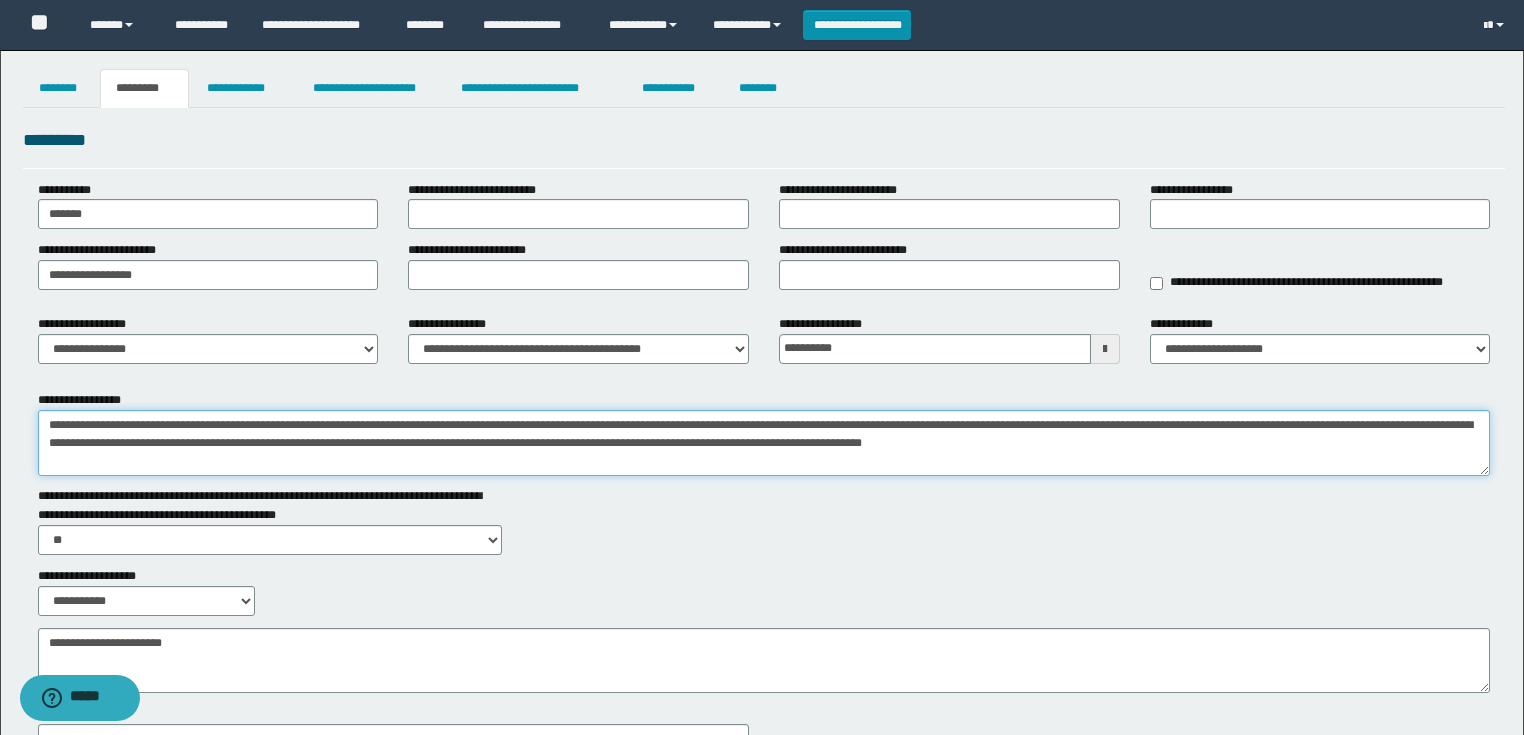 click on "**********" at bounding box center [764, 443] 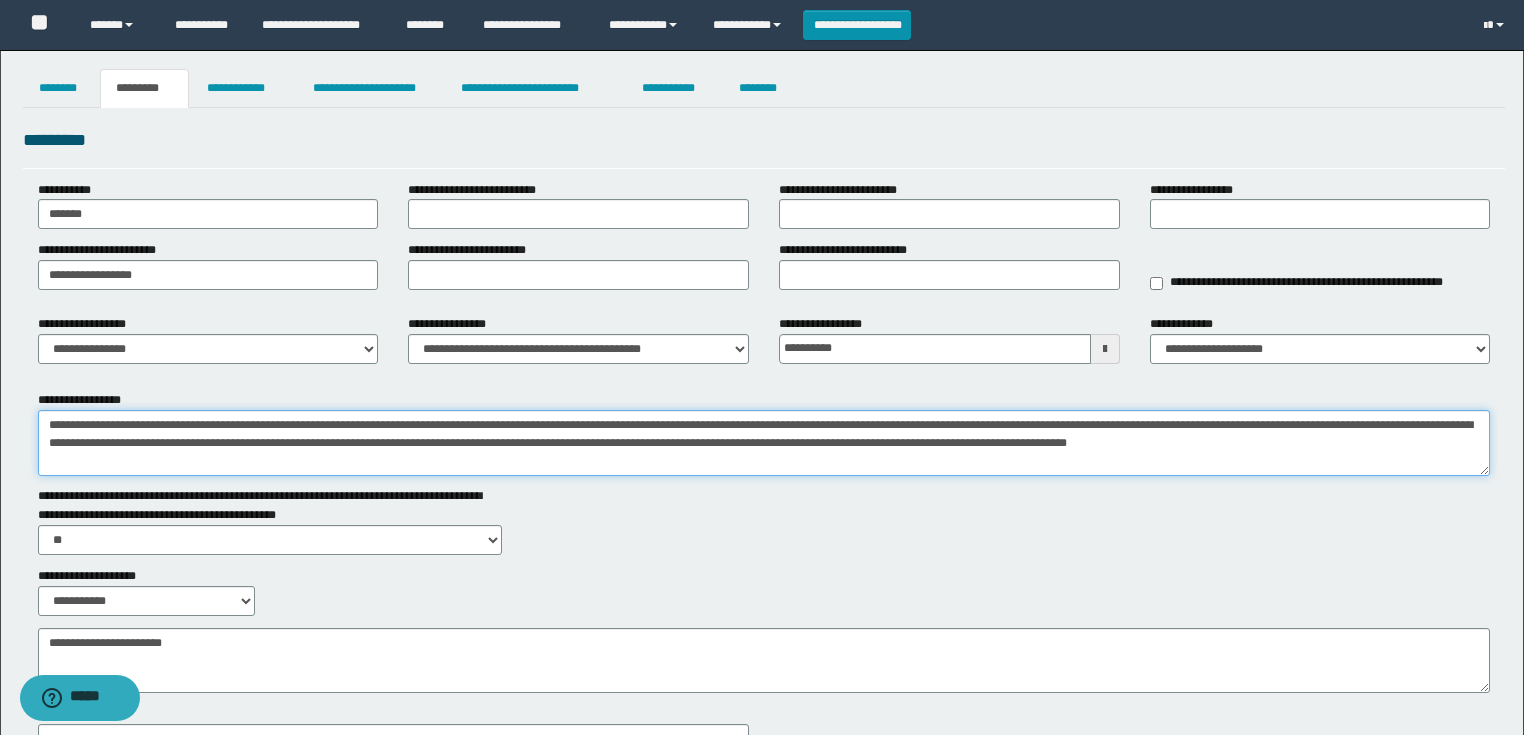 click on "**********" at bounding box center [764, 443] 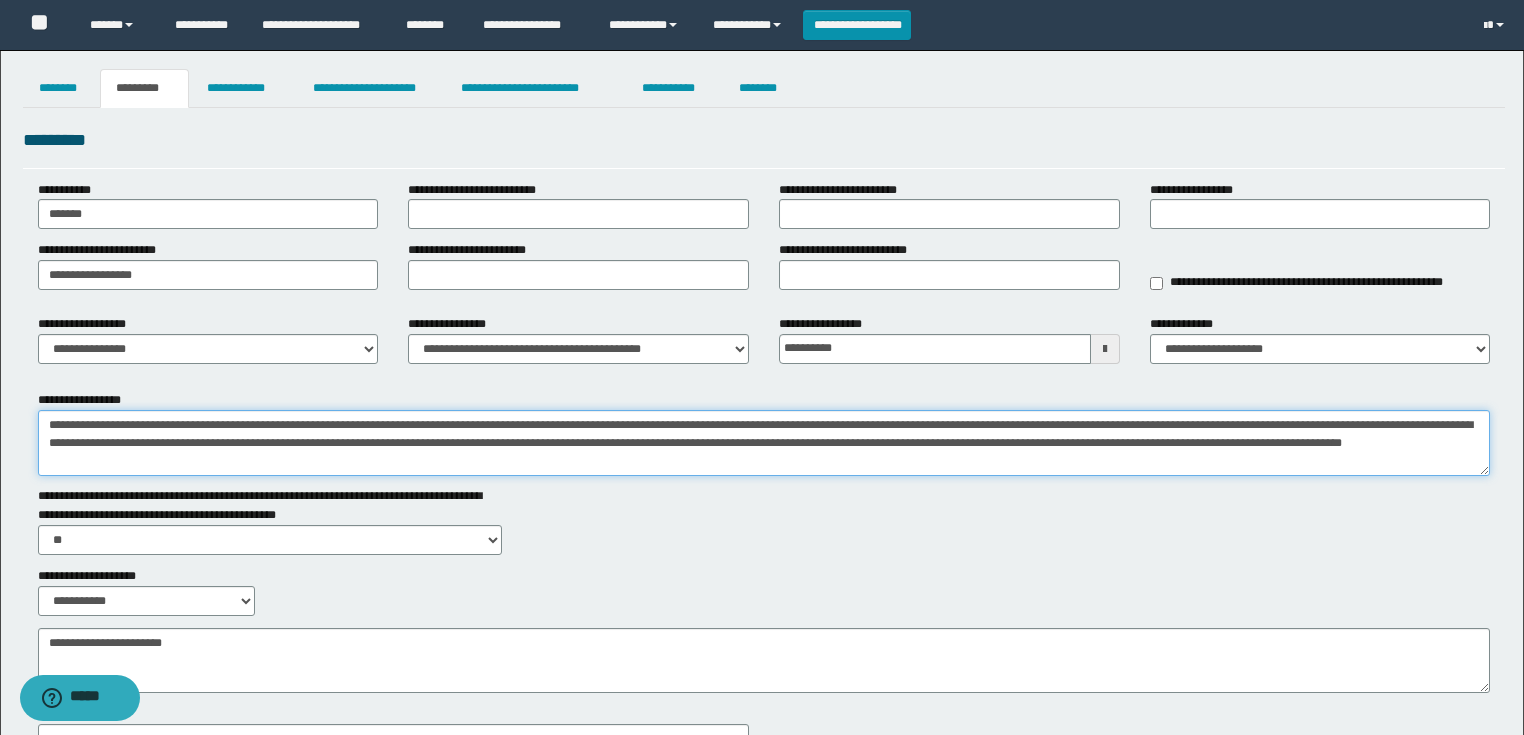 click on "**********" at bounding box center [764, 443] 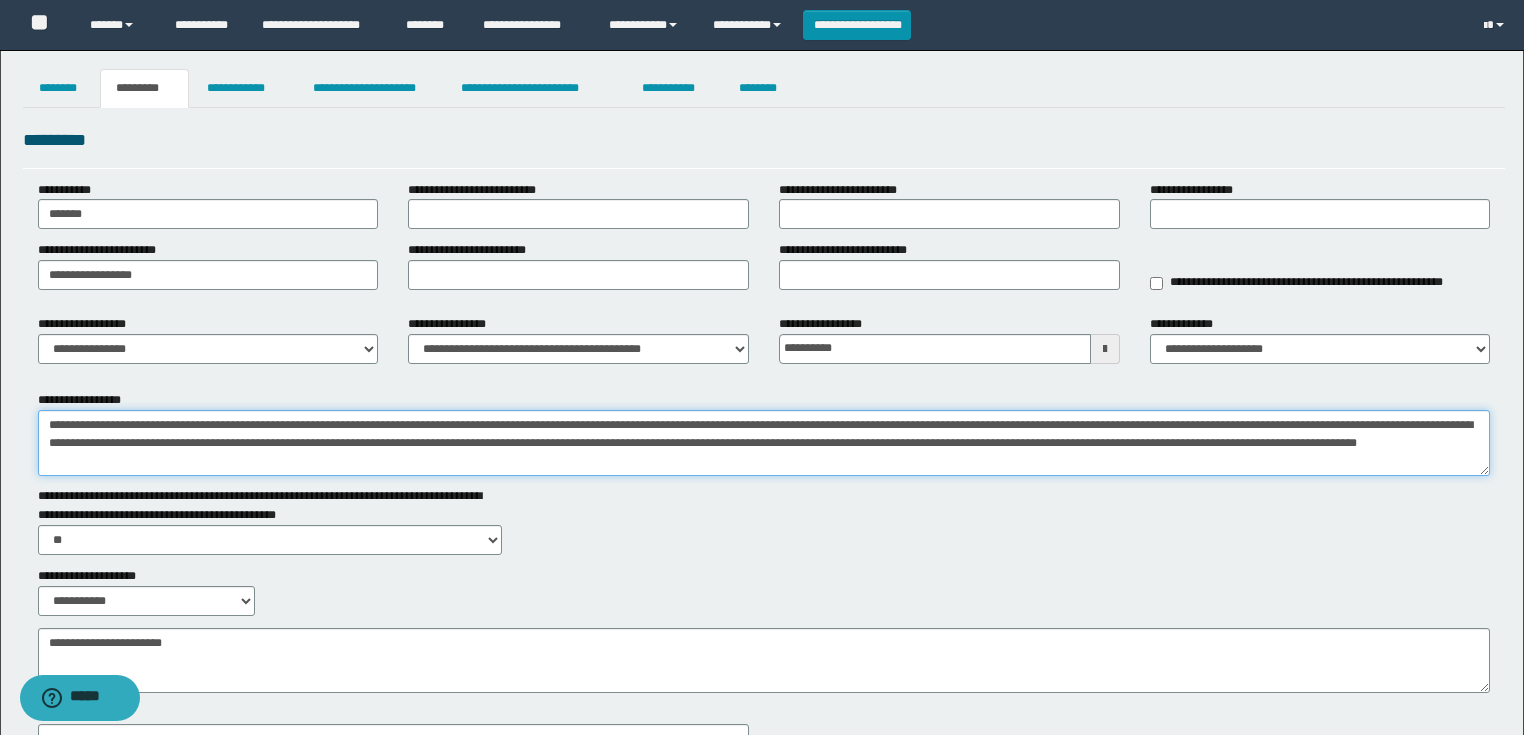 click on "**********" at bounding box center [764, 443] 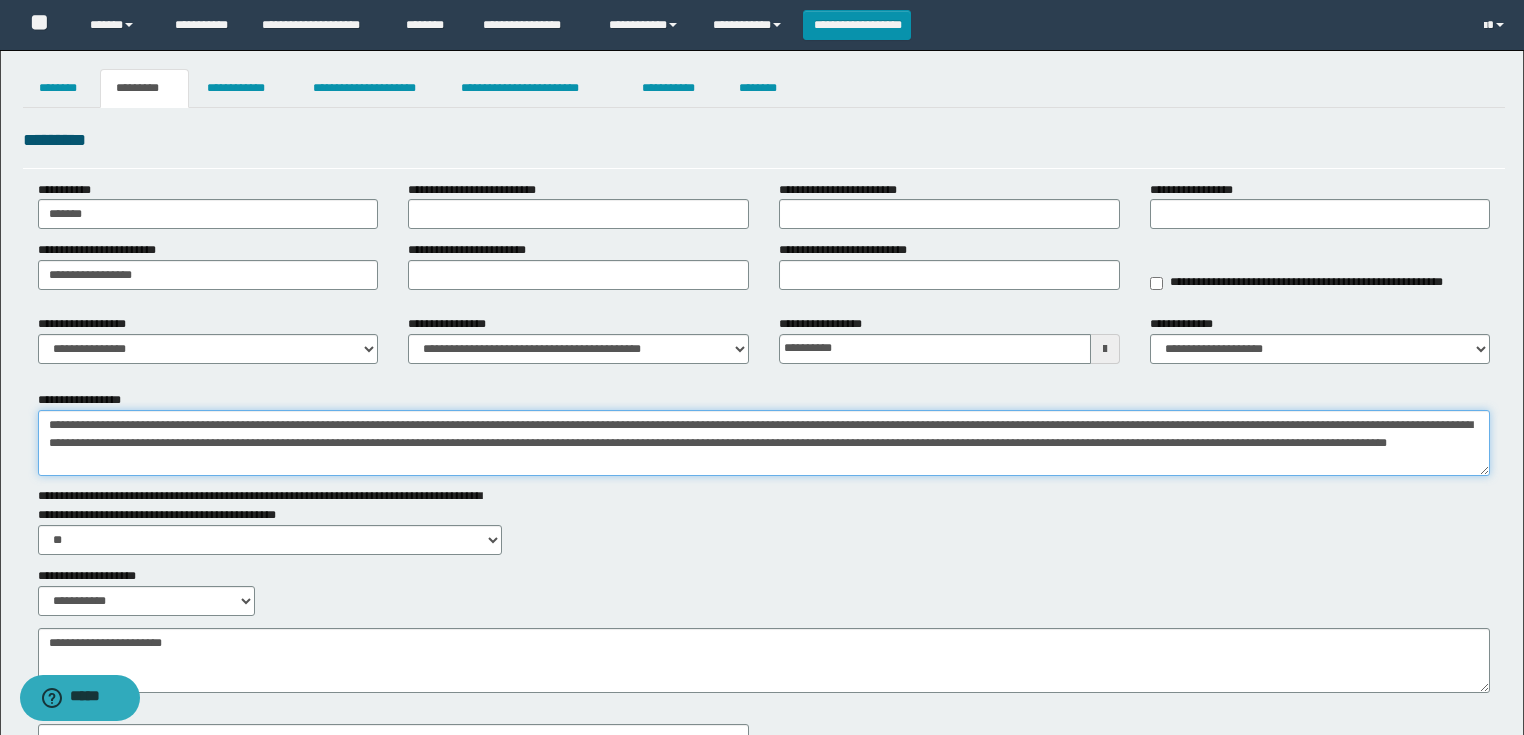 click on "**********" at bounding box center [764, 443] 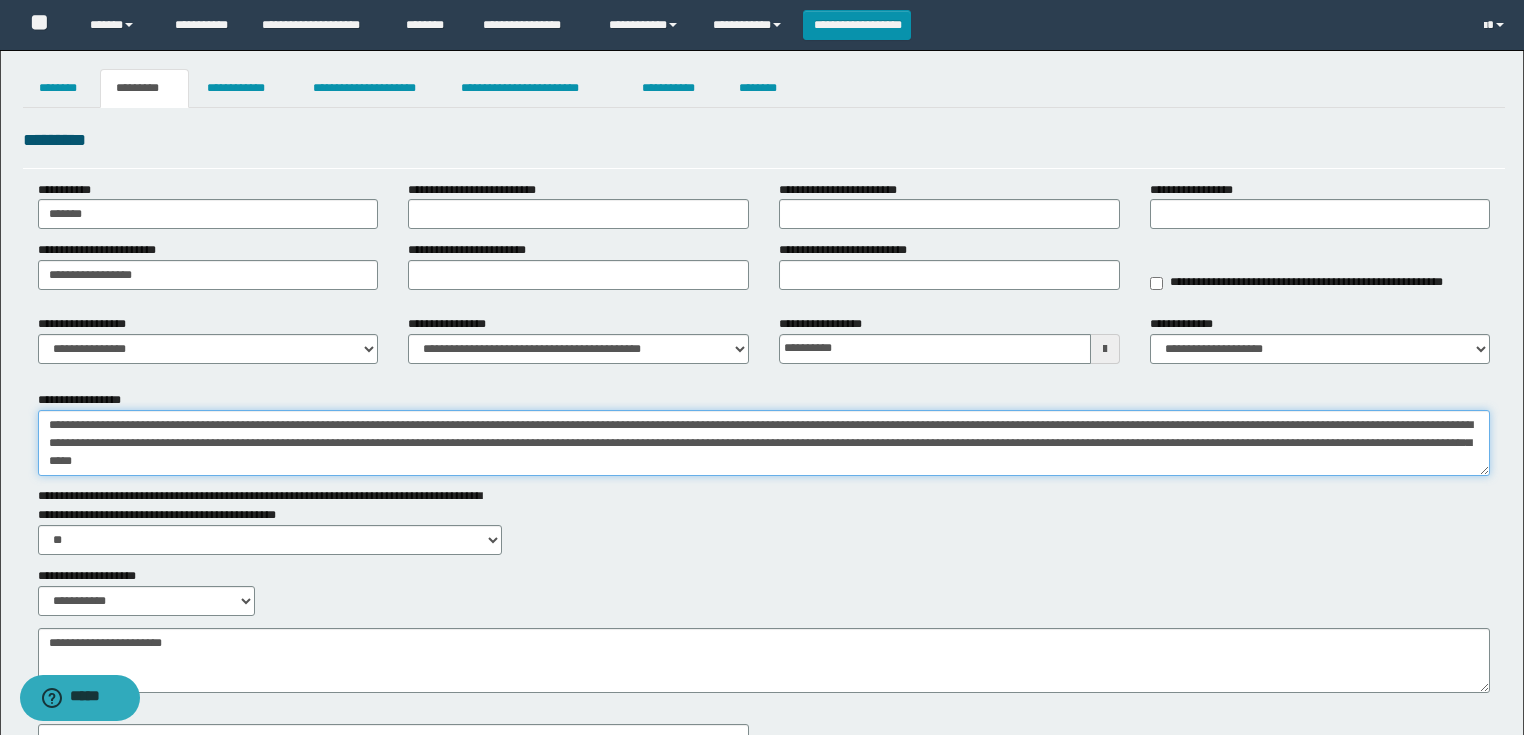 drag, startPoint x: 227, startPoint y: 444, endPoint x: 390, endPoint y: 444, distance: 163 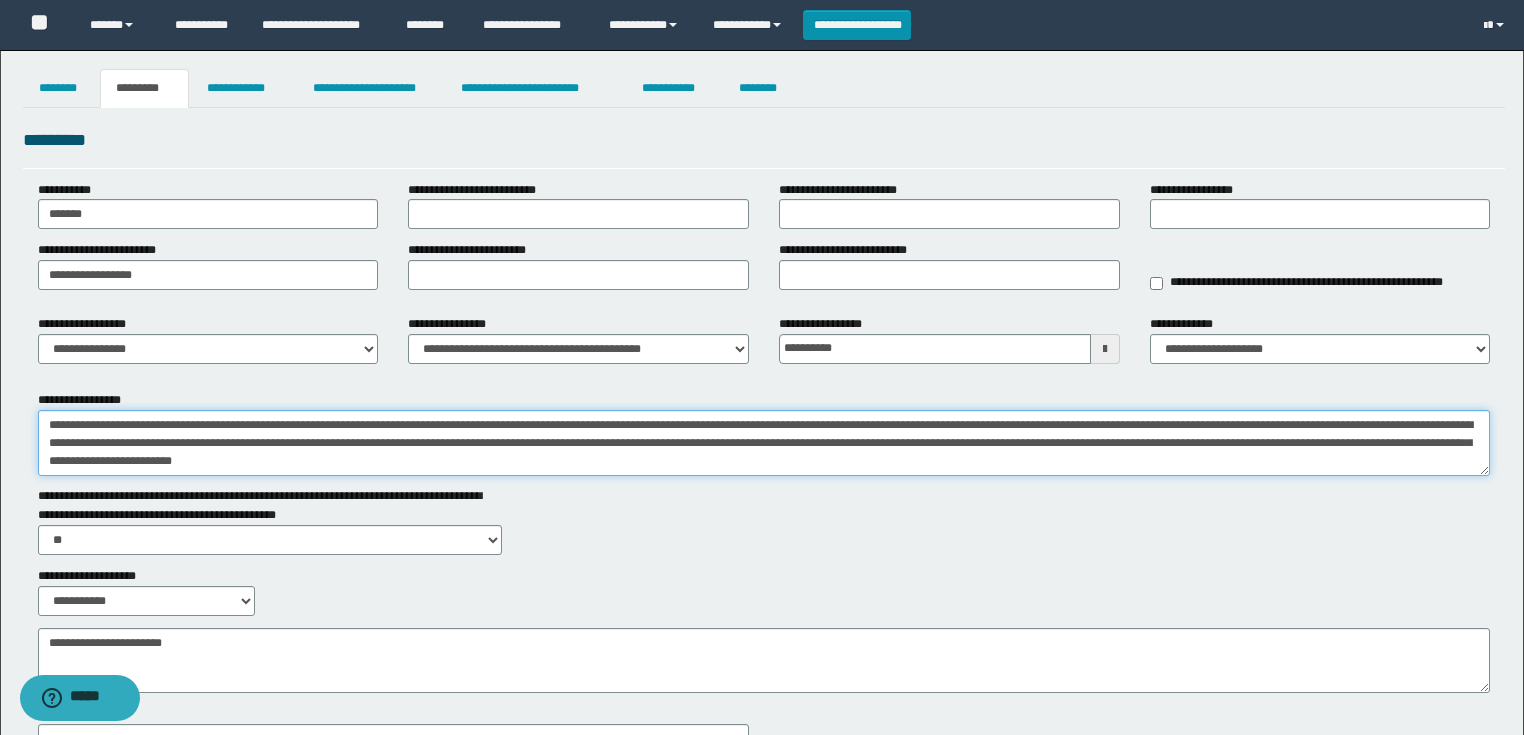 drag, startPoint x: 680, startPoint y: 441, endPoint x: 528, endPoint y: 448, distance: 152.1611 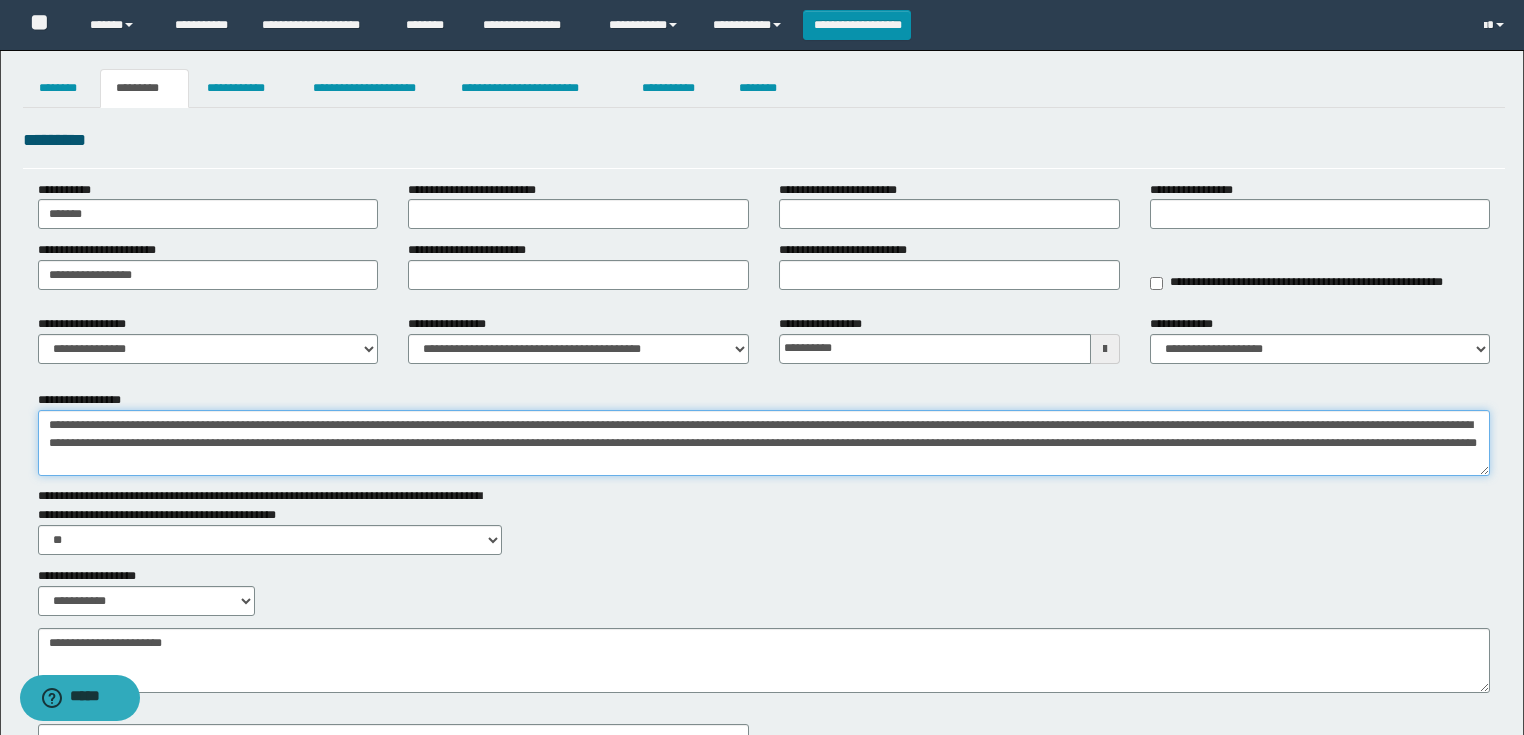 drag, startPoint x: 528, startPoint y: 443, endPoint x: 224, endPoint y: 444, distance: 304.00165 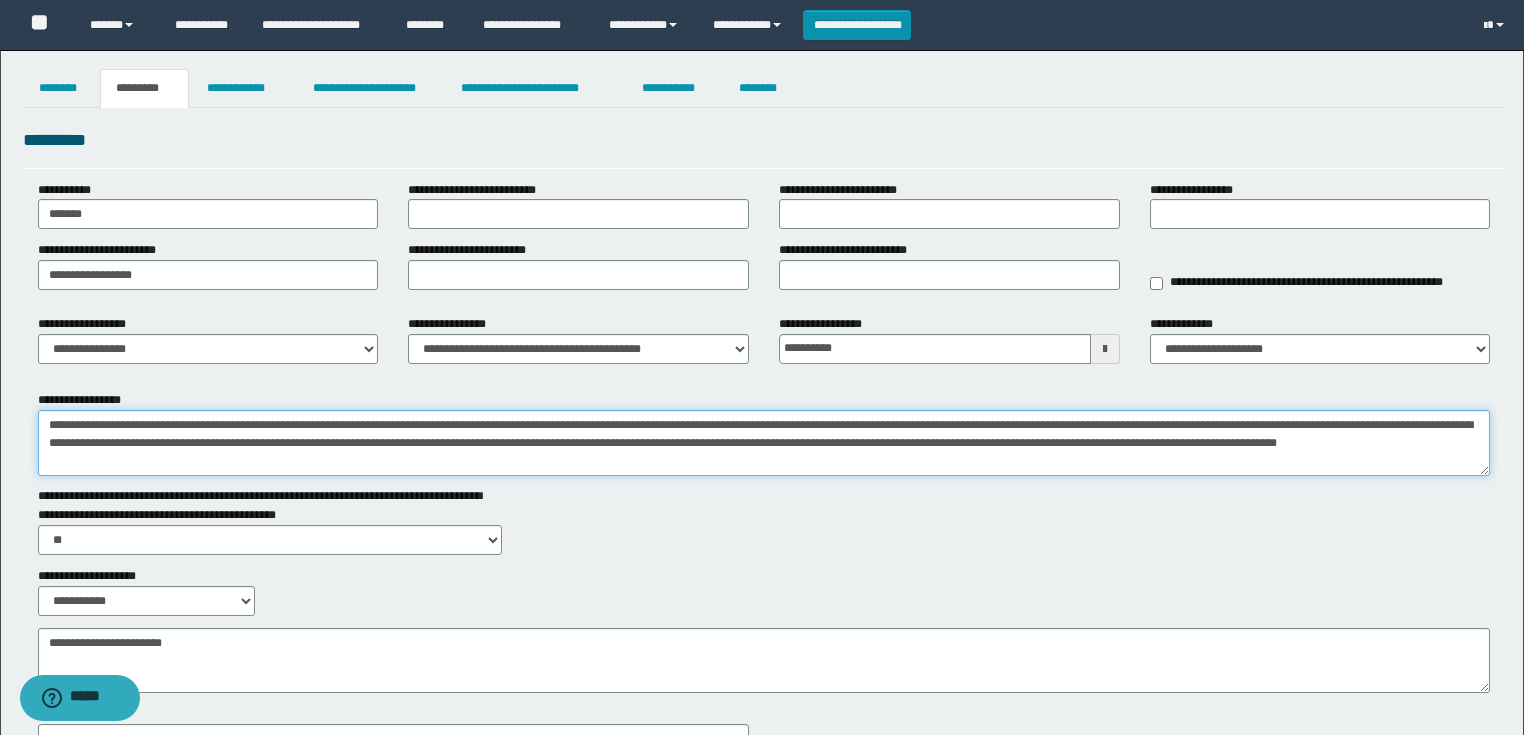 click on "**********" at bounding box center (764, 443) 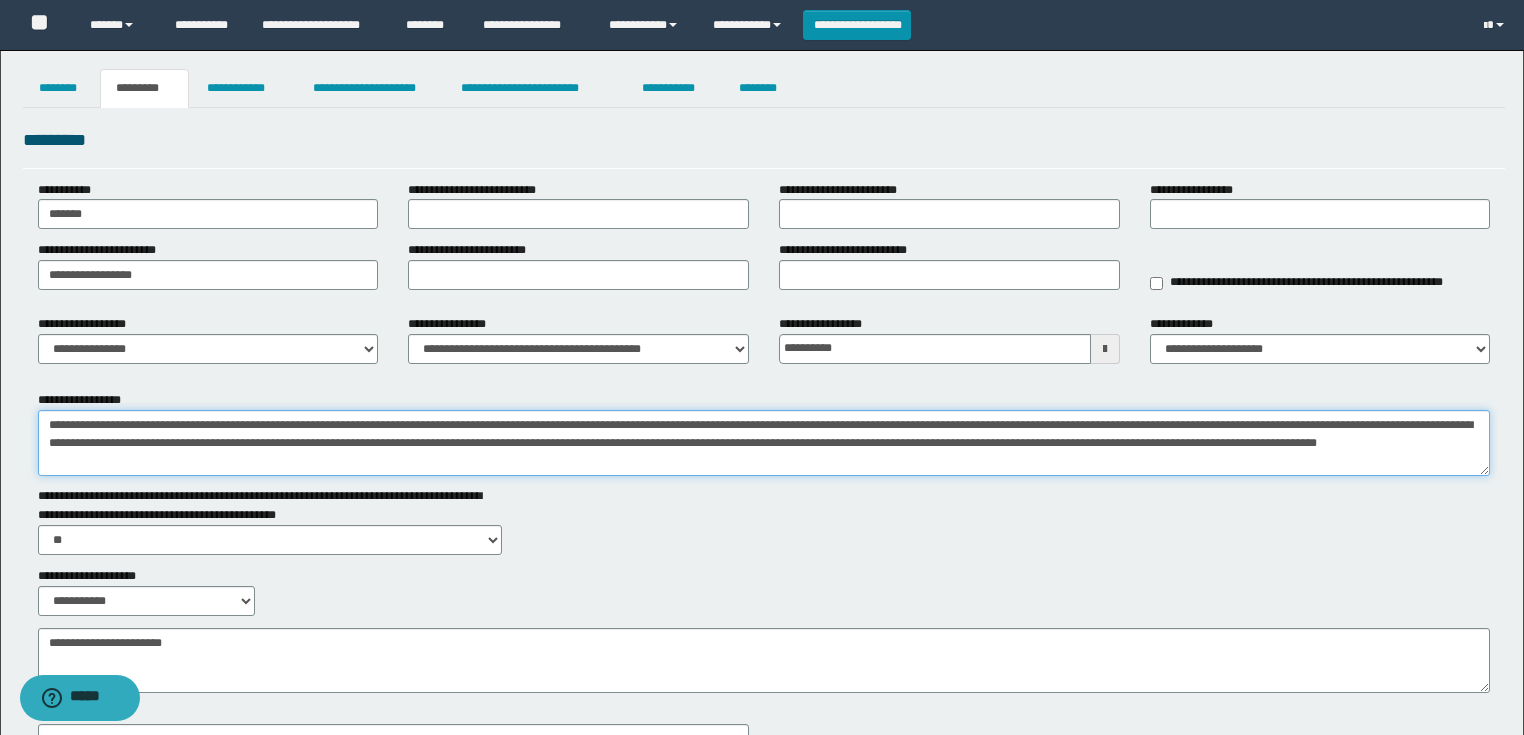 click on "**********" at bounding box center (764, 443) 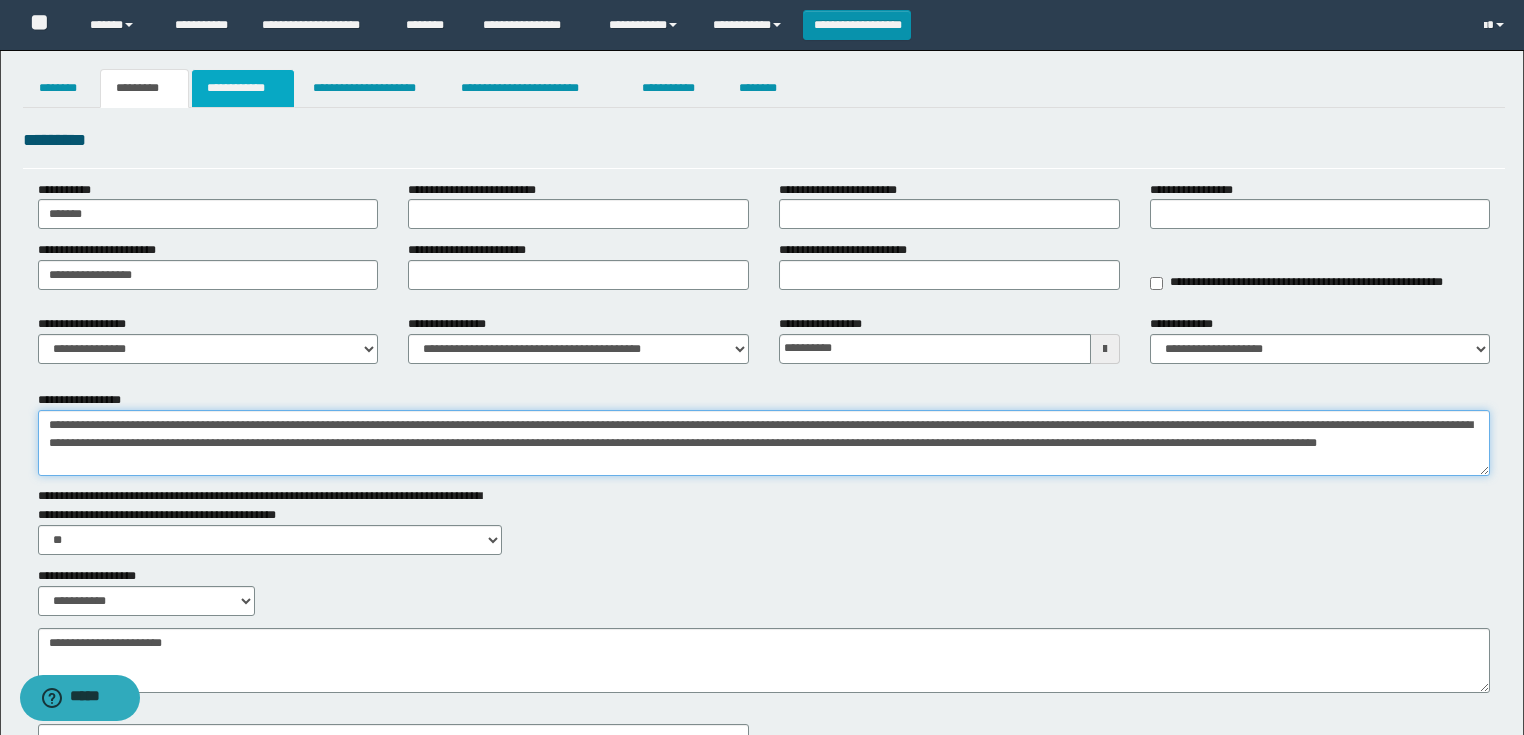 type on "**********" 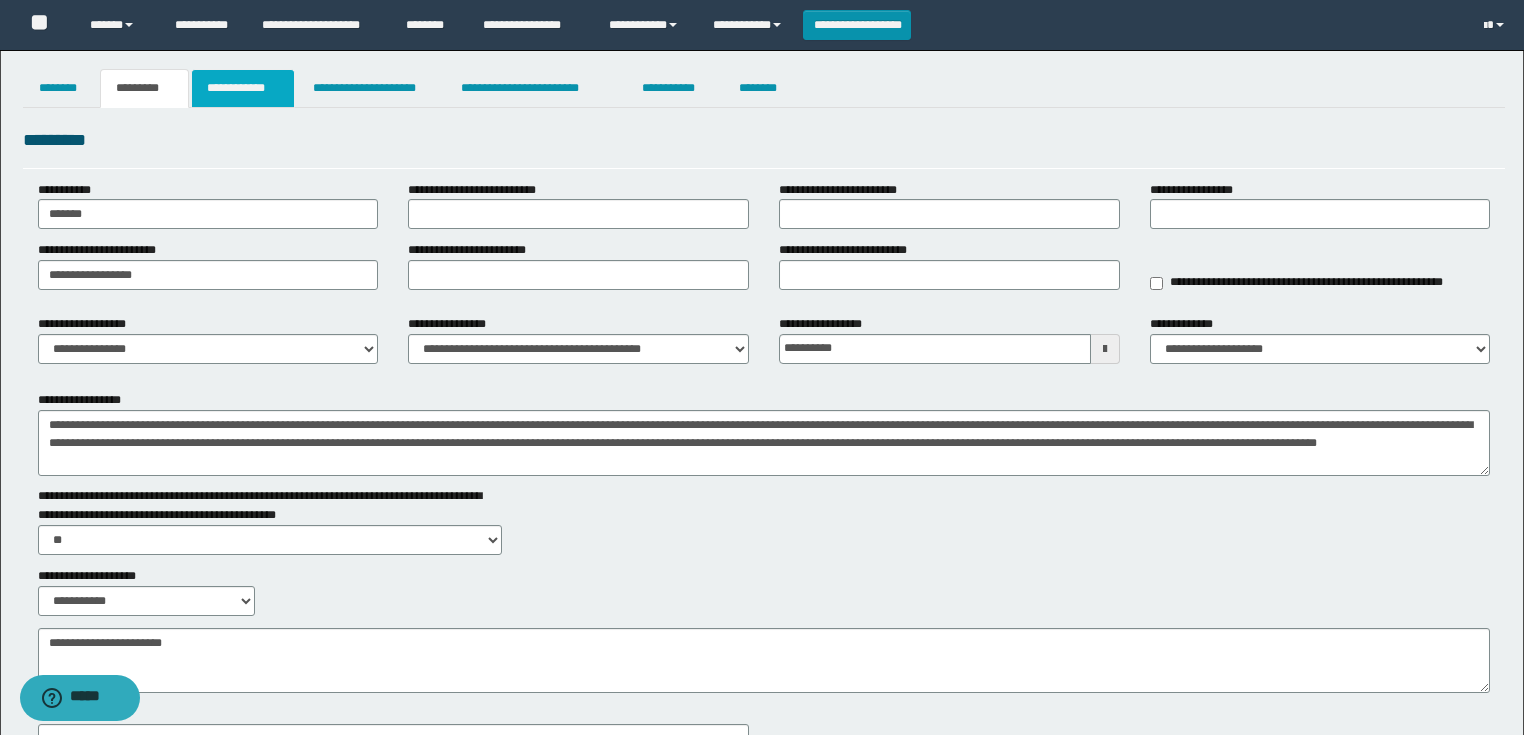 click on "**********" at bounding box center [243, 88] 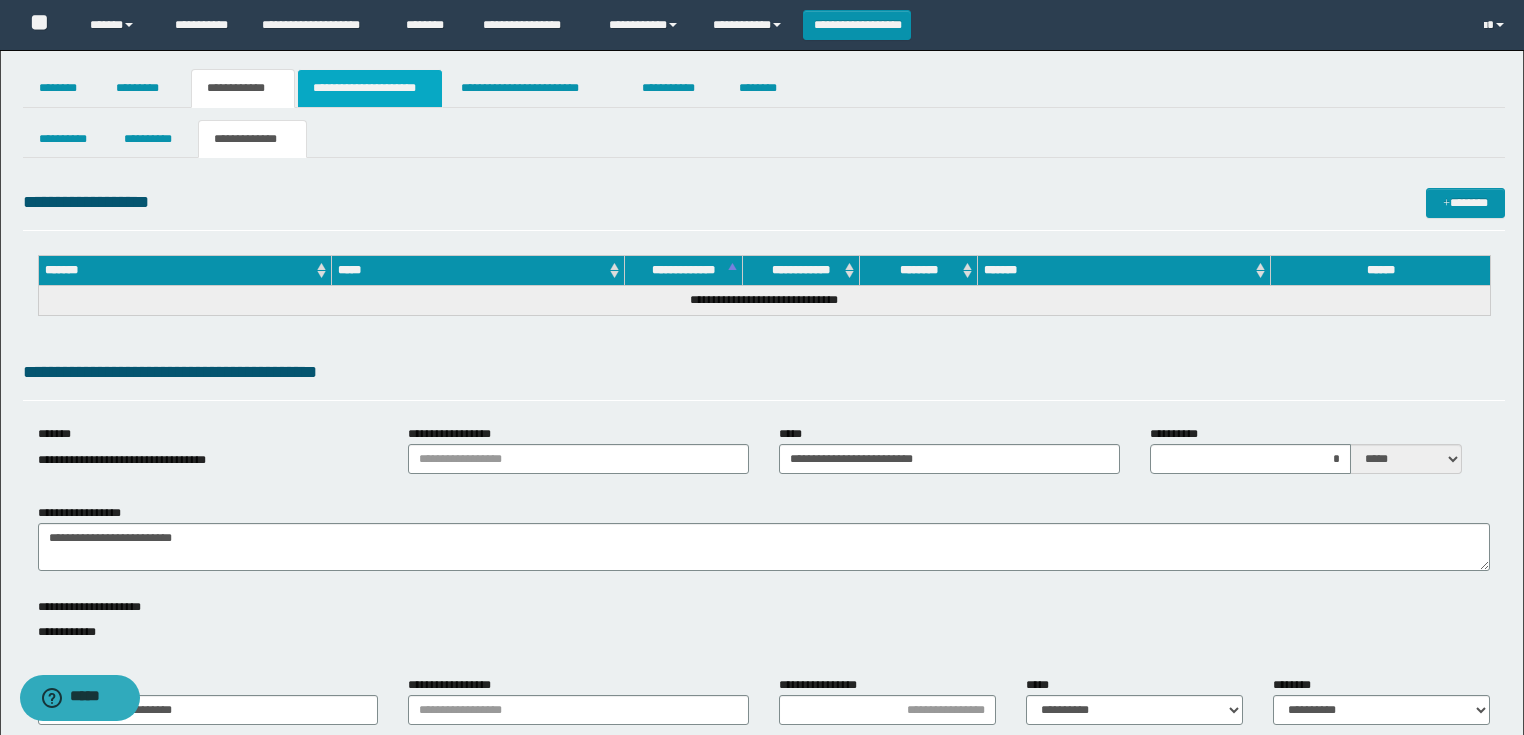 click on "**********" at bounding box center [370, 88] 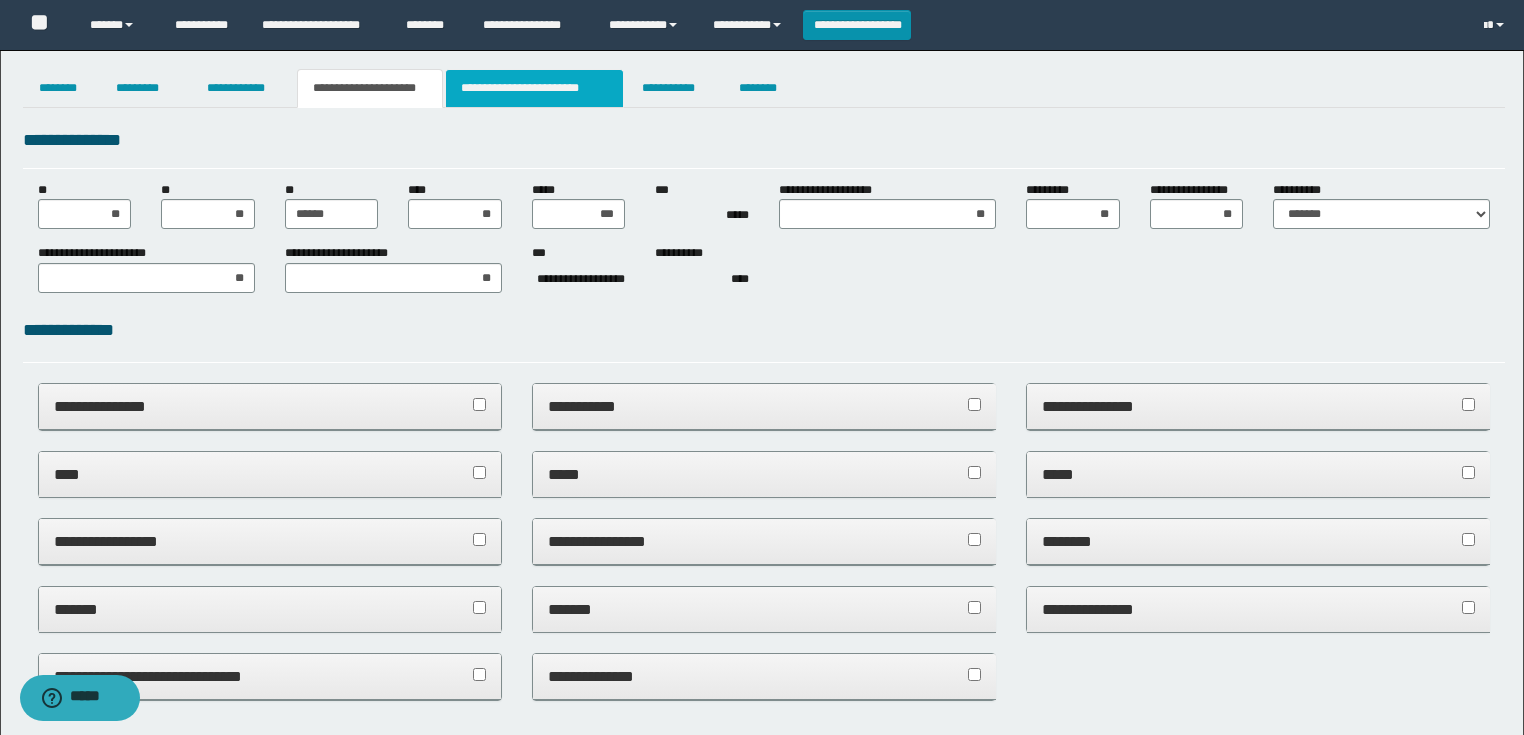 click on "**********" at bounding box center (534, 88) 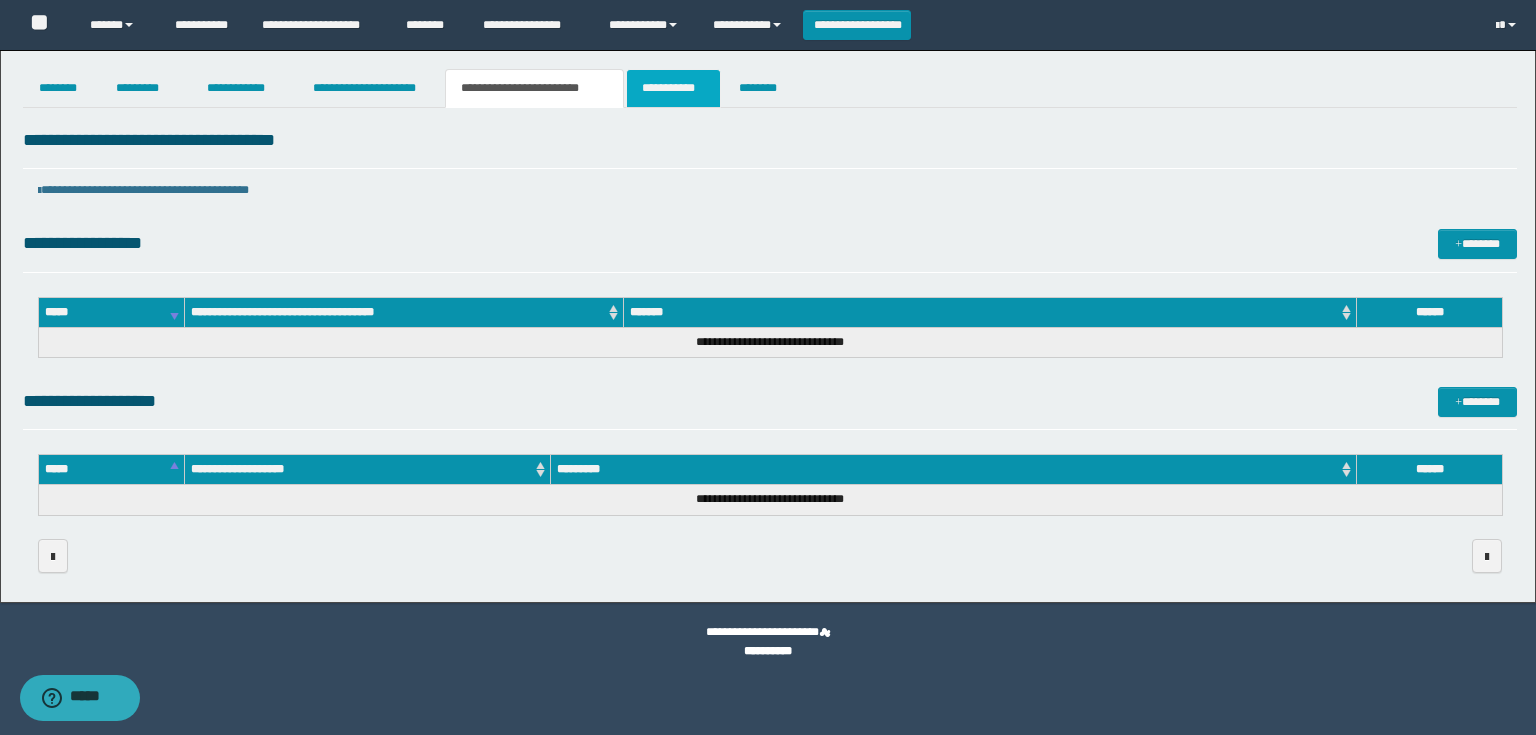click on "**********" at bounding box center (673, 88) 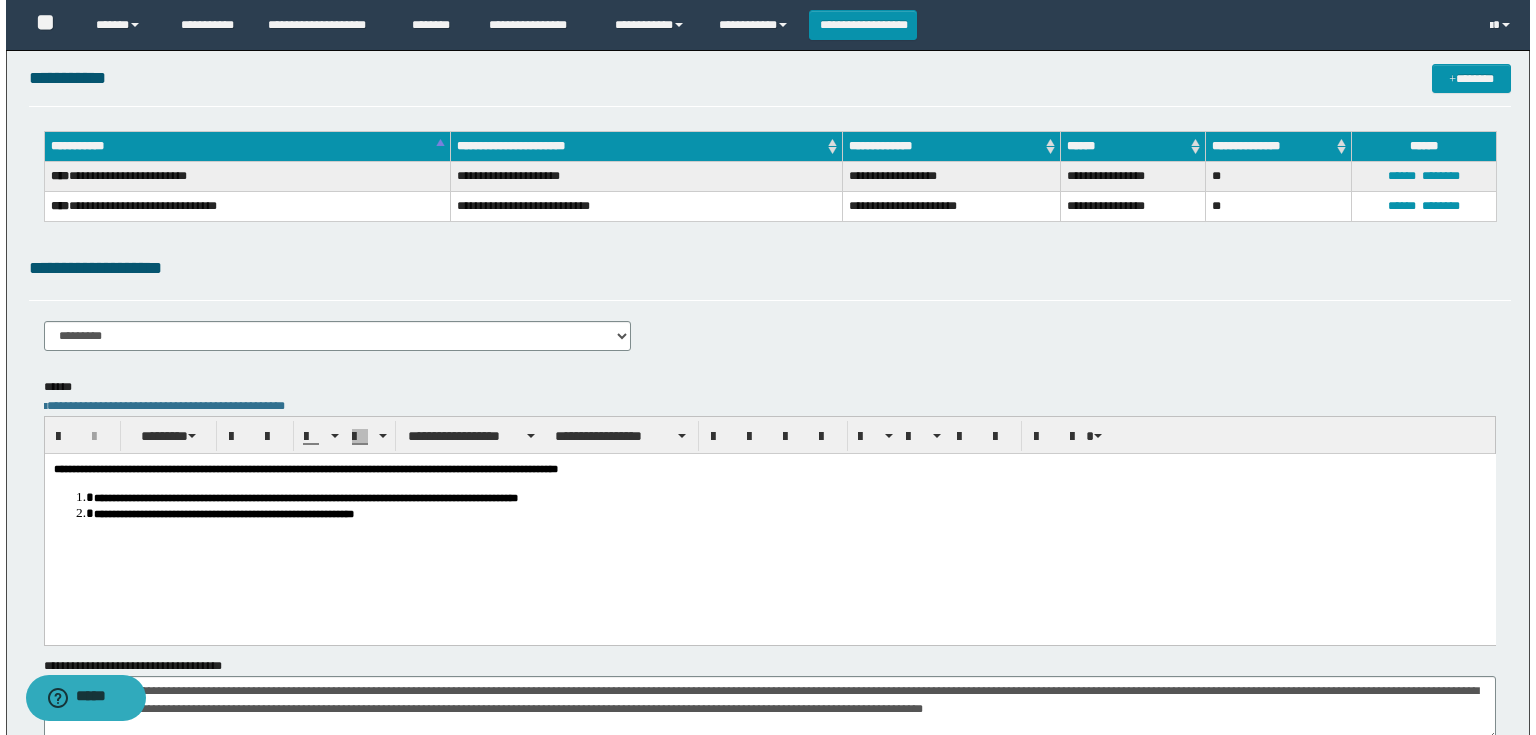 scroll, scrollTop: 0, scrollLeft: 0, axis: both 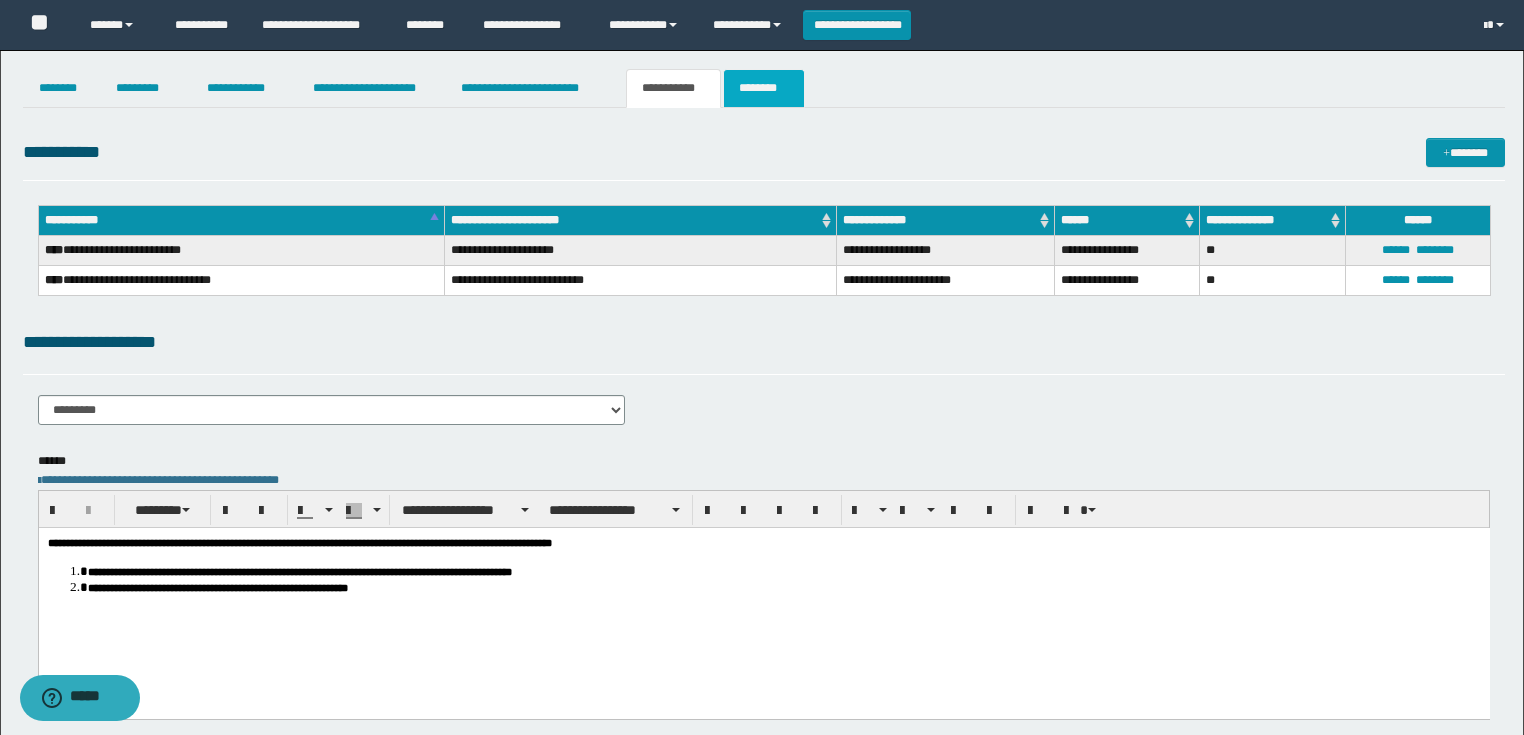 click on "********" at bounding box center (764, 88) 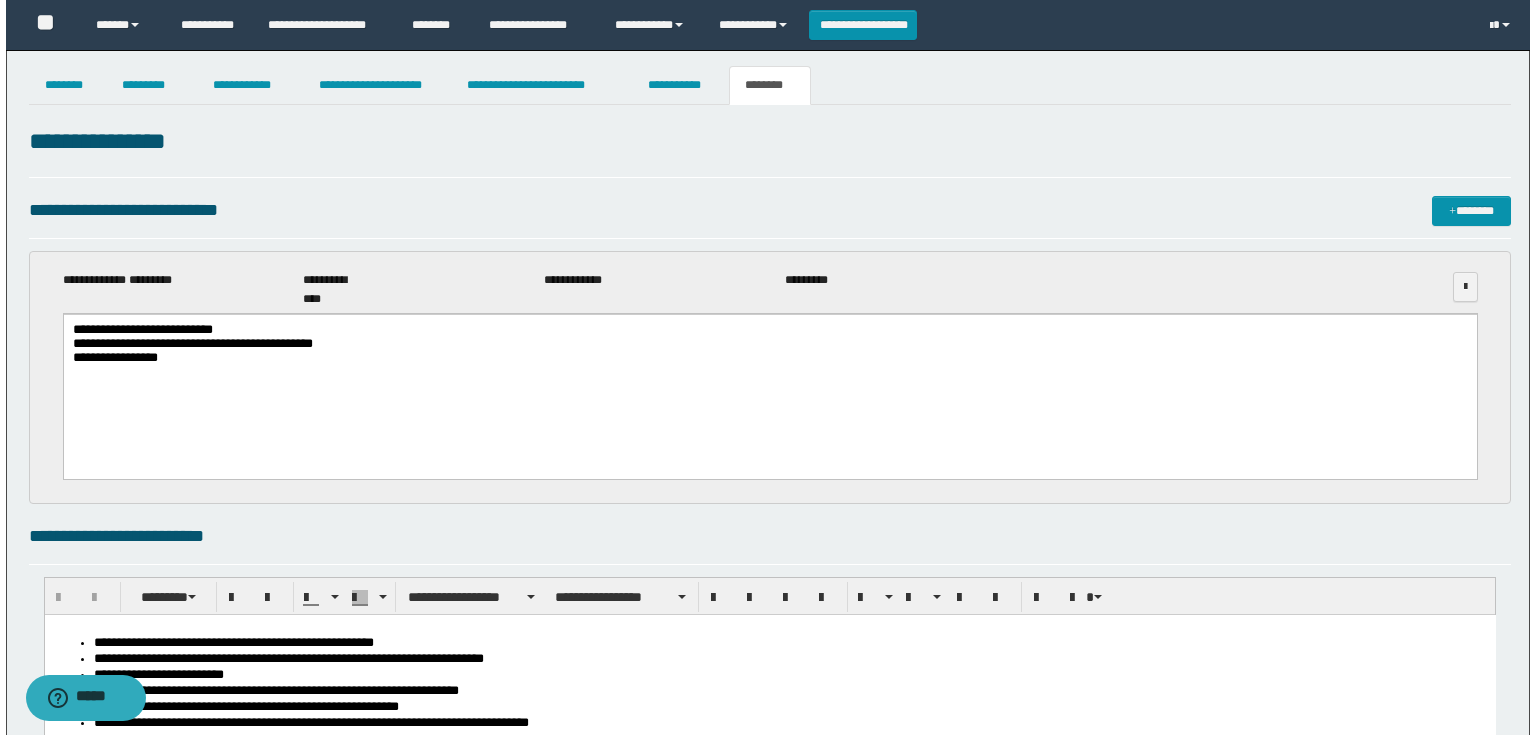 scroll, scrollTop: 0, scrollLeft: 0, axis: both 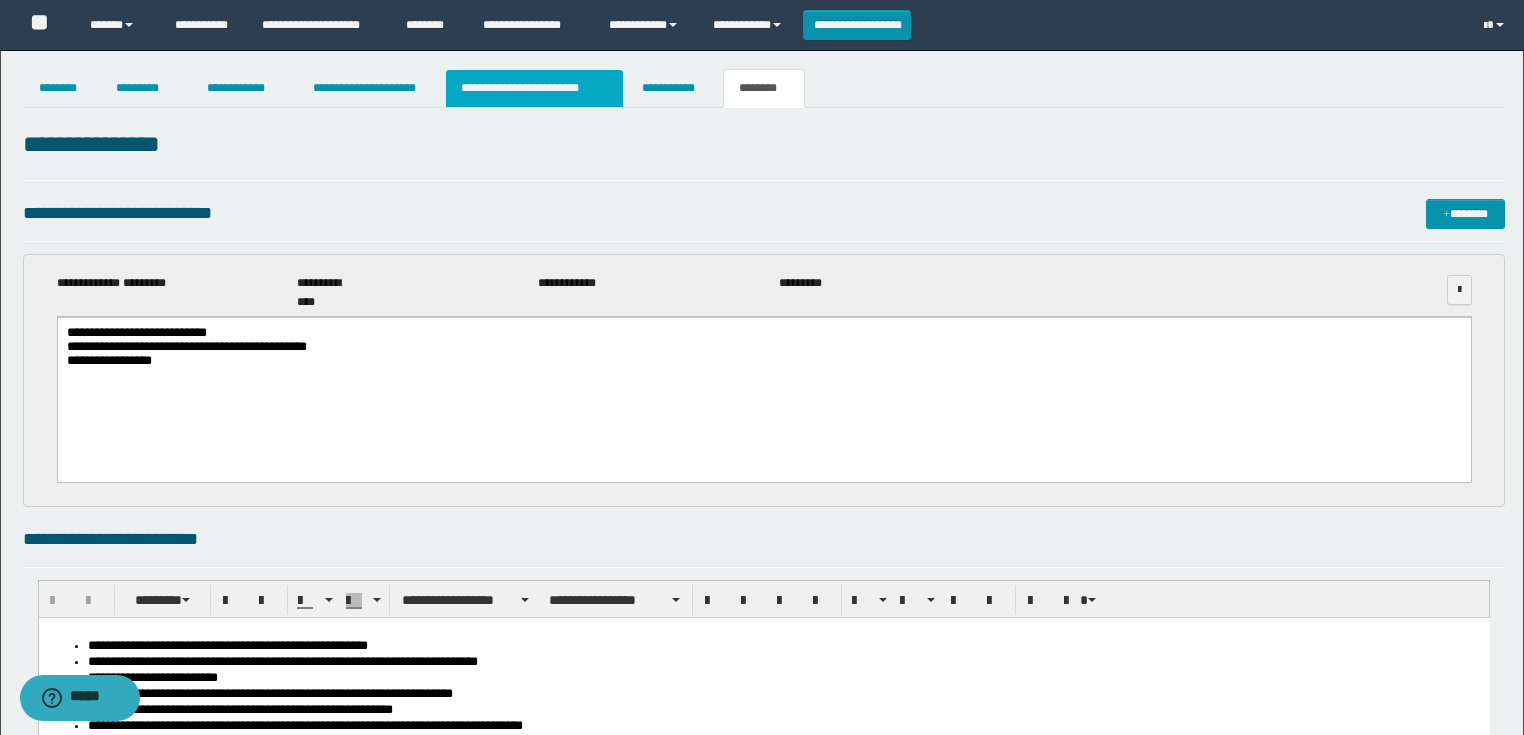 click on "**********" at bounding box center (534, 88) 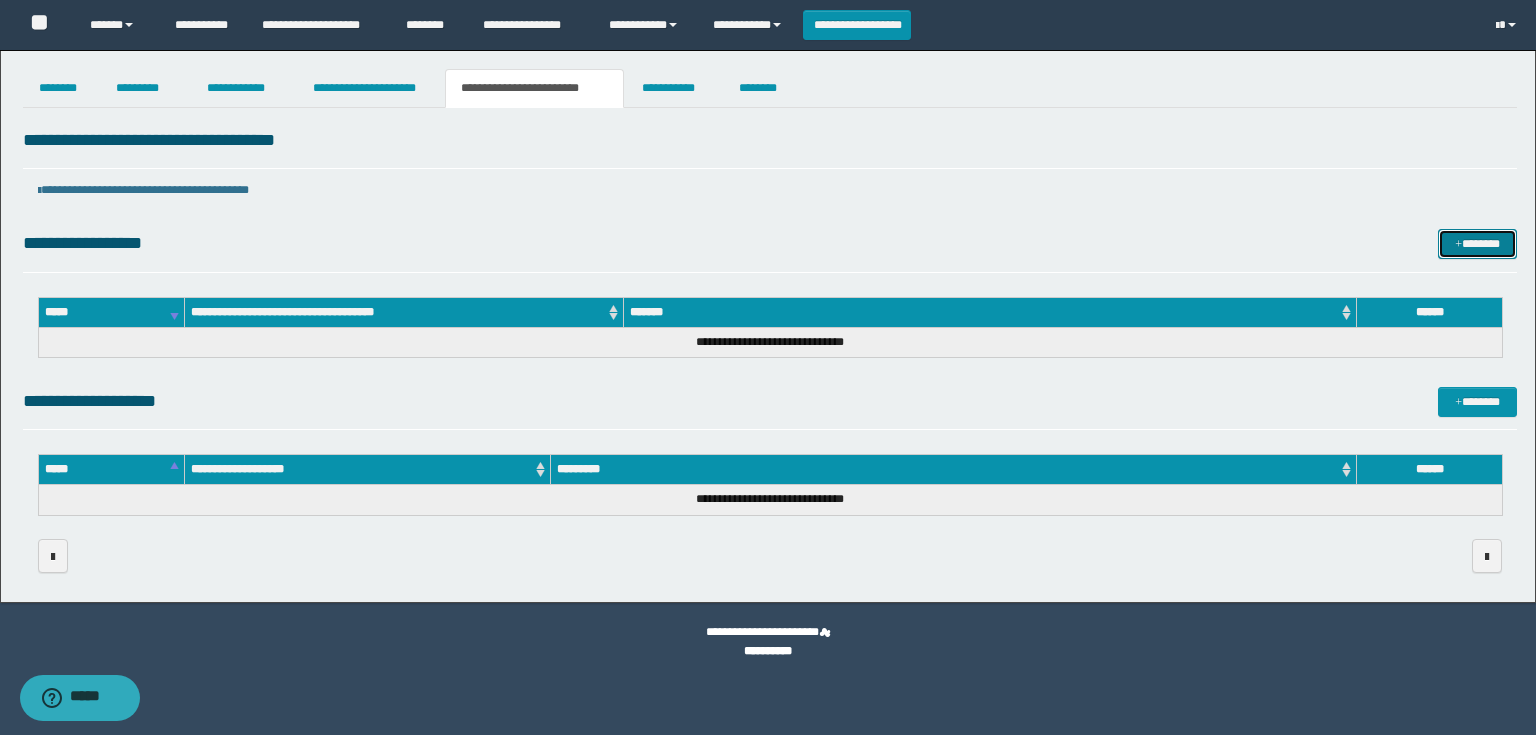 click on "*******" at bounding box center (1477, 244) 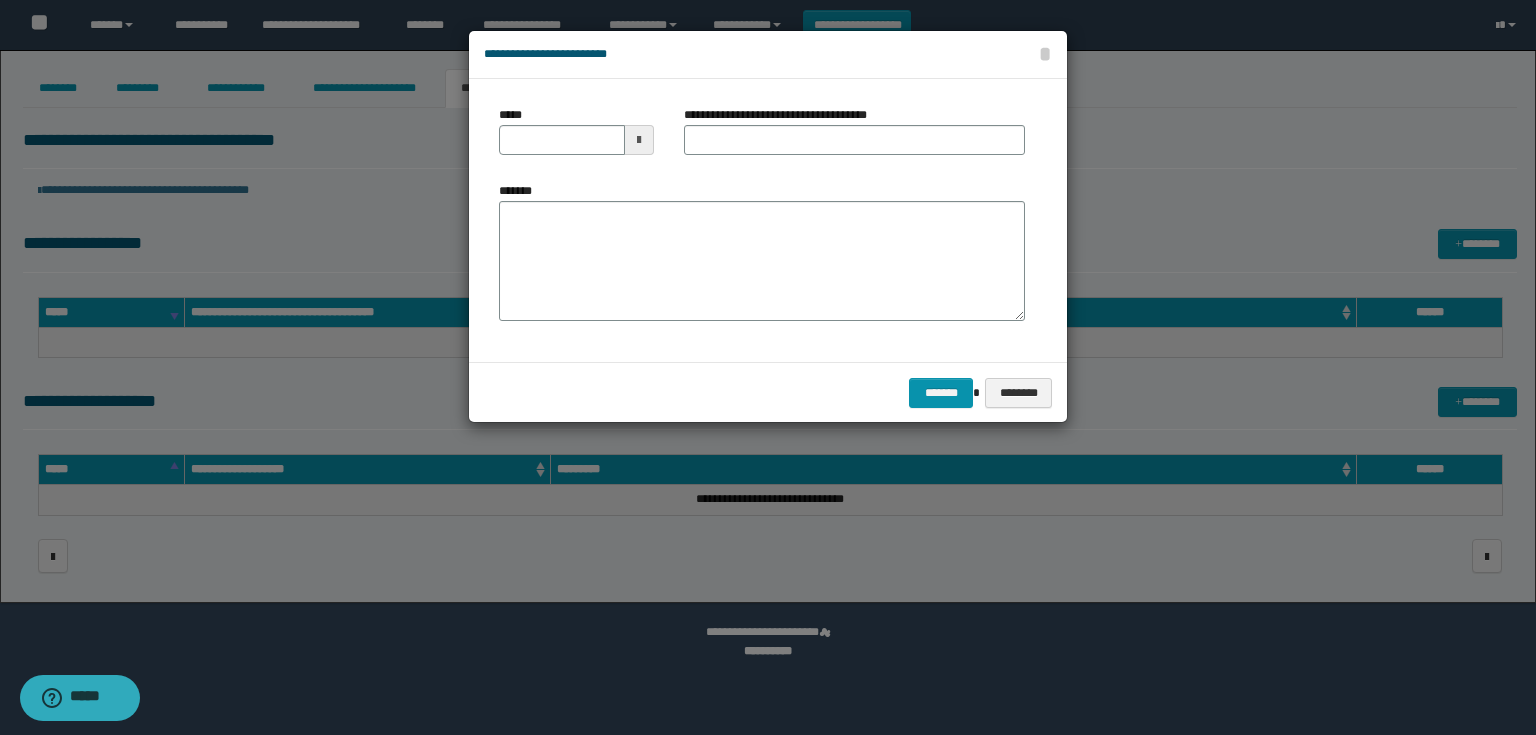 click at bounding box center (639, 140) 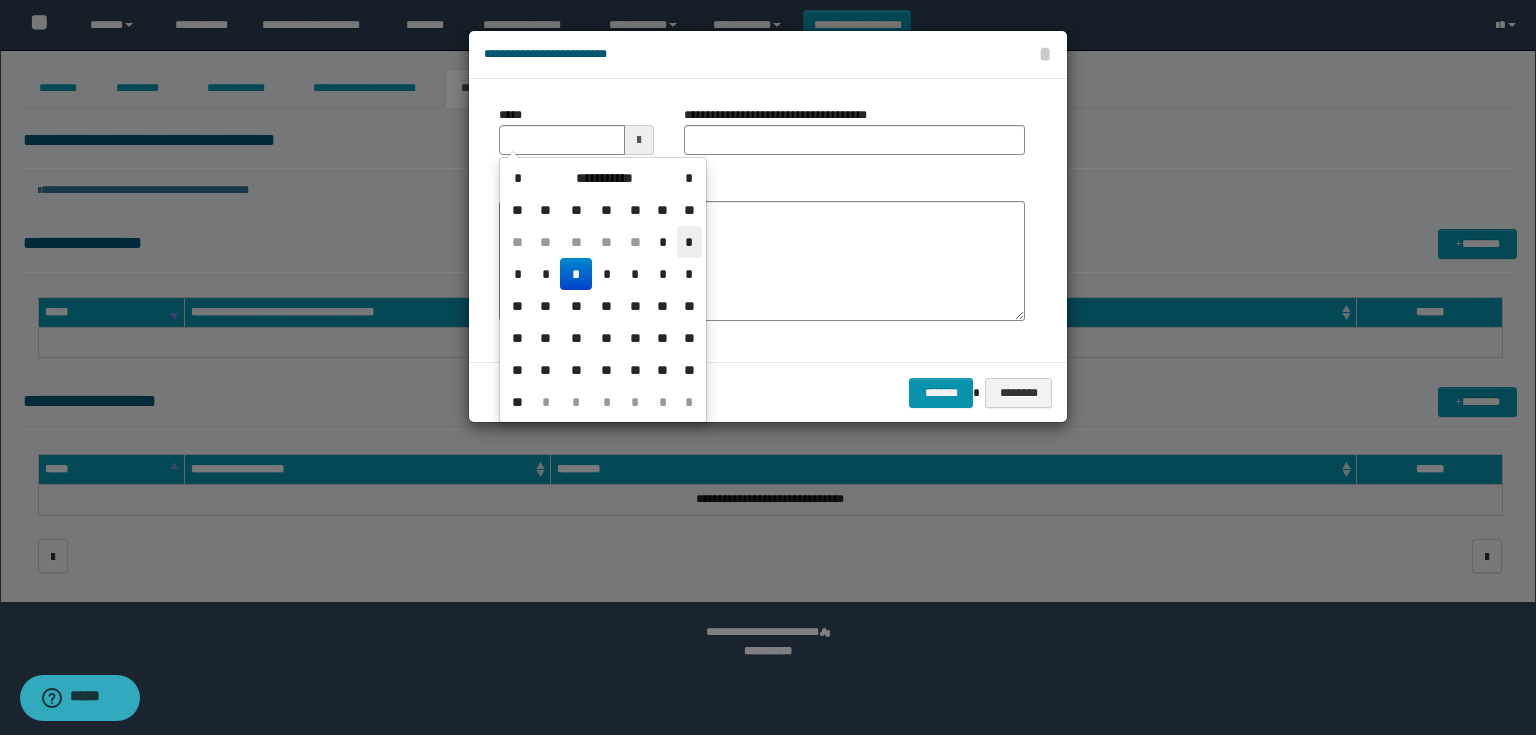 click on "*" at bounding box center [689, 242] 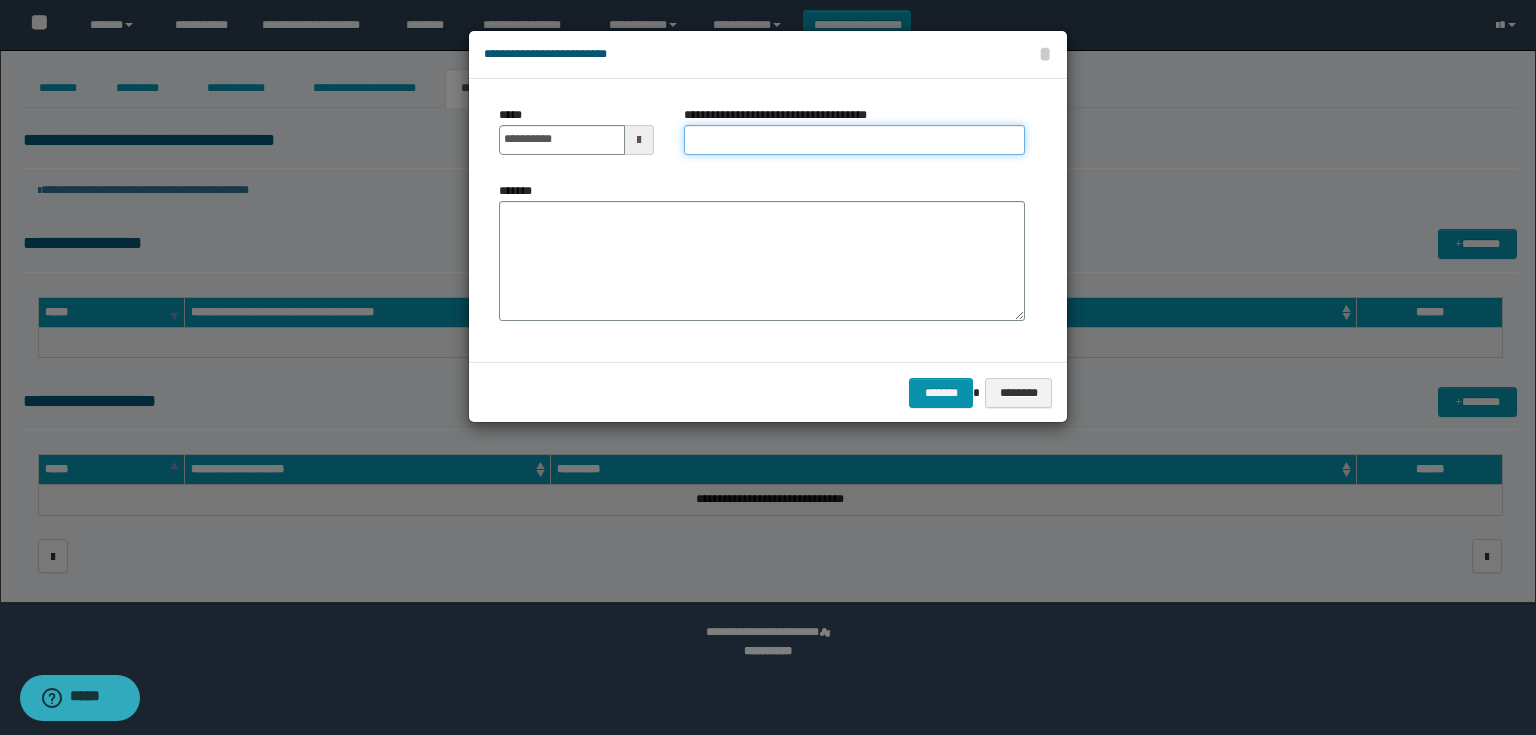click on "**********" at bounding box center [854, 140] 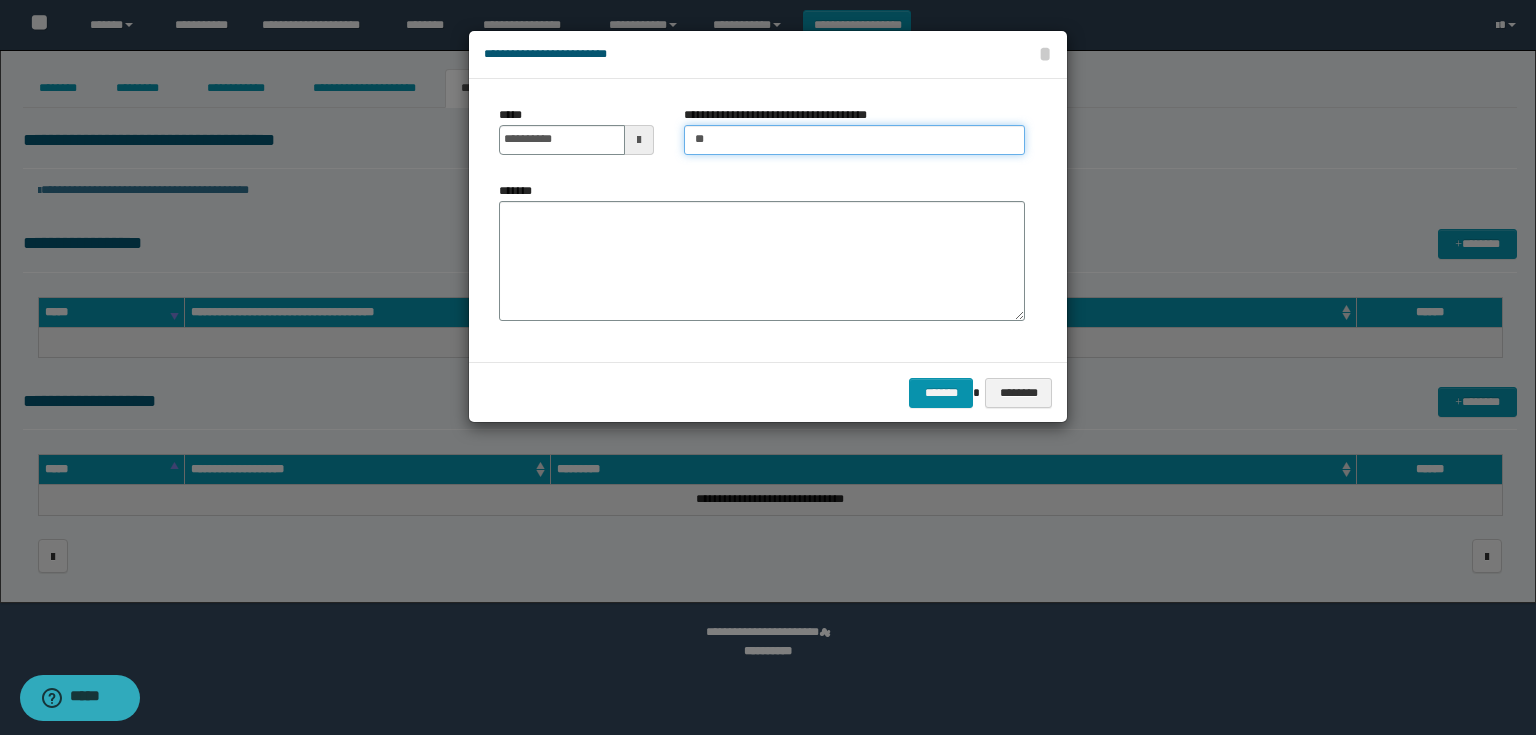 type on "*" 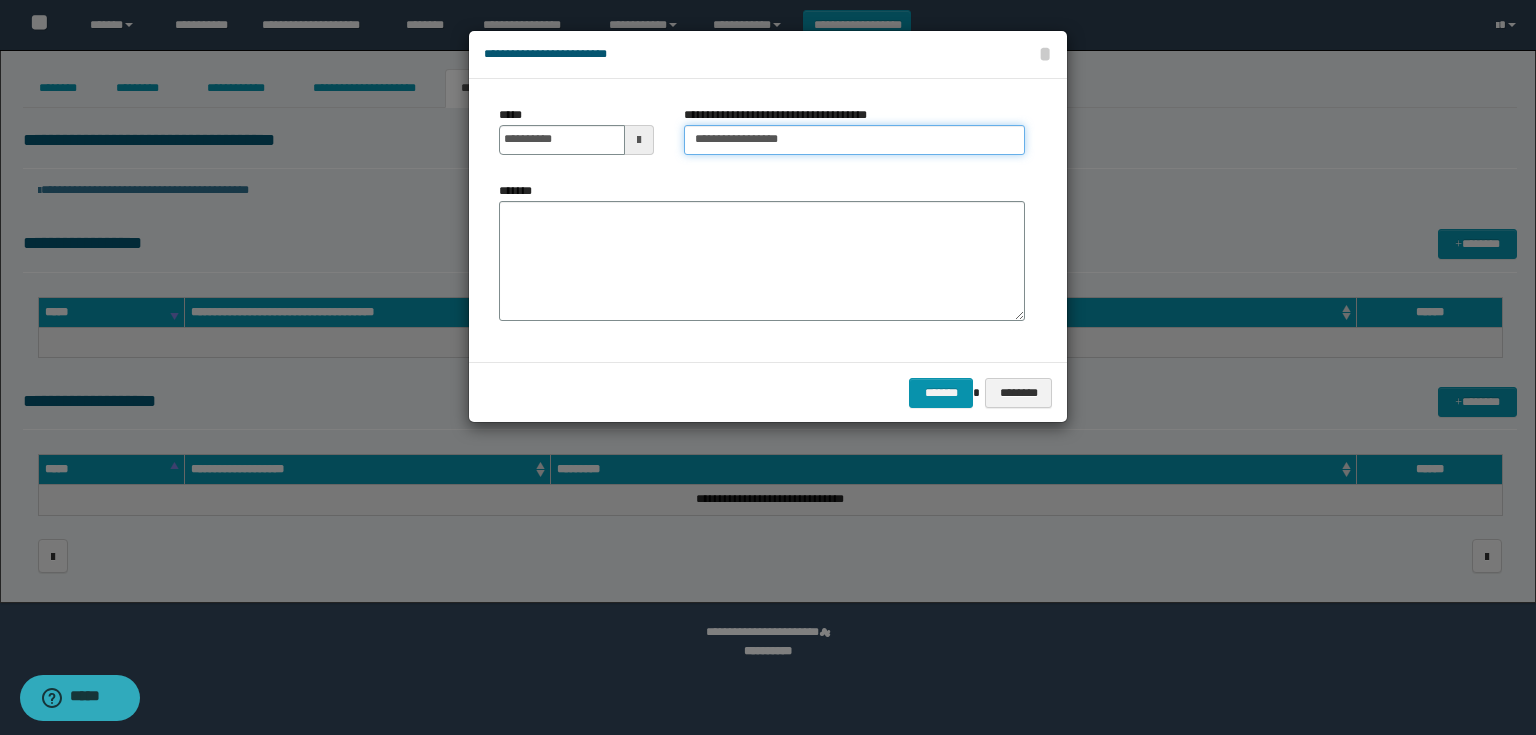 type on "**********" 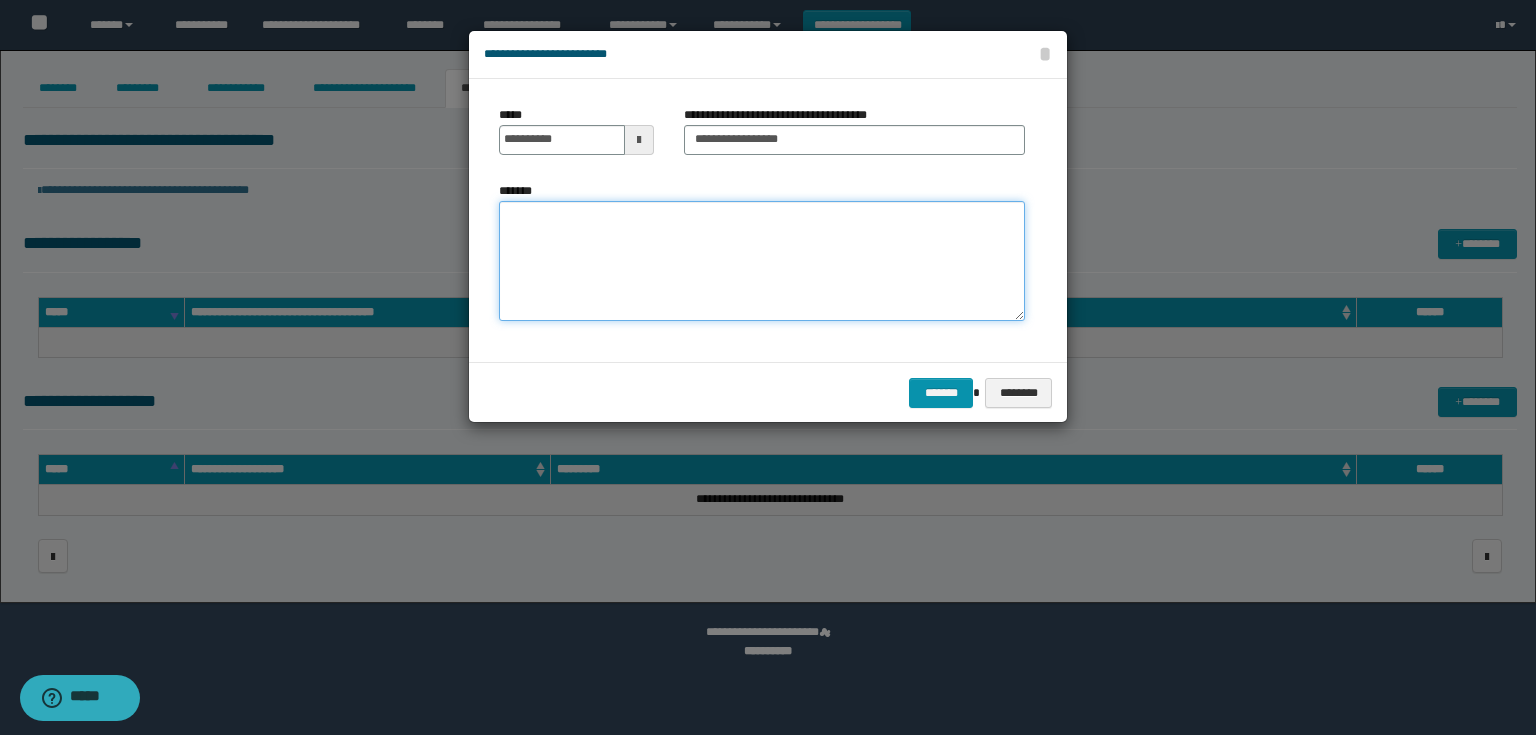click on "*******" at bounding box center (762, 261) 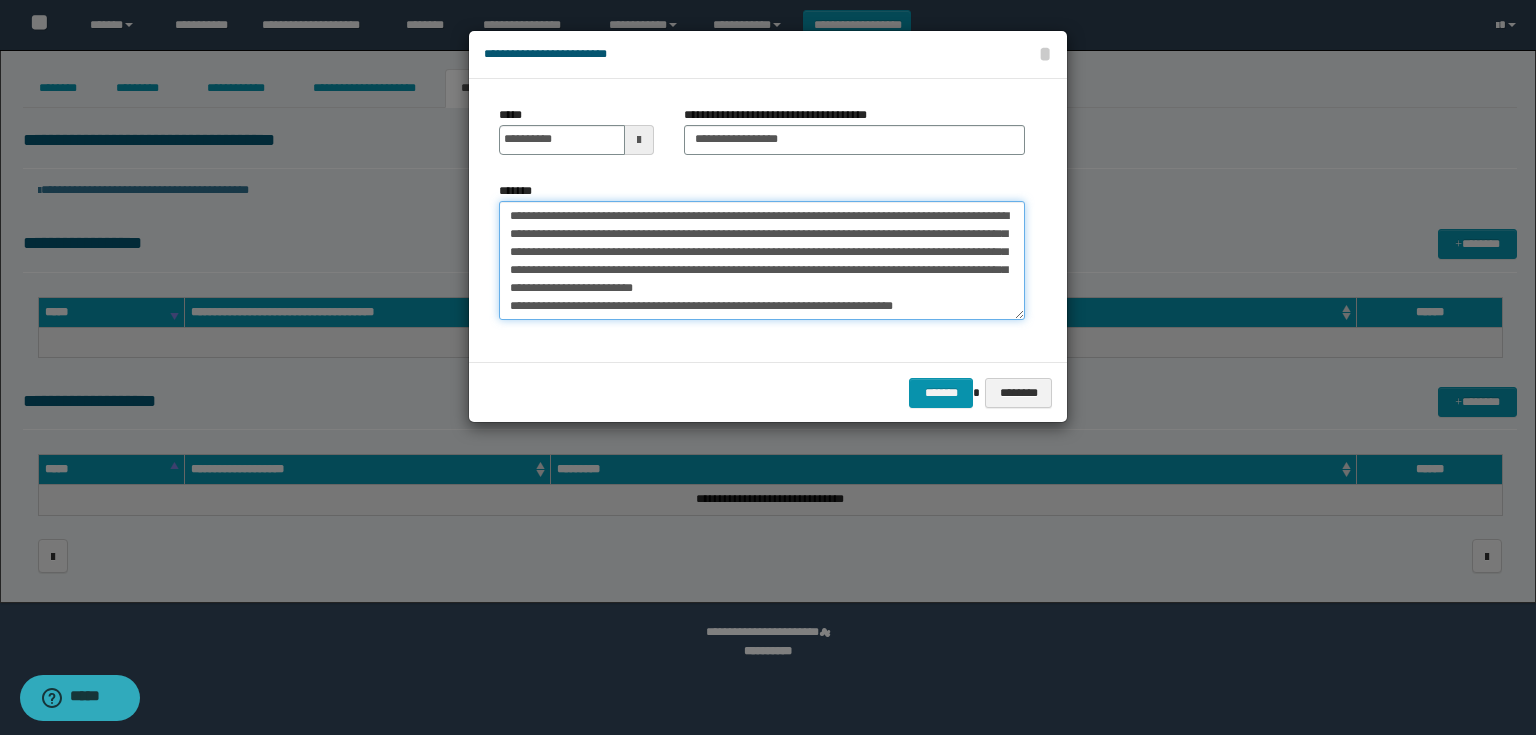scroll, scrollTop: 48, scrollLeft: 0, axis: vertical 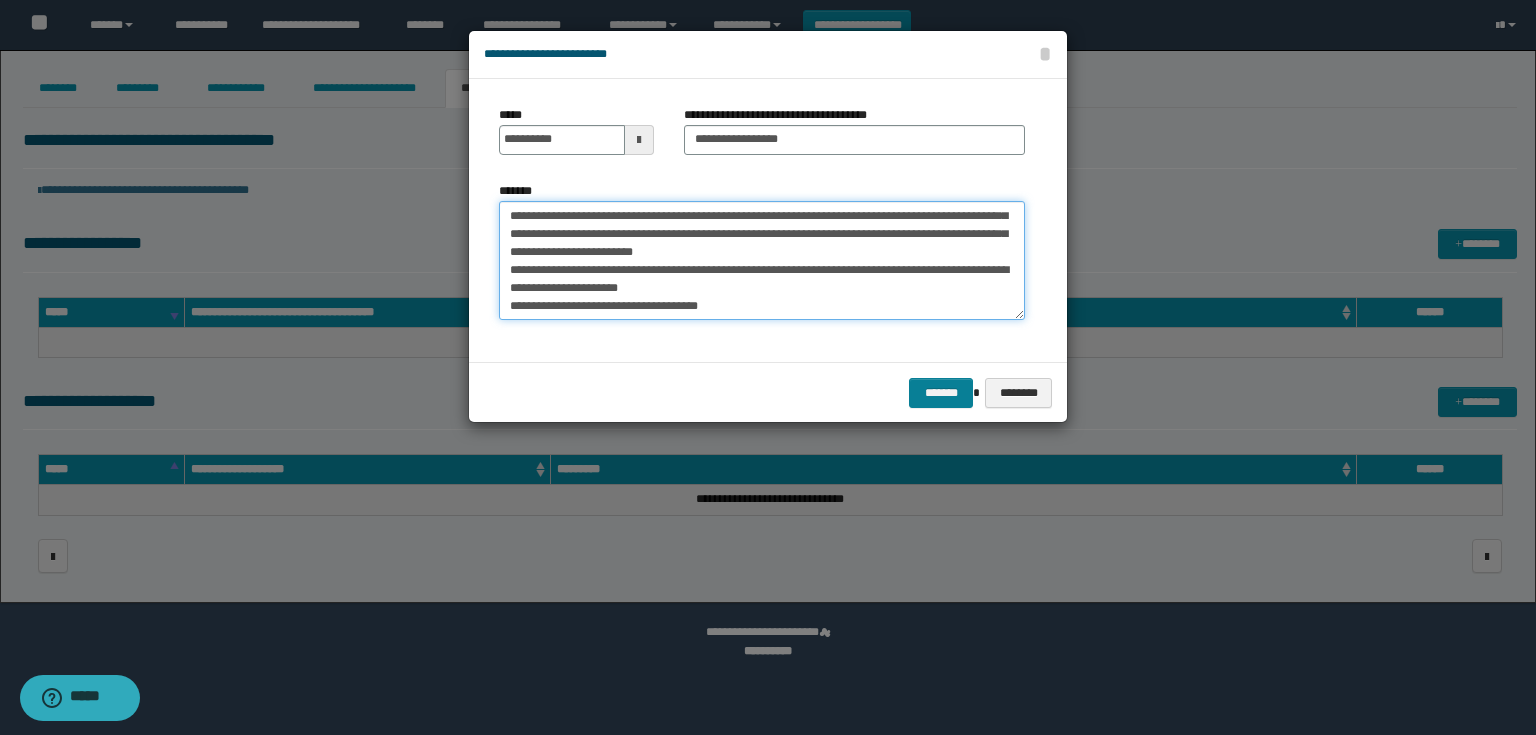 type on "**********" 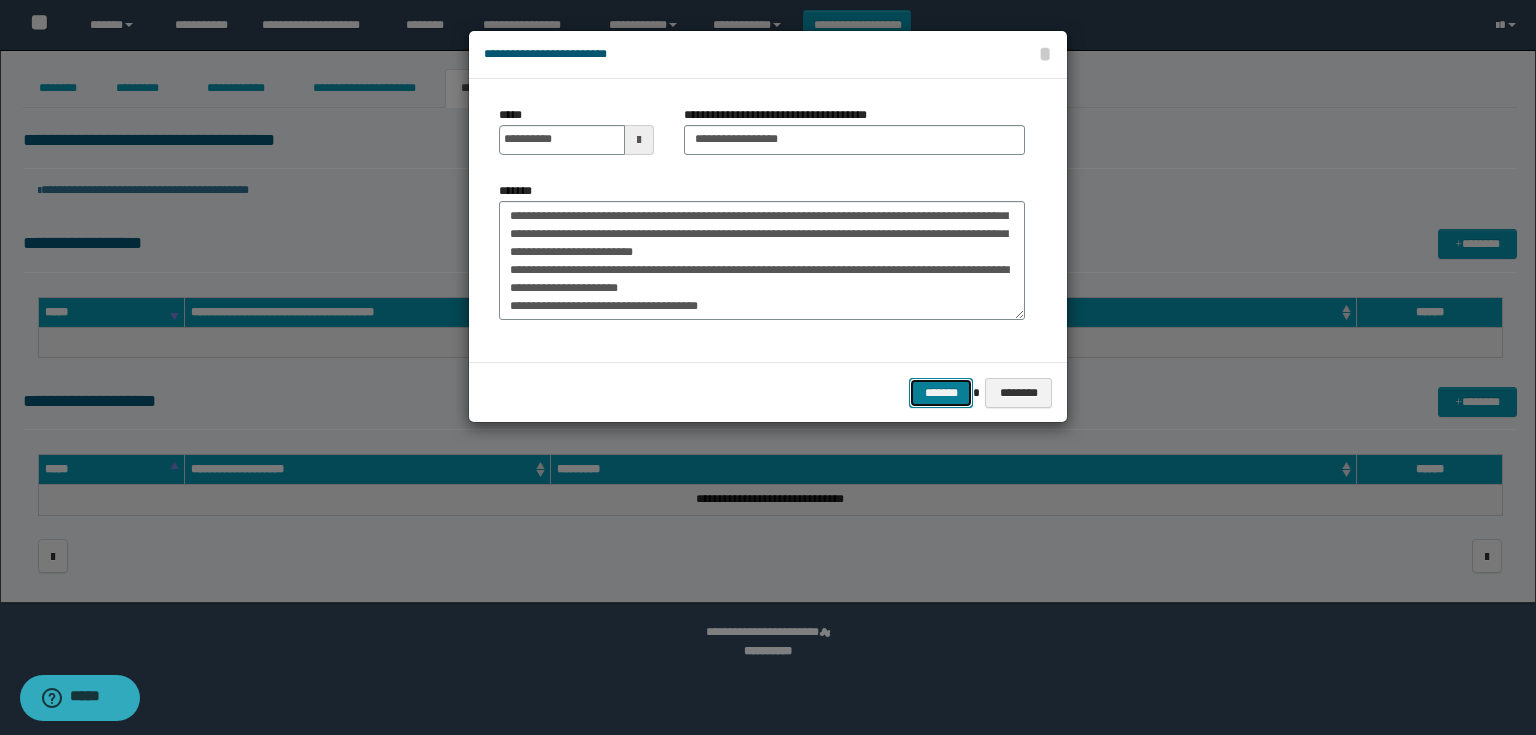 click on "*******" at bounding box center [941, 393] 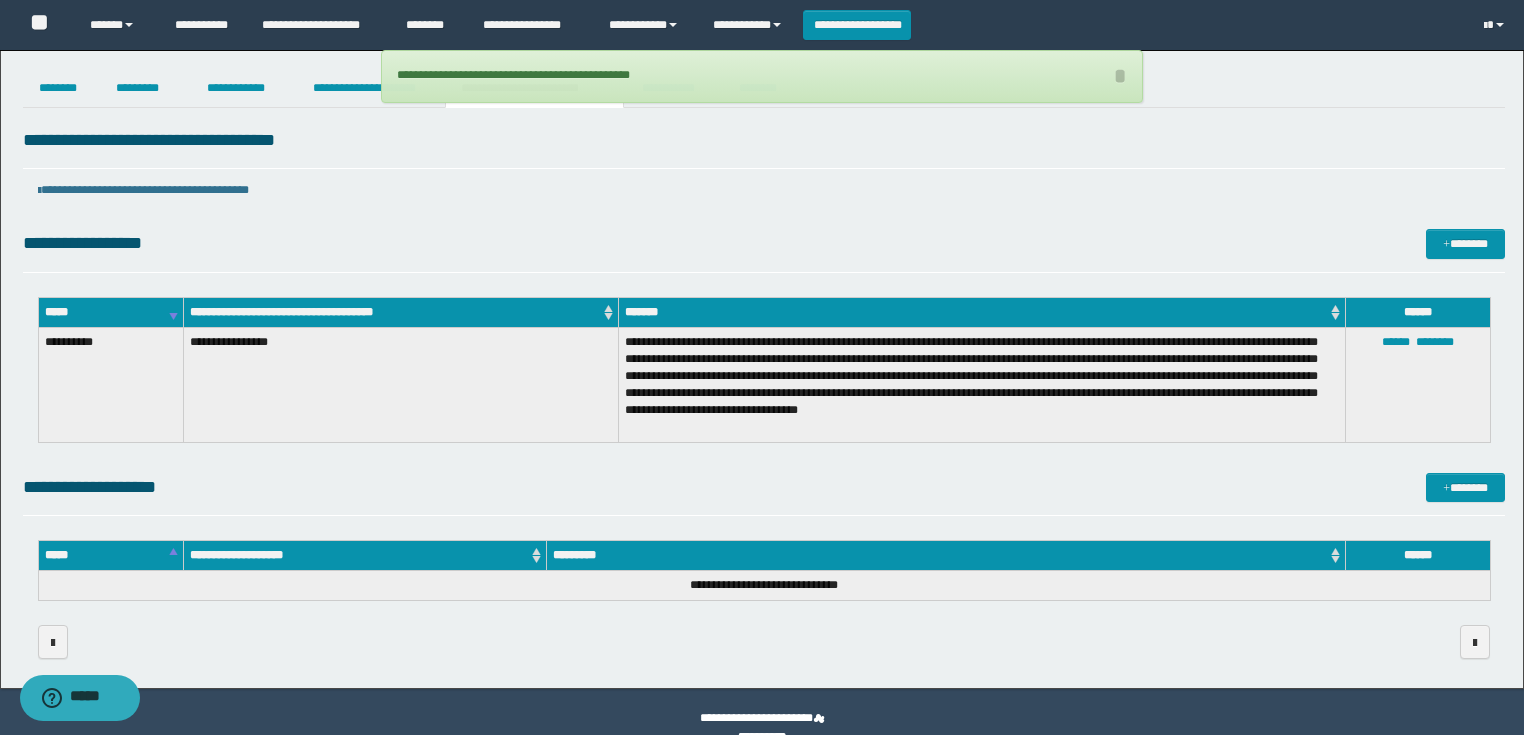 click on "**********" at bounding box center (762, 369) 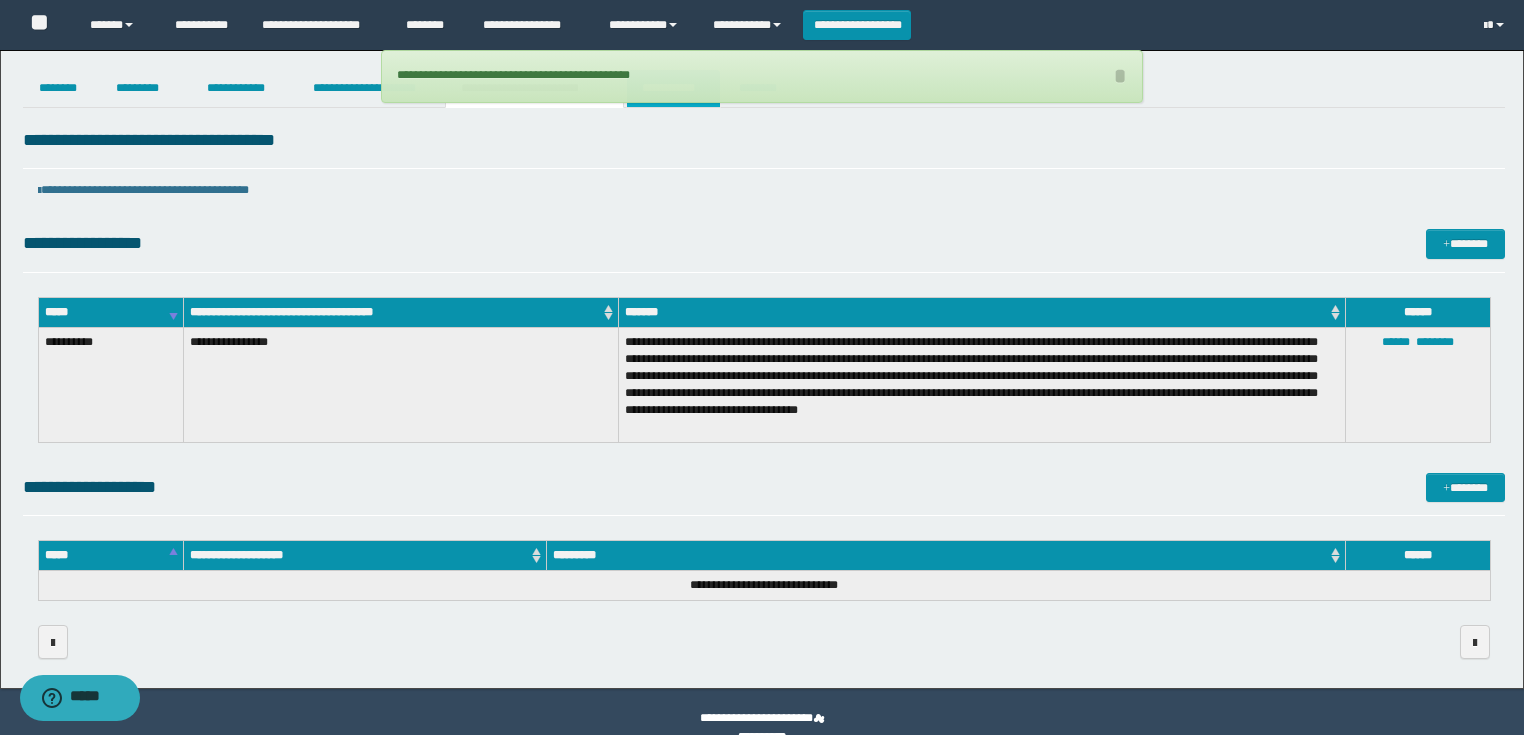 click on "**********" at bounding box center [673, 88] 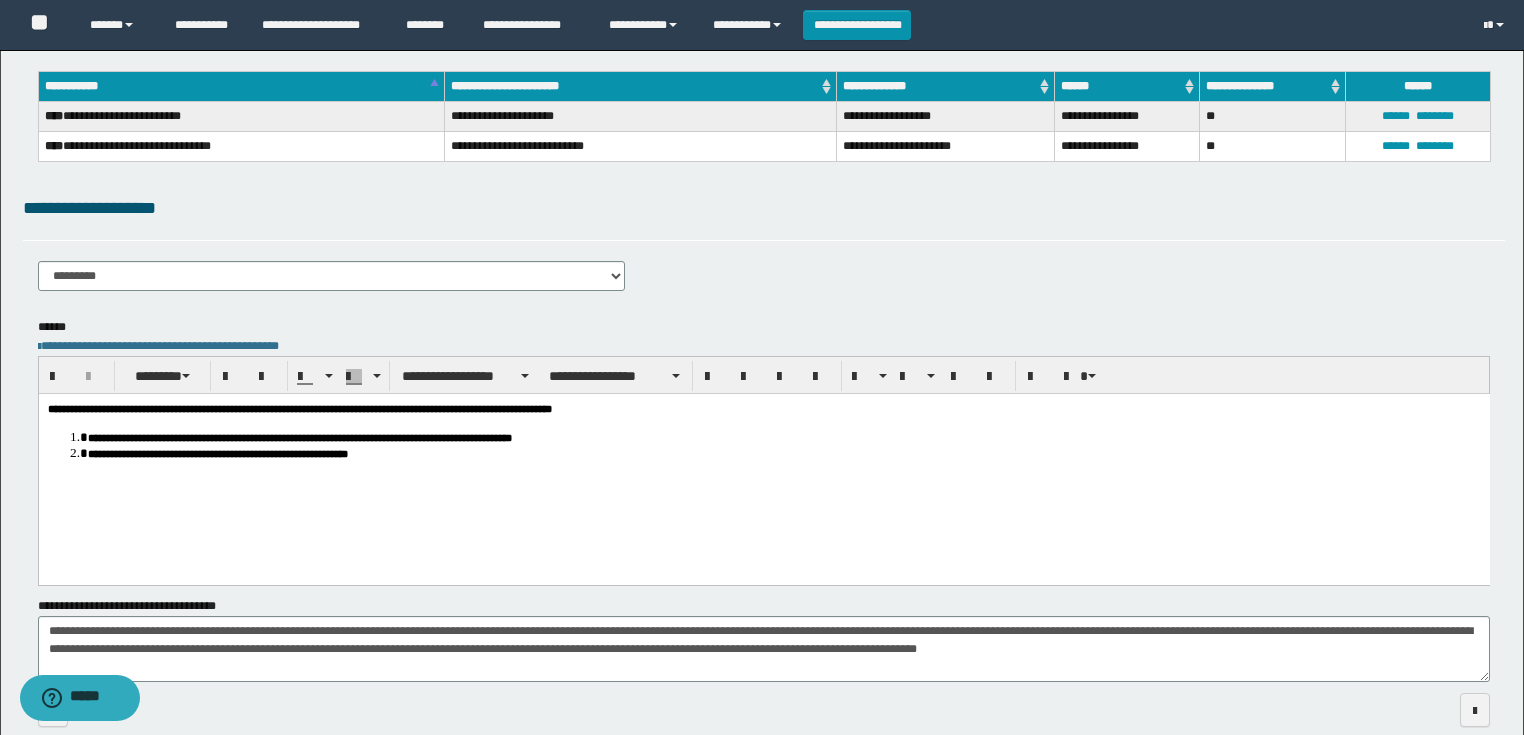 scroll, scrollTop: 0, scrollLeft: 0, axis: both 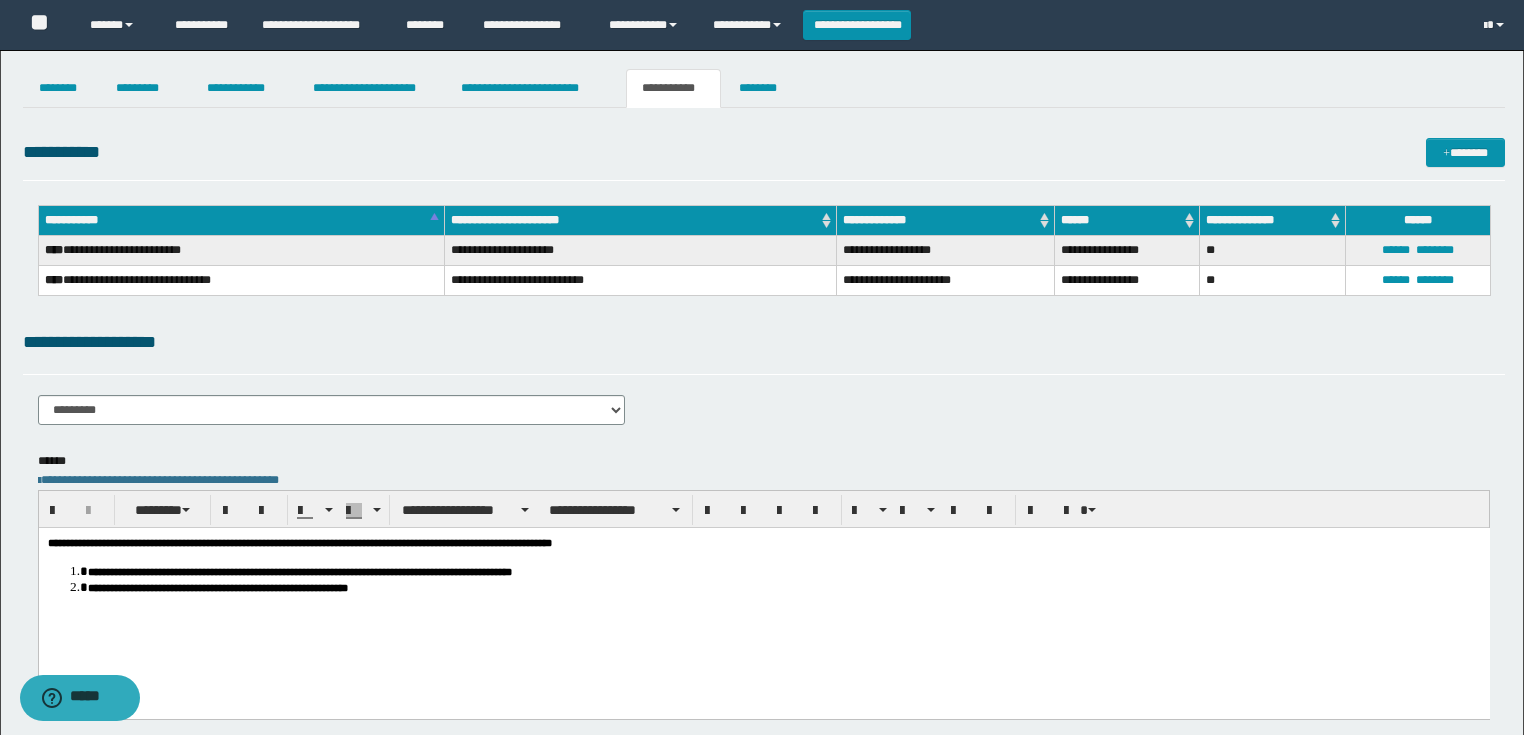click on "**********" at bounding box center (762, 470) 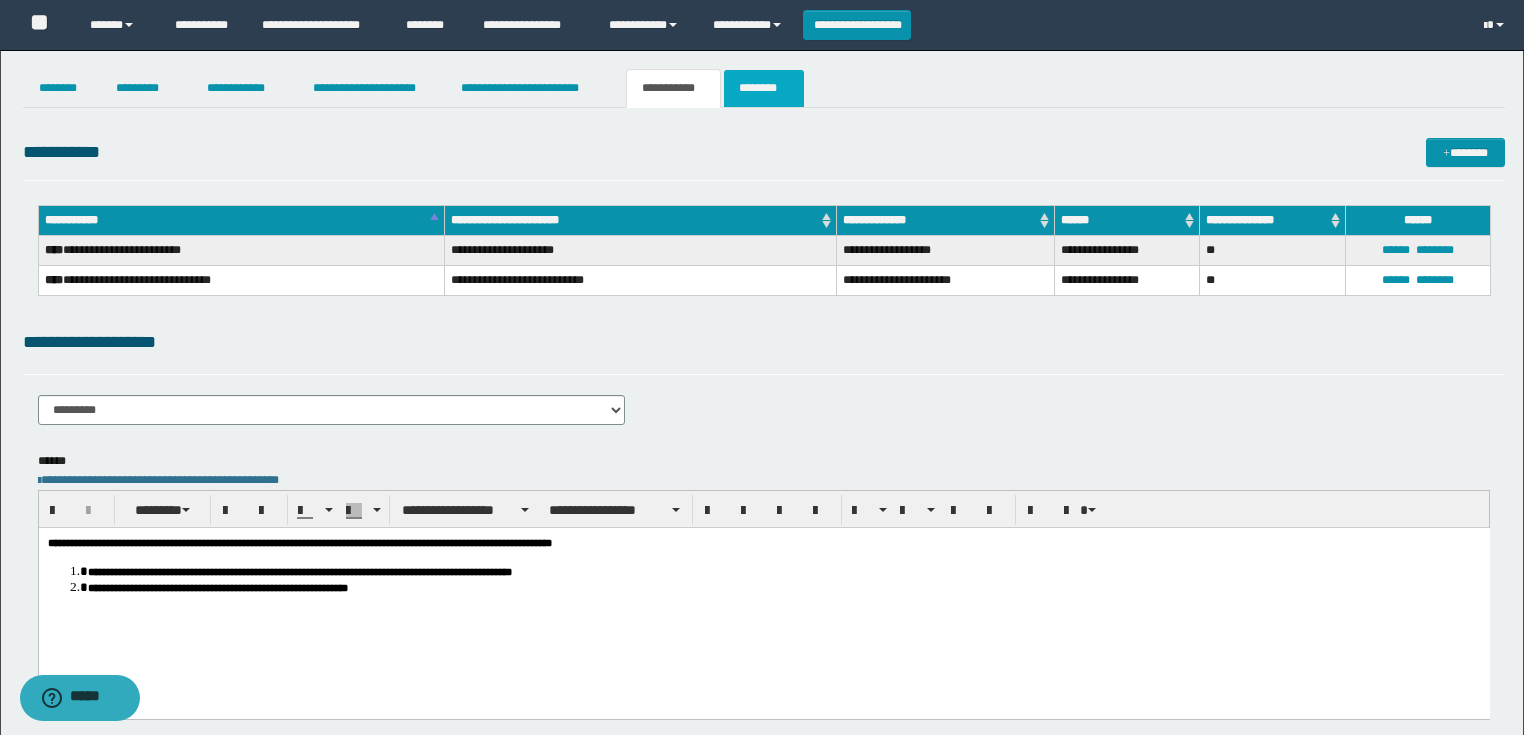 click on "********" at bounding box center (764, 88) 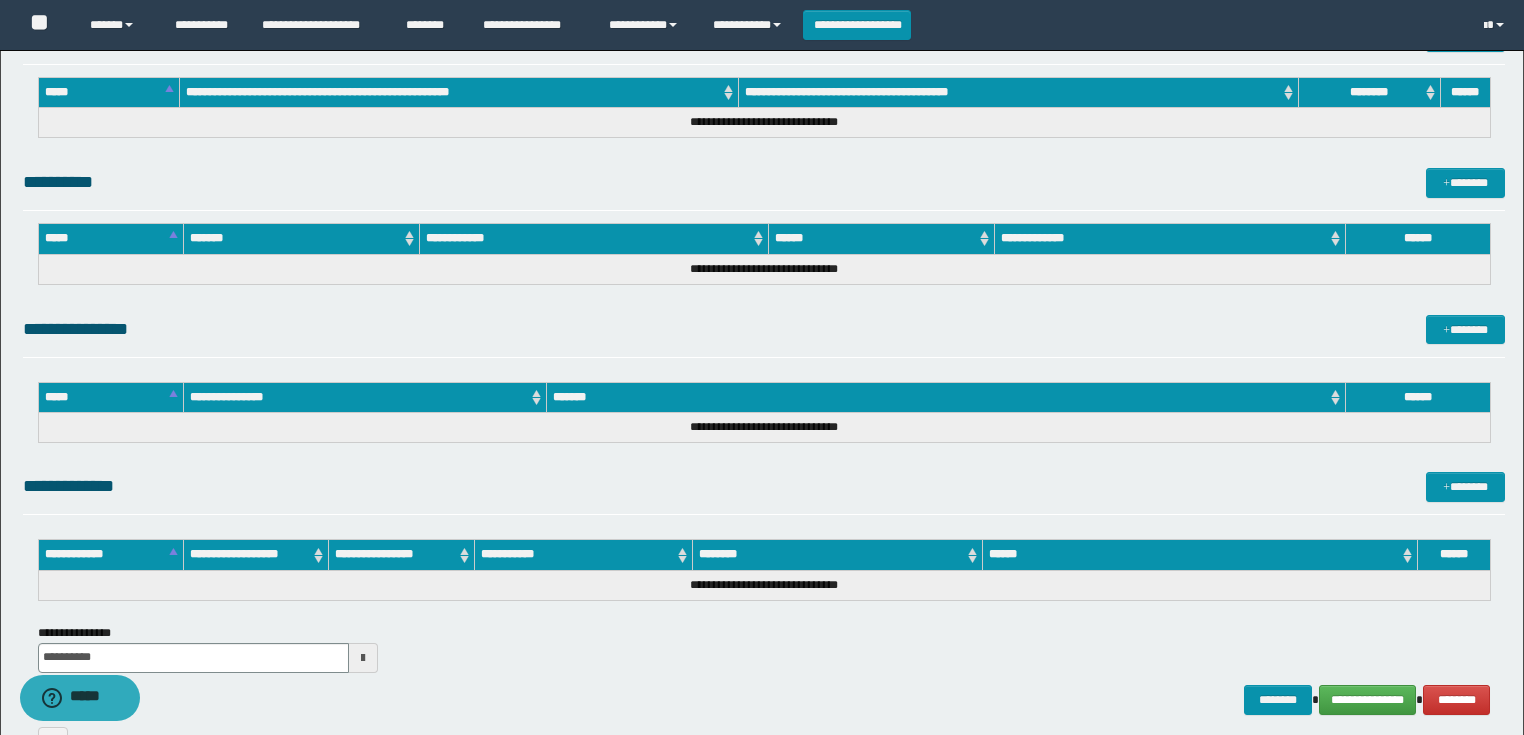 scroll, scrollTop: 858, scrollLeft: 0, axis: vertical 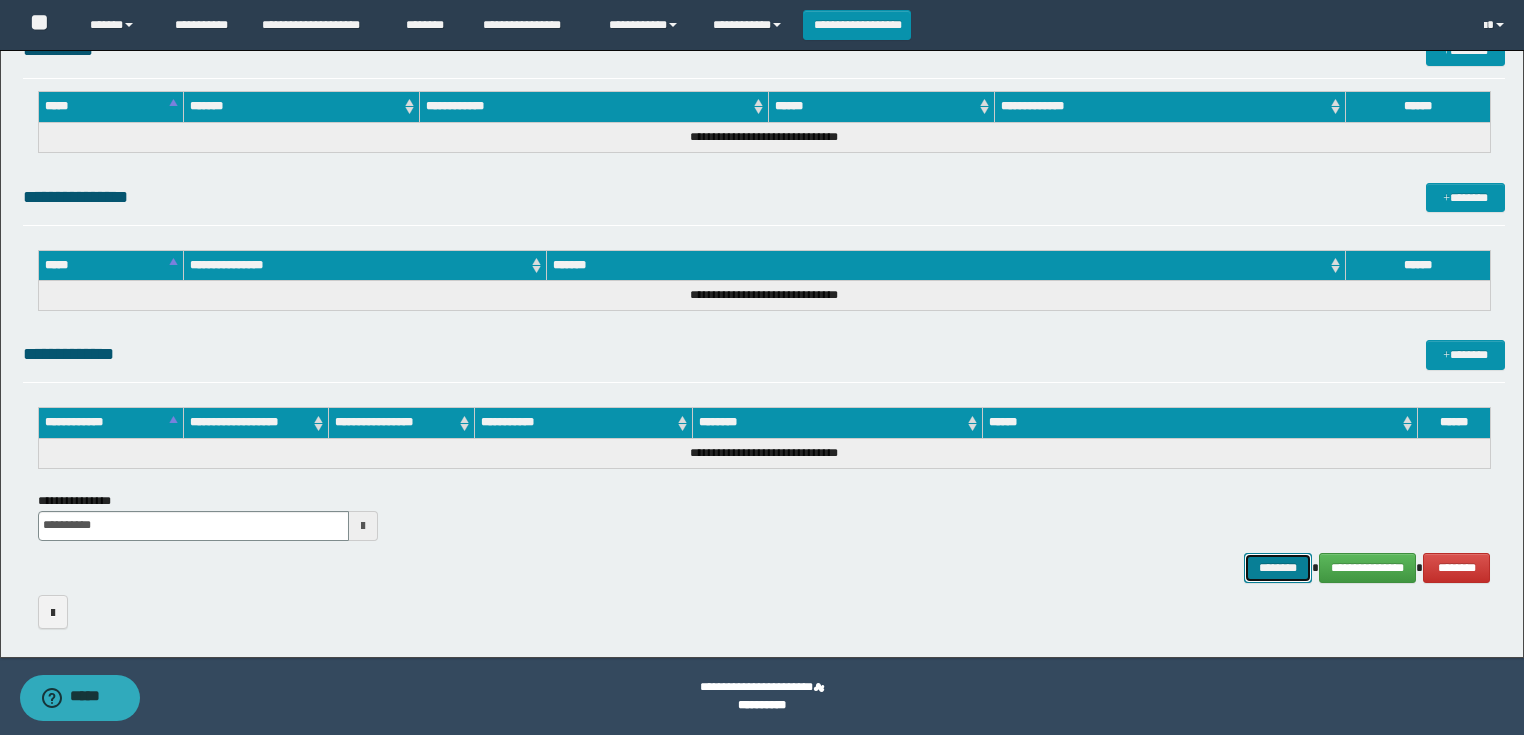 click on "********" at bounding box center (1277, 568) 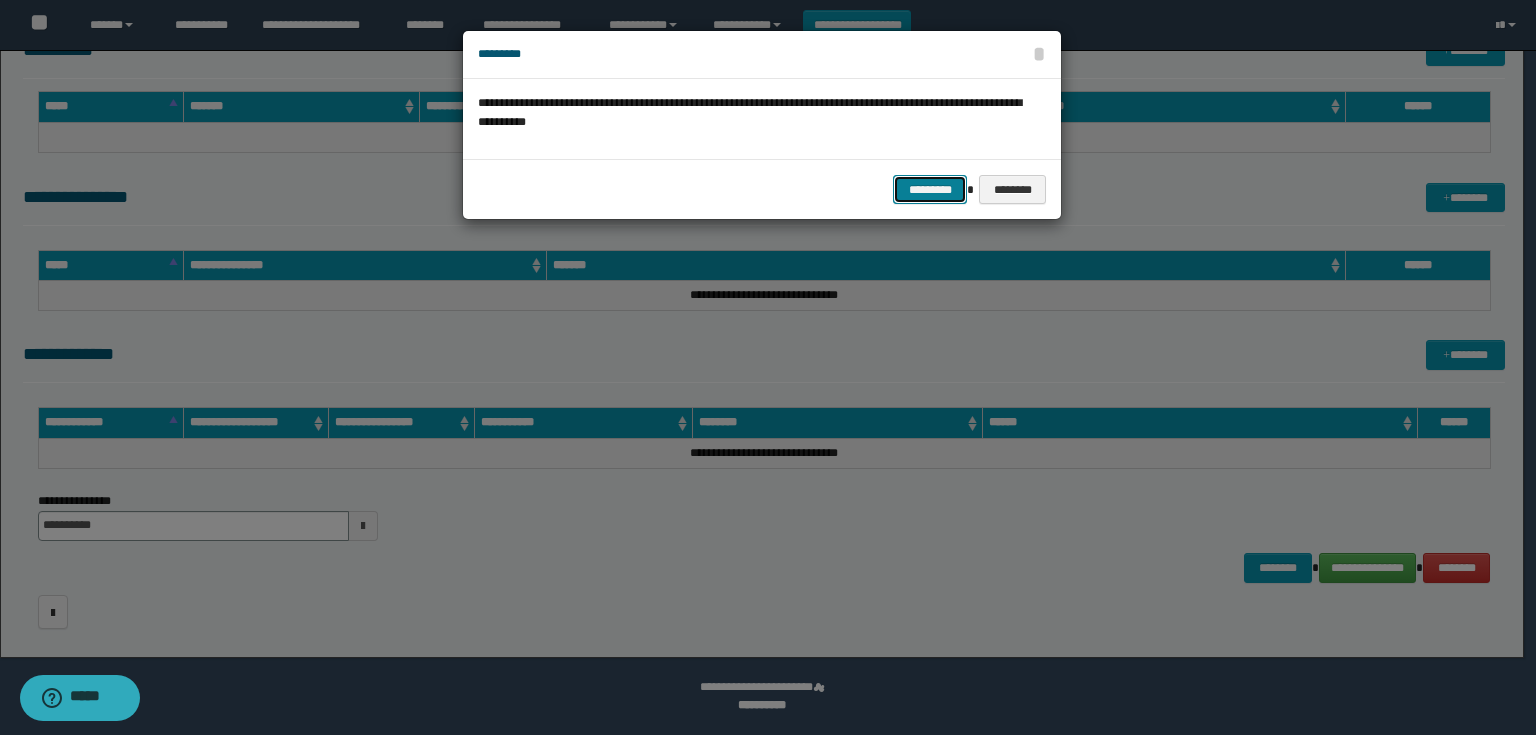 click on "*********" at bounding box center [930, 190] 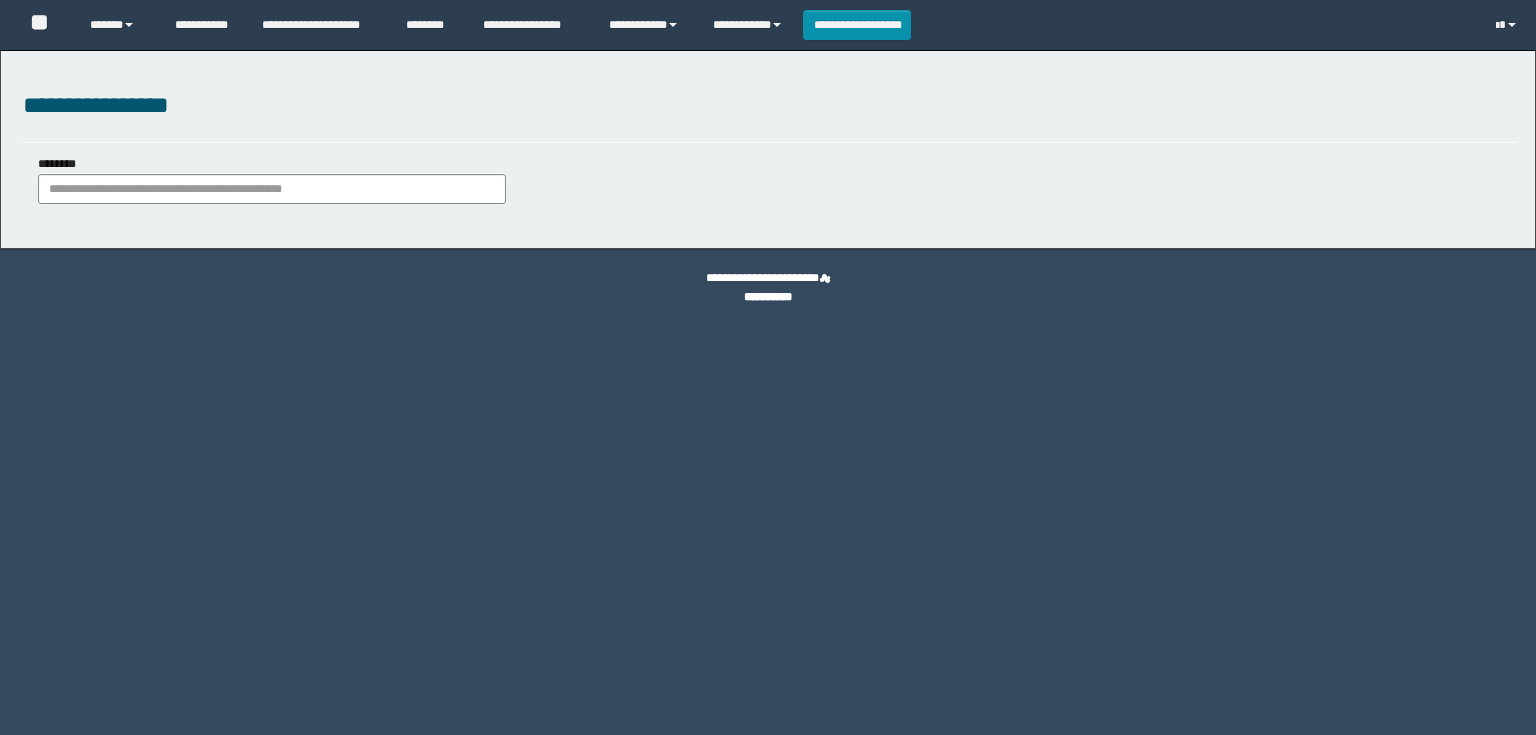 scroll, scrollTop: 0, scrollLeft: 0, axis: both 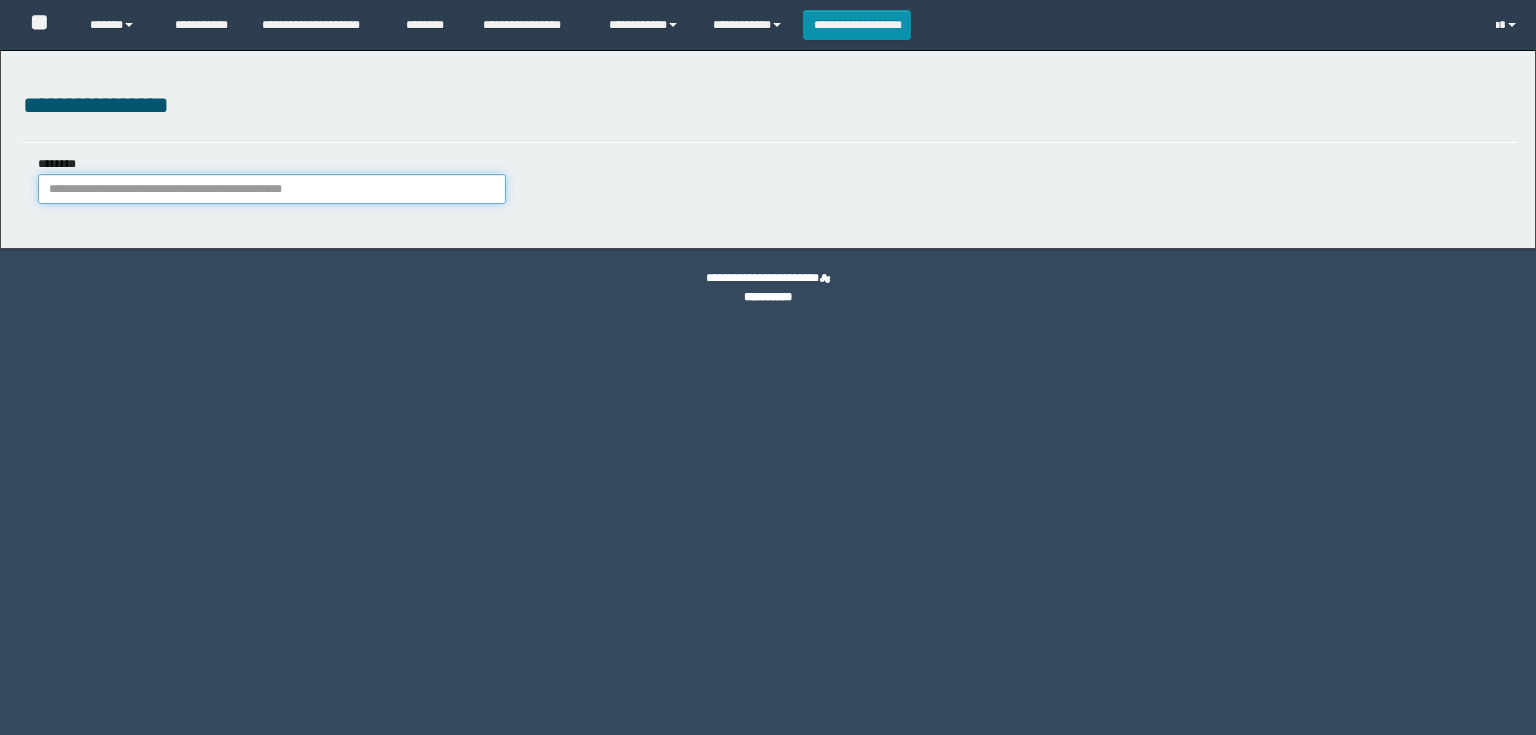 click on "********" at bounding box center [272, 189] 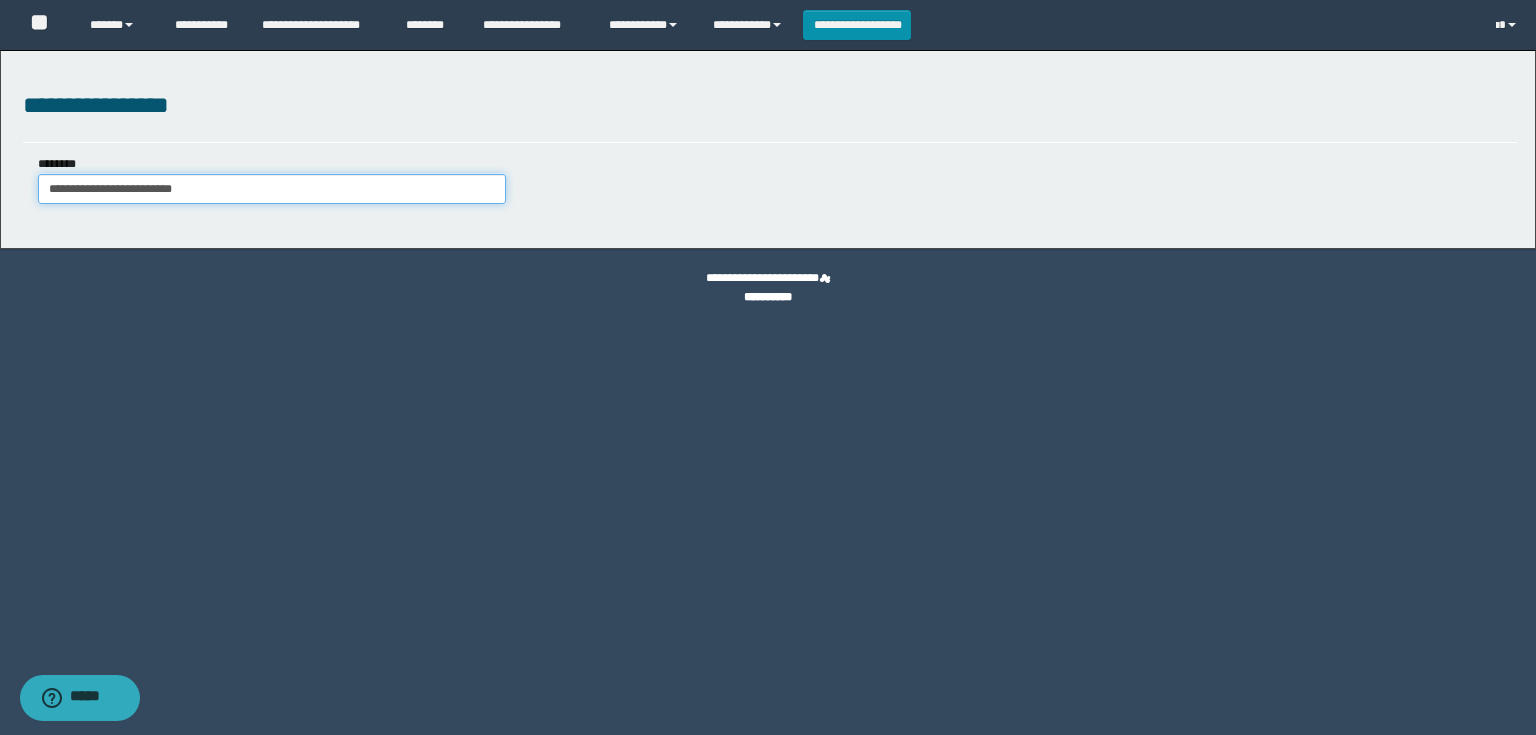 type on "**********" 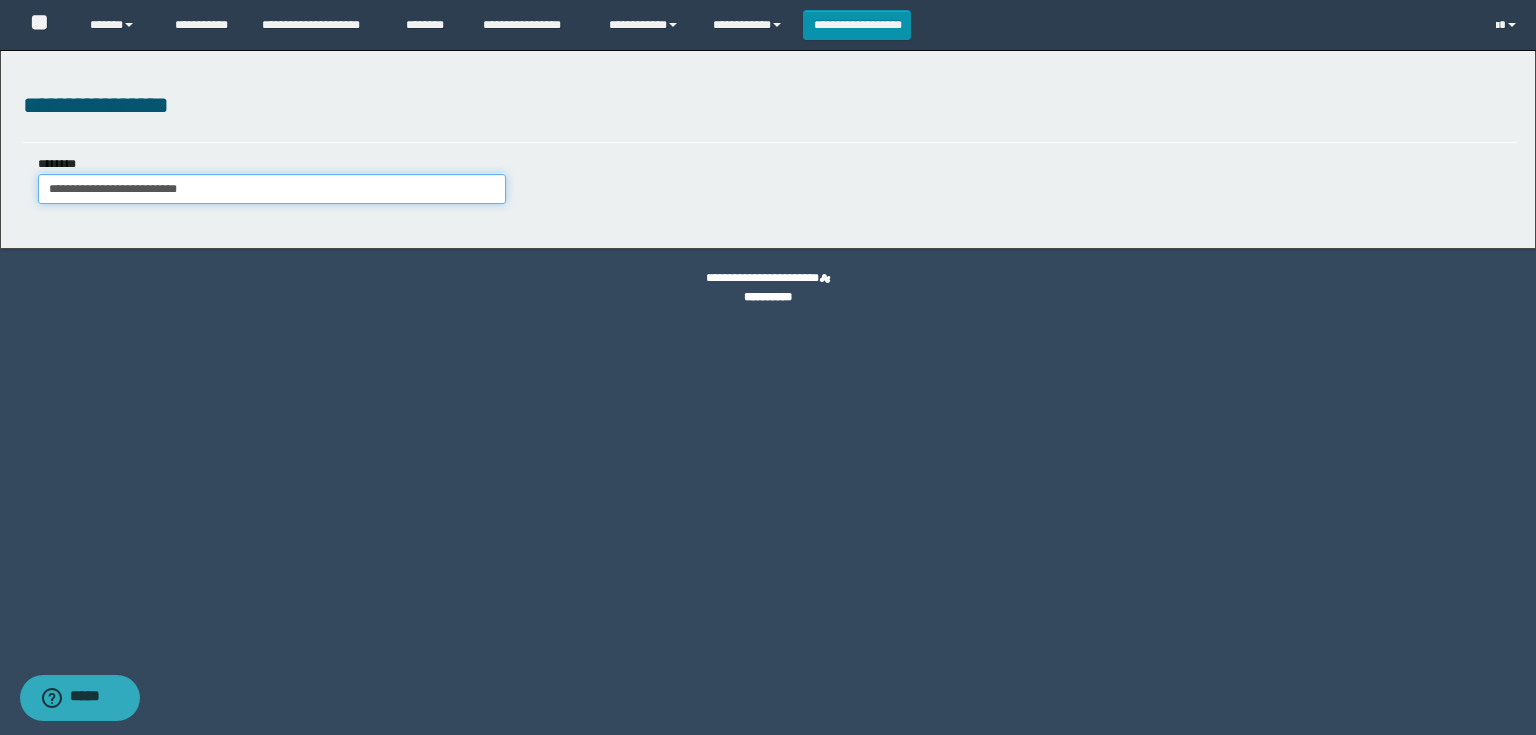 type on "**********" 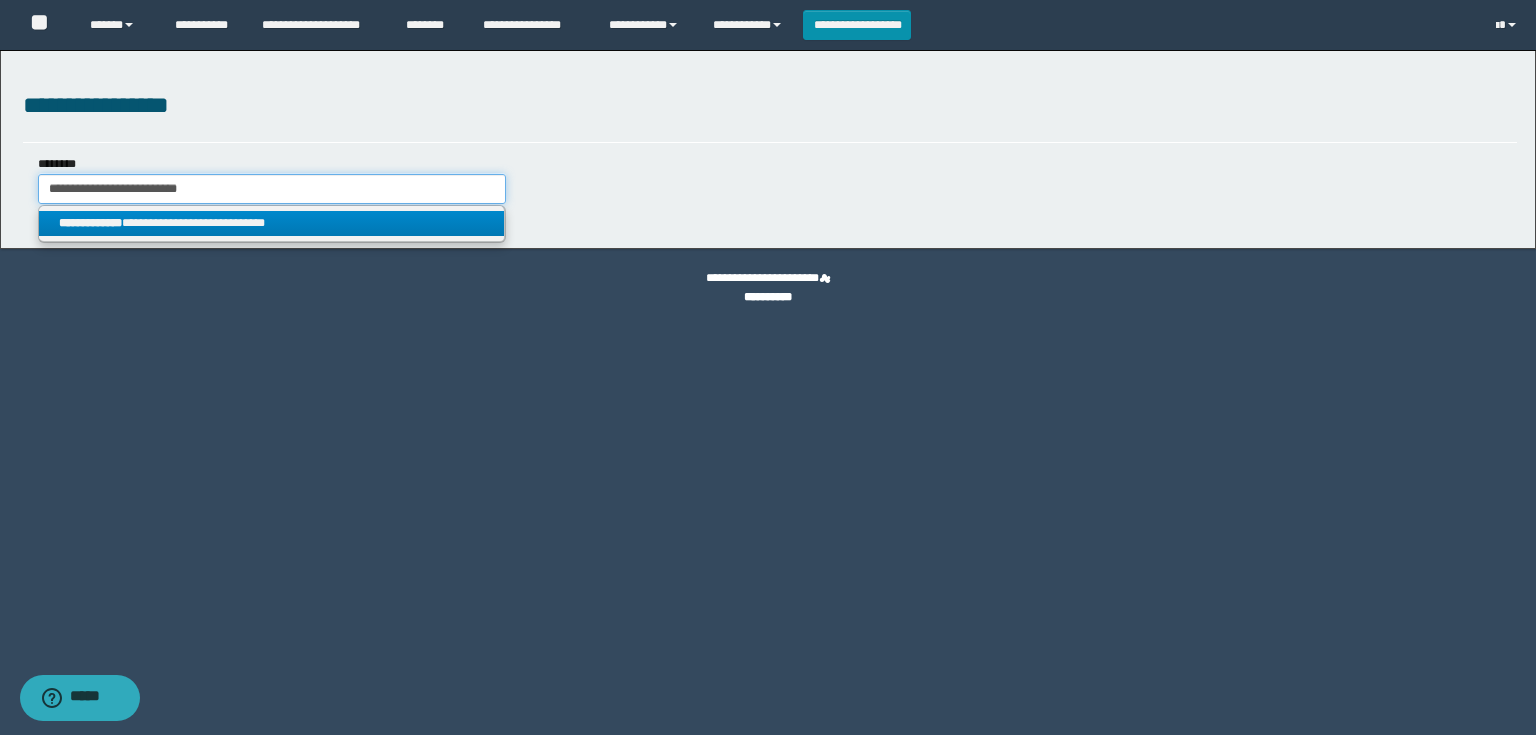 type on "**********" 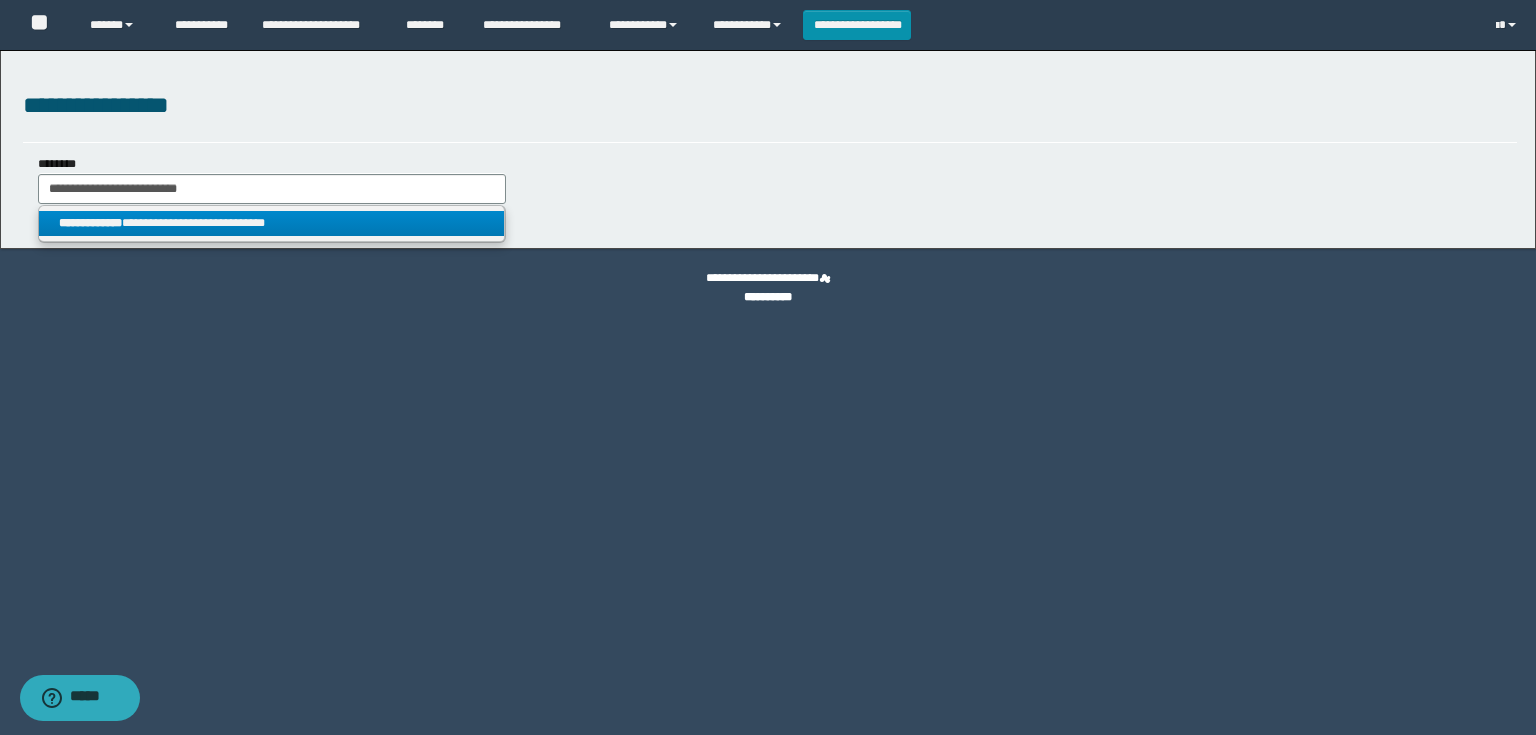 click on "**********" at bounding box center [272, 223] 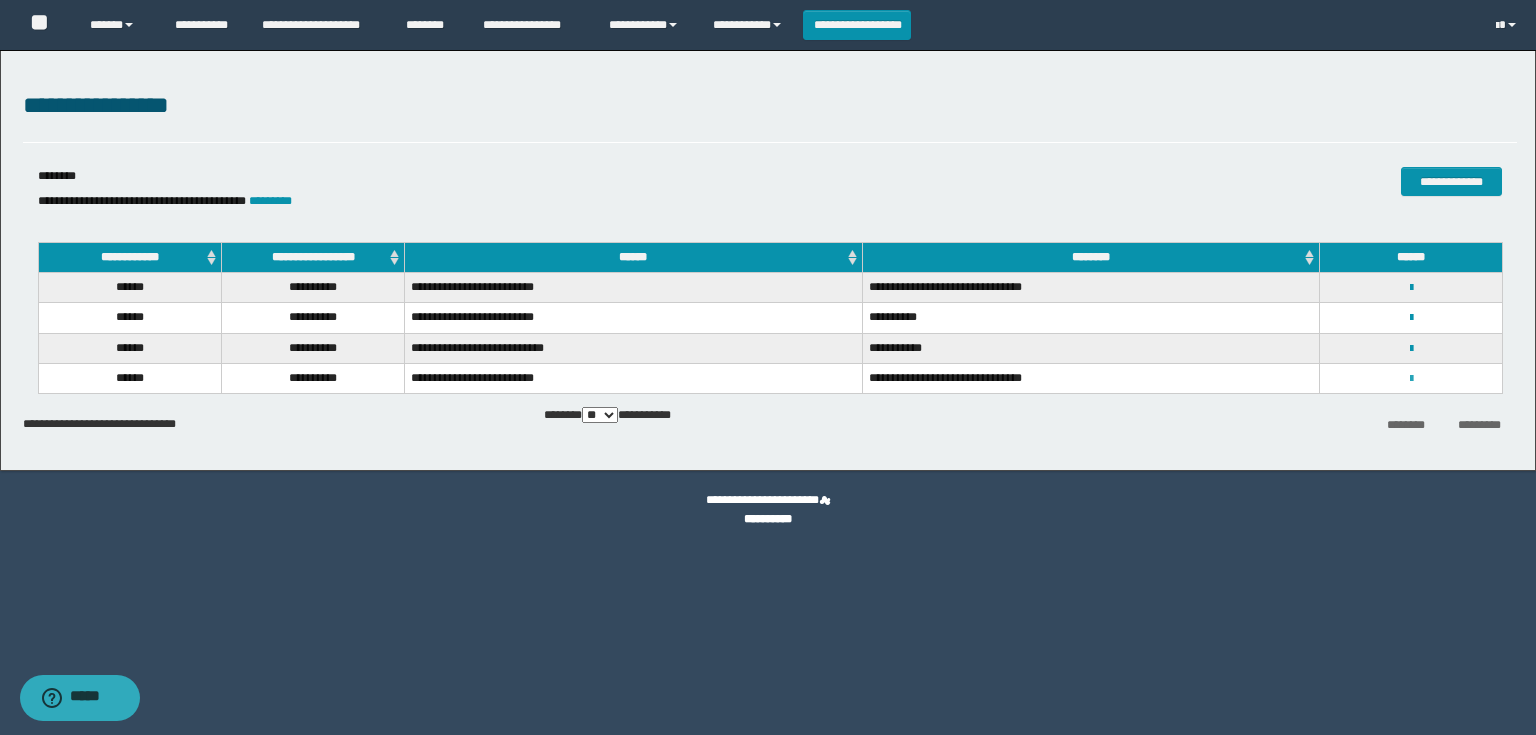 click at bounding box center [1411, 379] 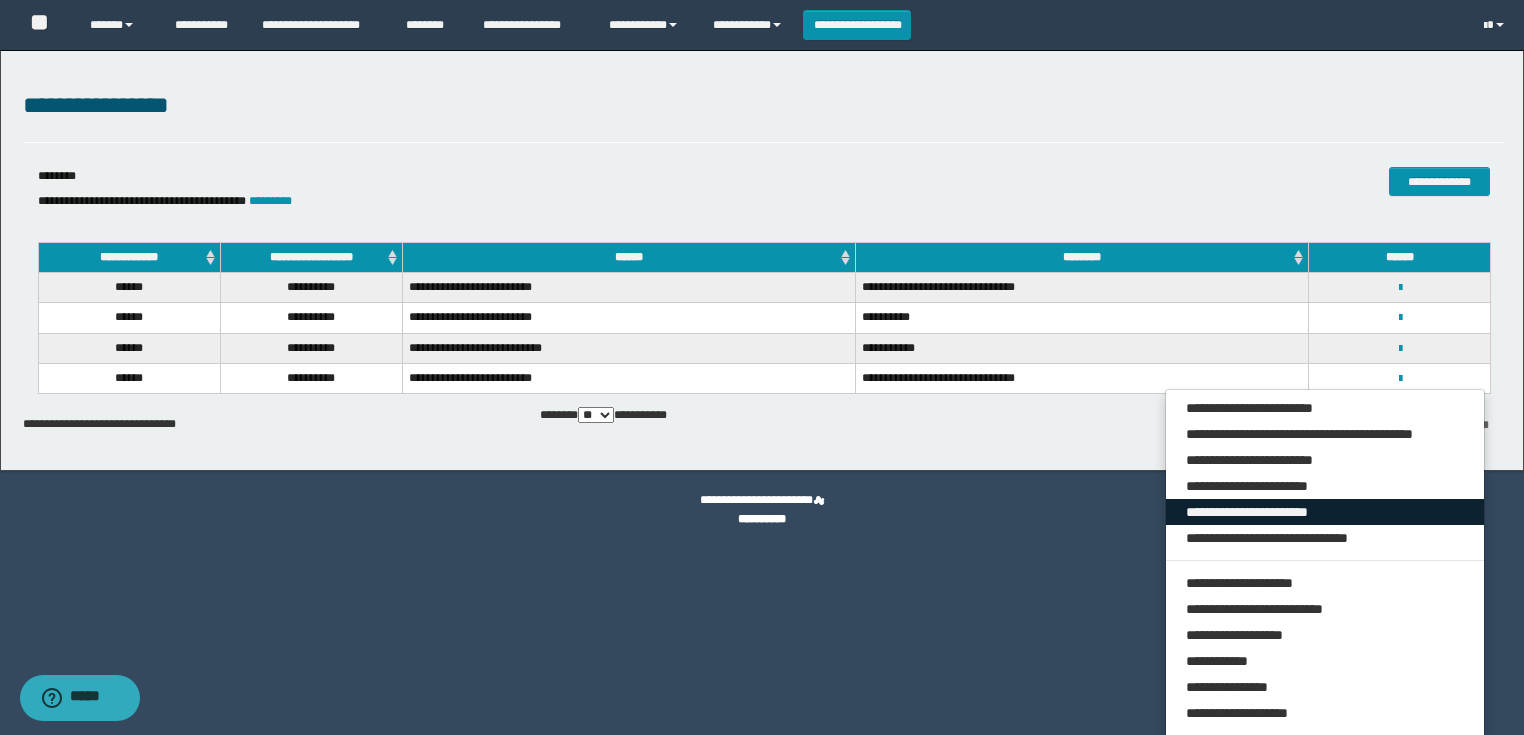 click on "**********" at bounding box center [1325, 512] 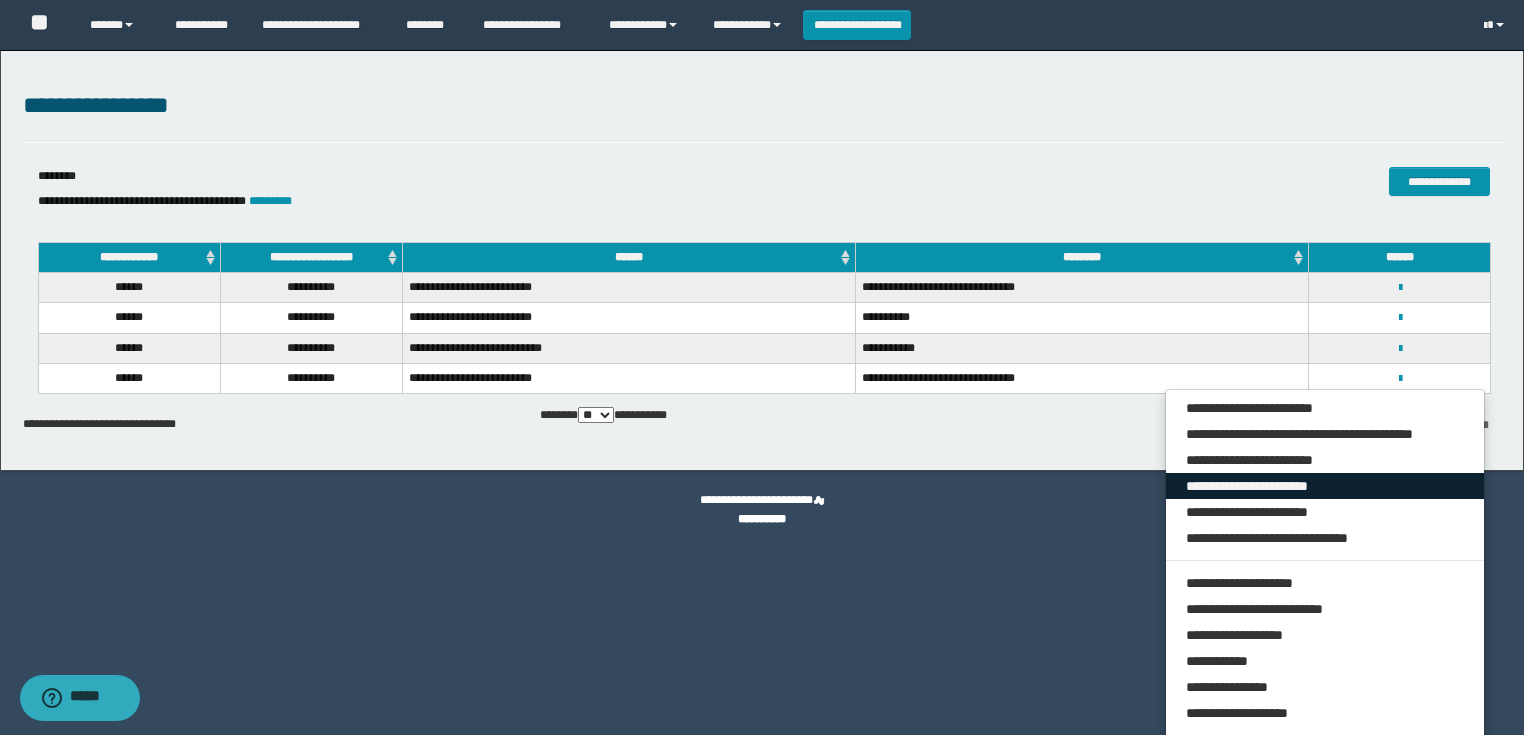 click on "**********" at bounding box center (1325, 486) 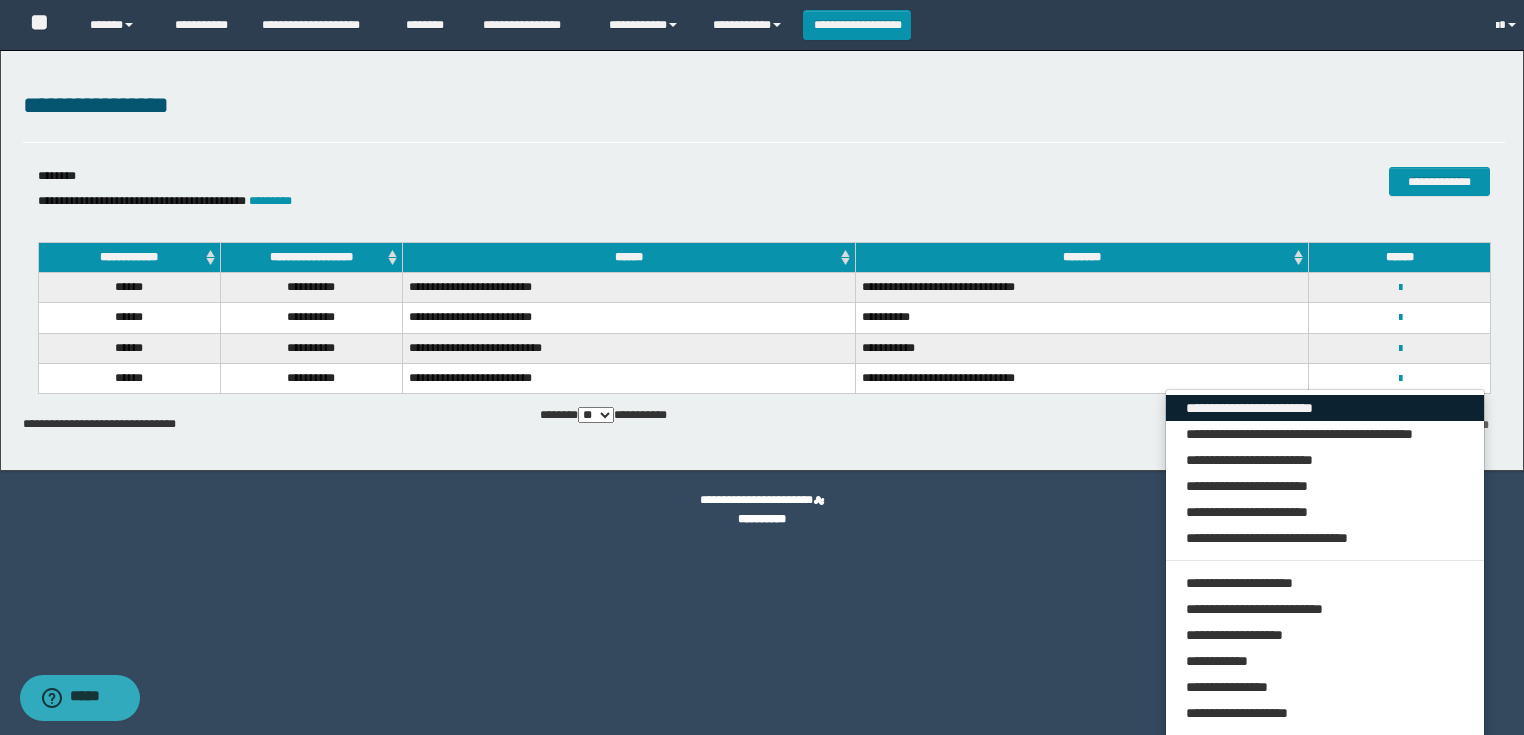 click on "**********" at bounding box center (1325, 408) 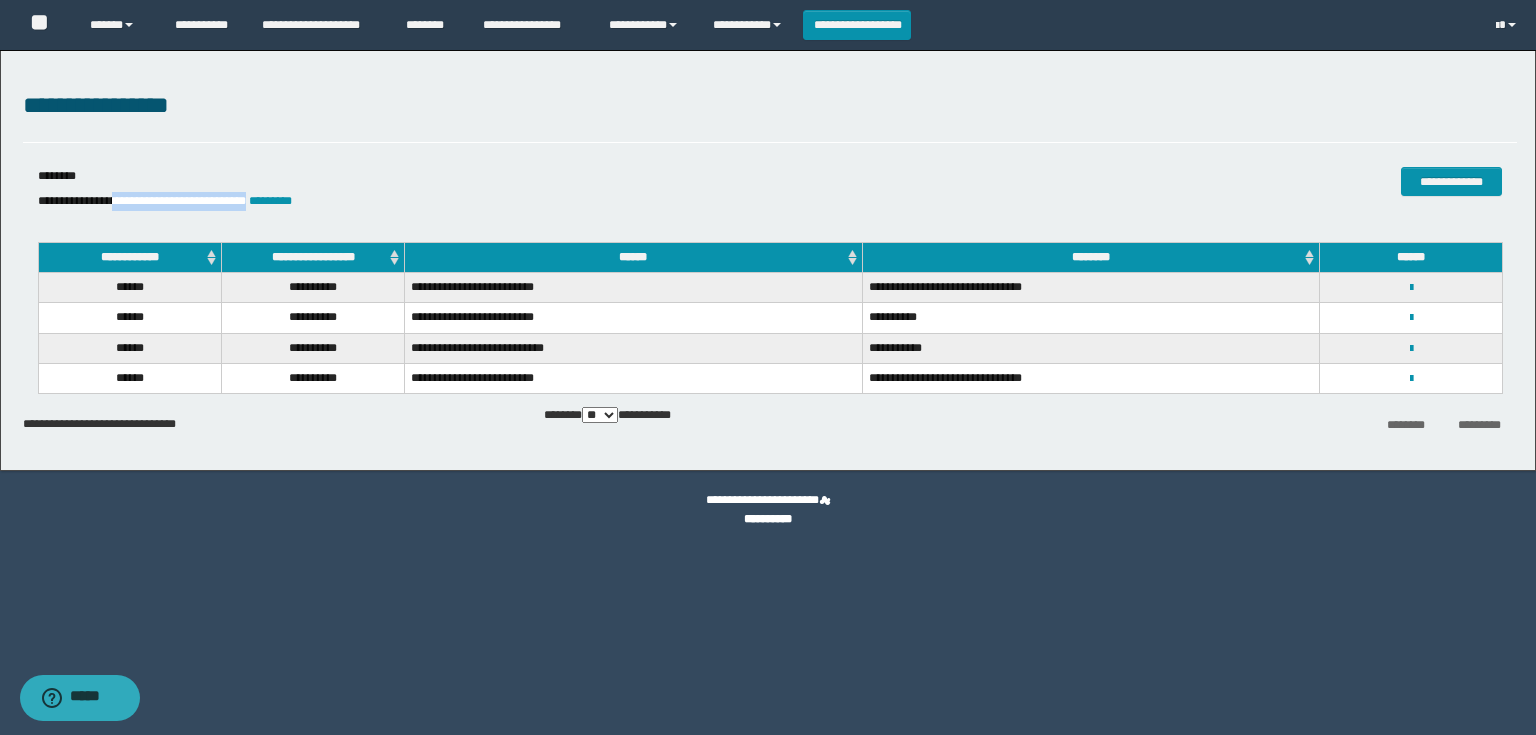 drag, startPoint x: 291, startPoint y: 200, endPoint x: 128, endPoint y: 204, distance: 163.04907 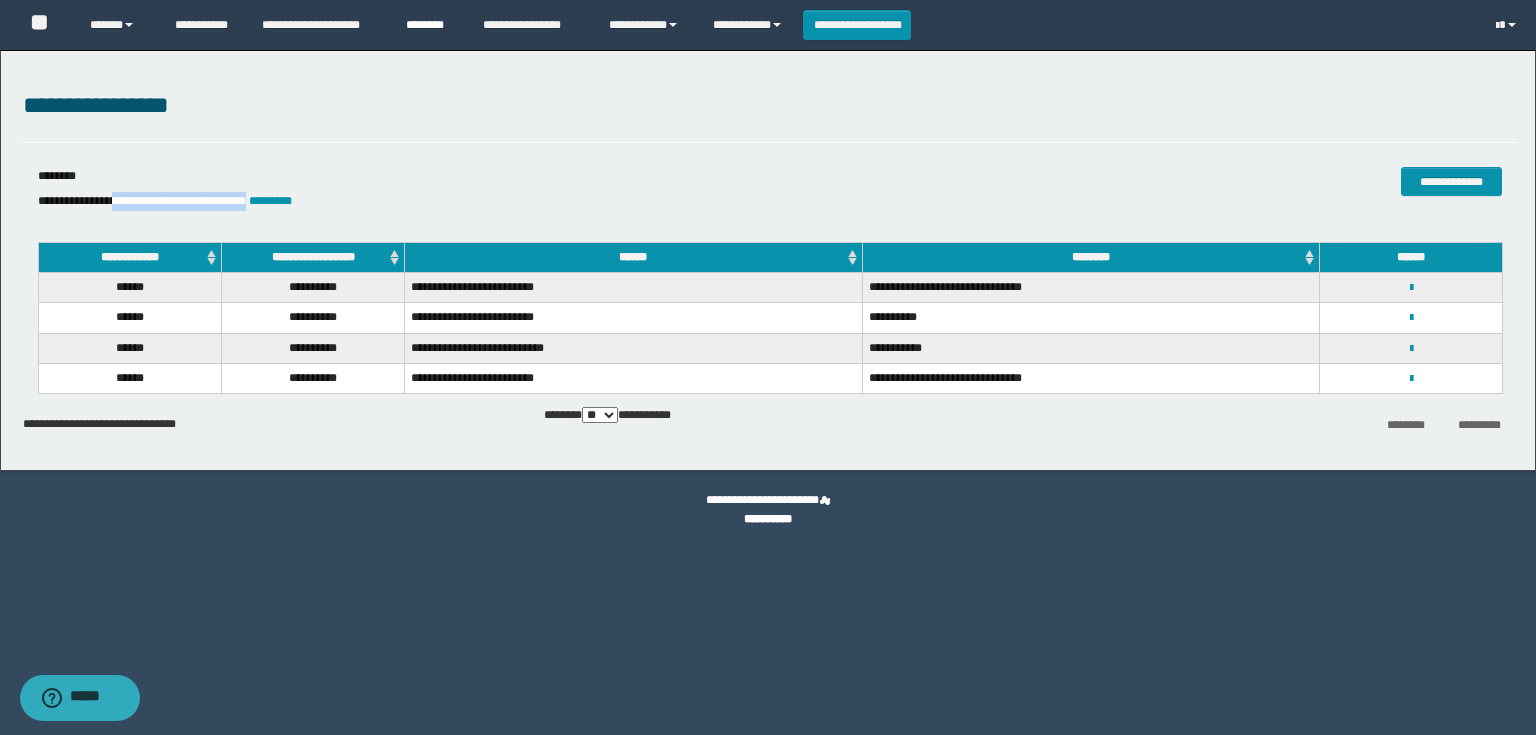 copy on "**********" 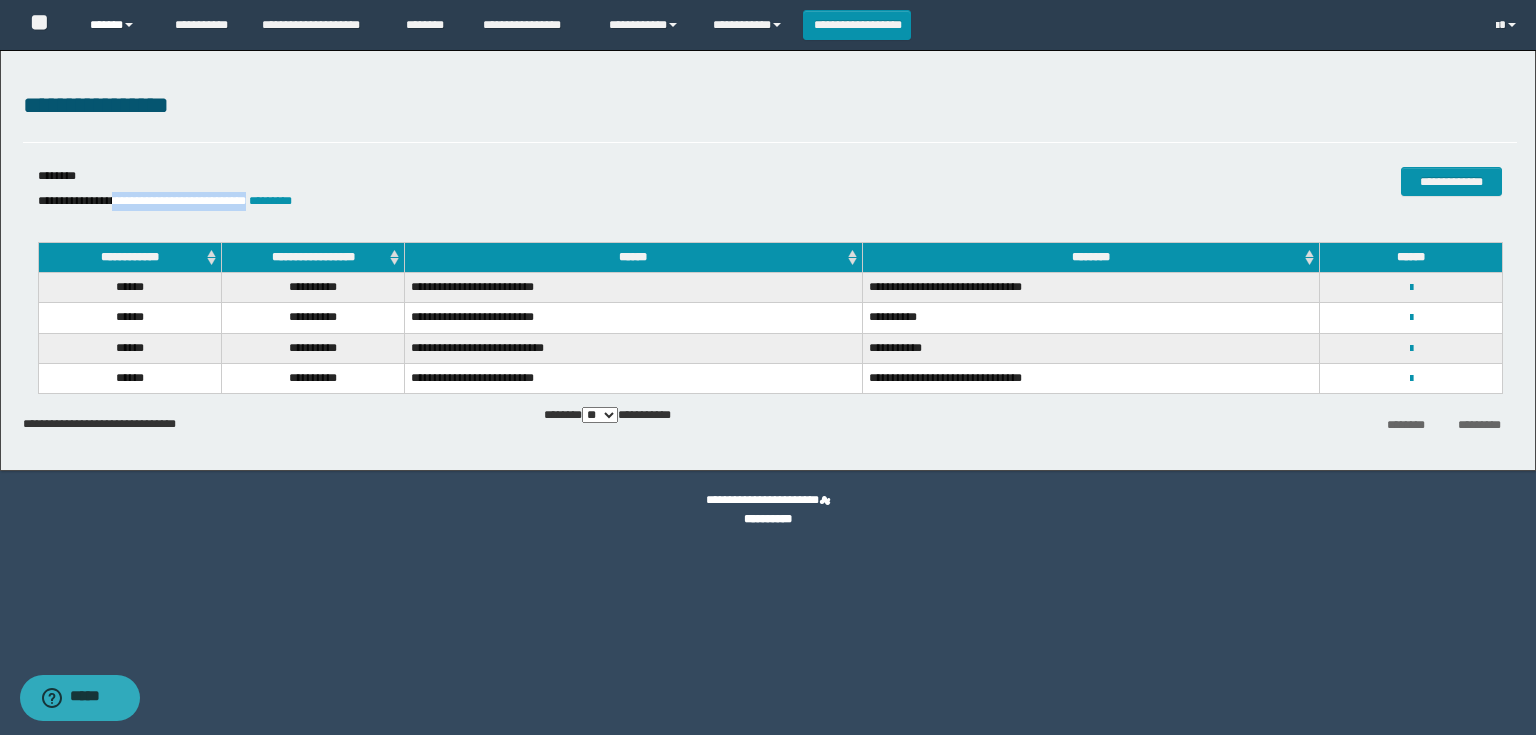 click on "******" at bounding box center (117, 25) 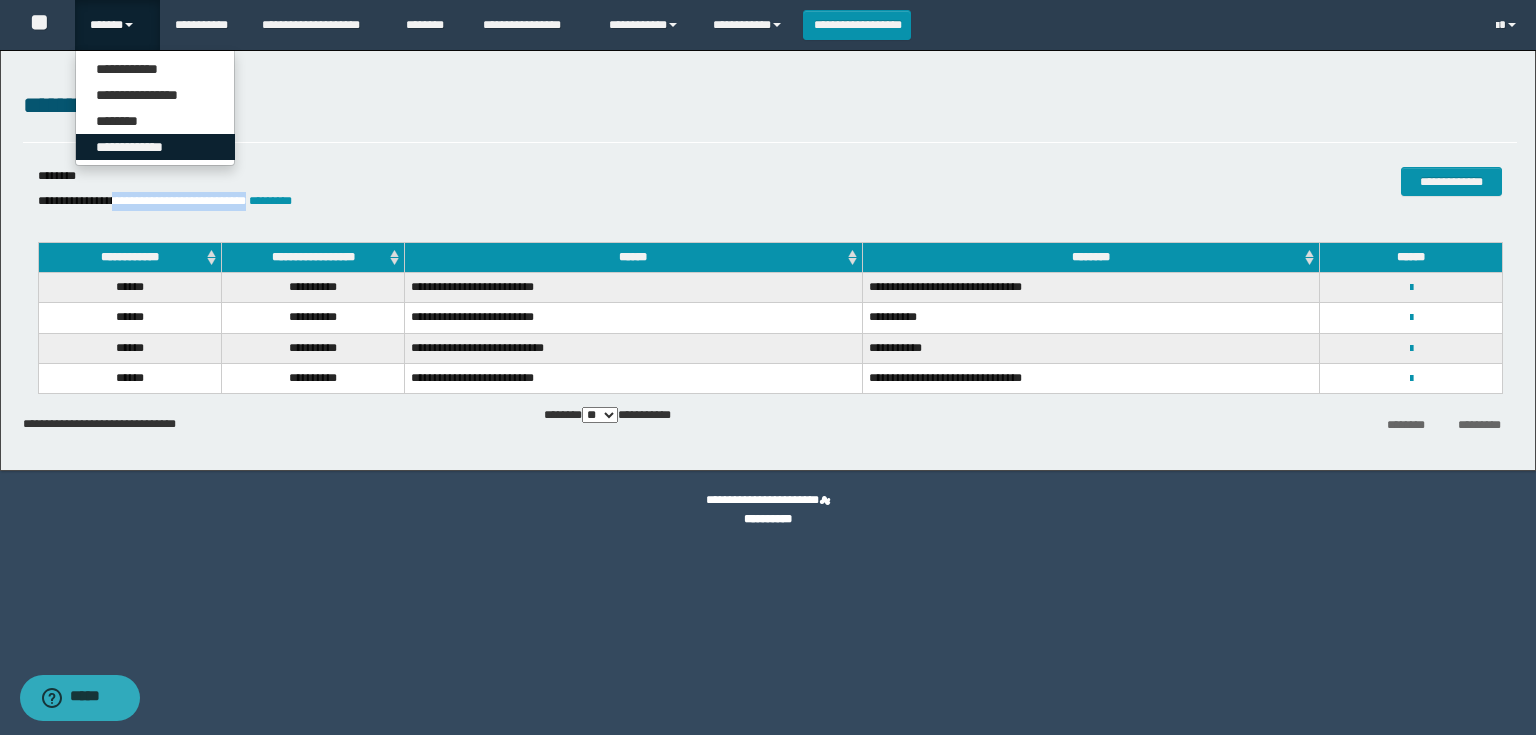 click on "**********" at bounding box center (155, 147) 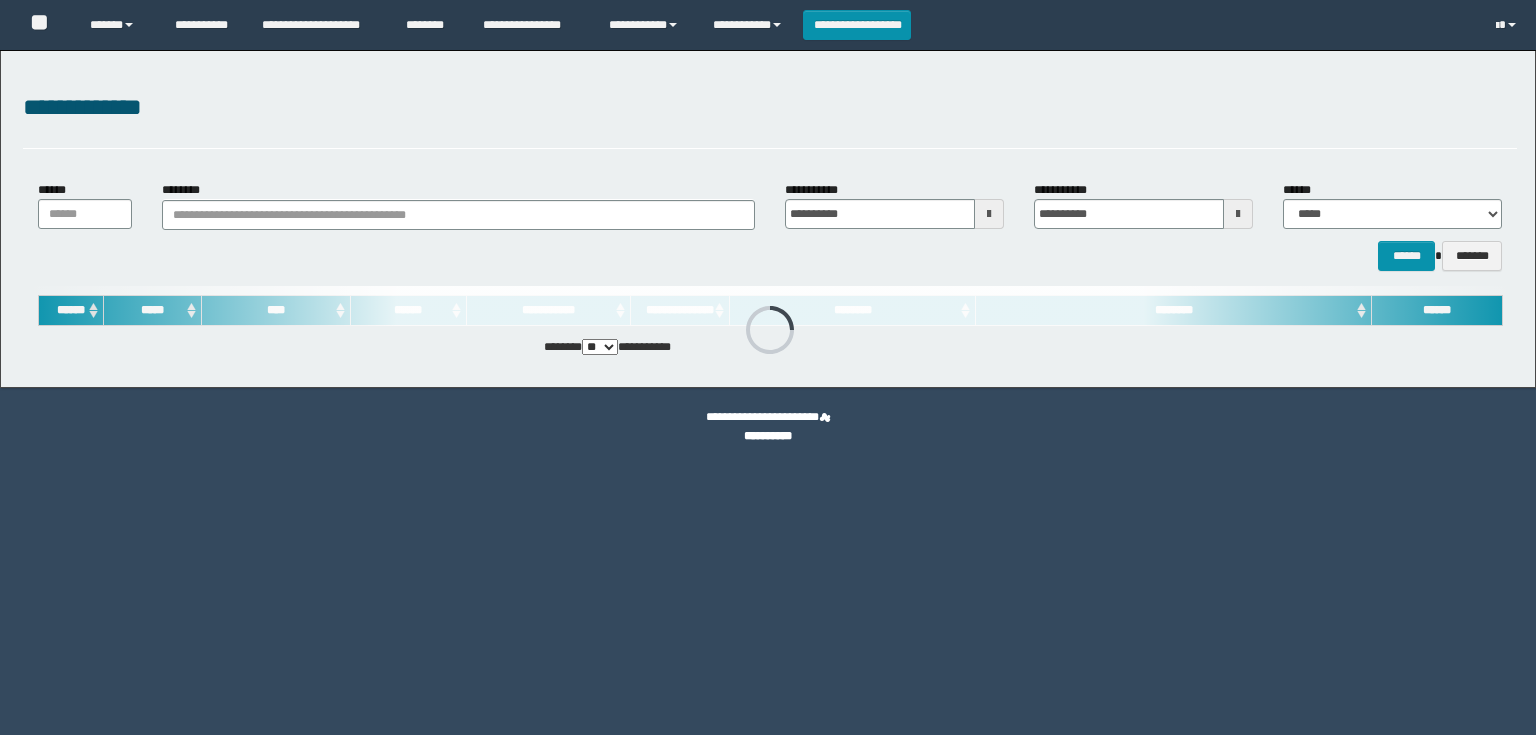 scroll, scrollTop: 0, scrollLeft: 0, axis: both 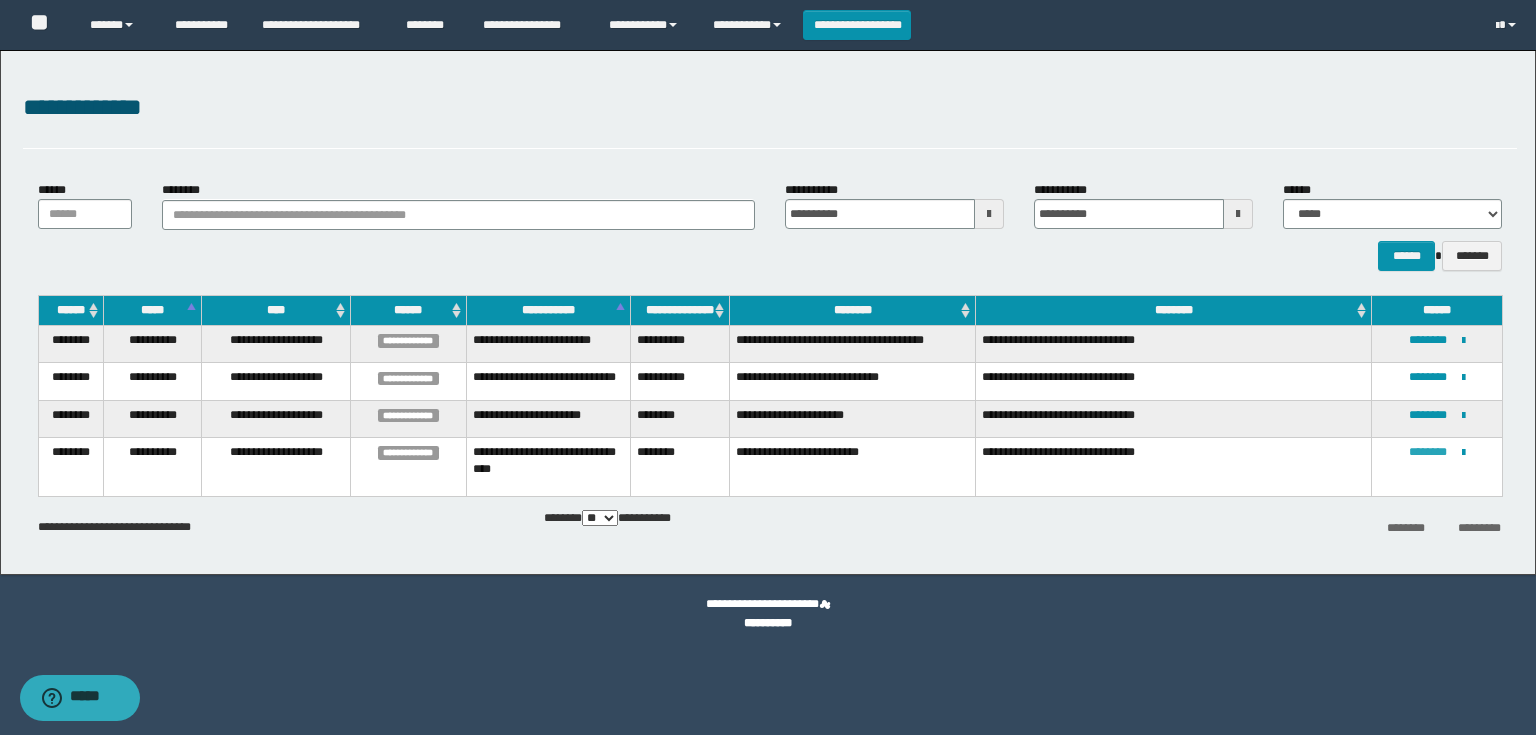 click on "********" at bounding box center (1428, 452) 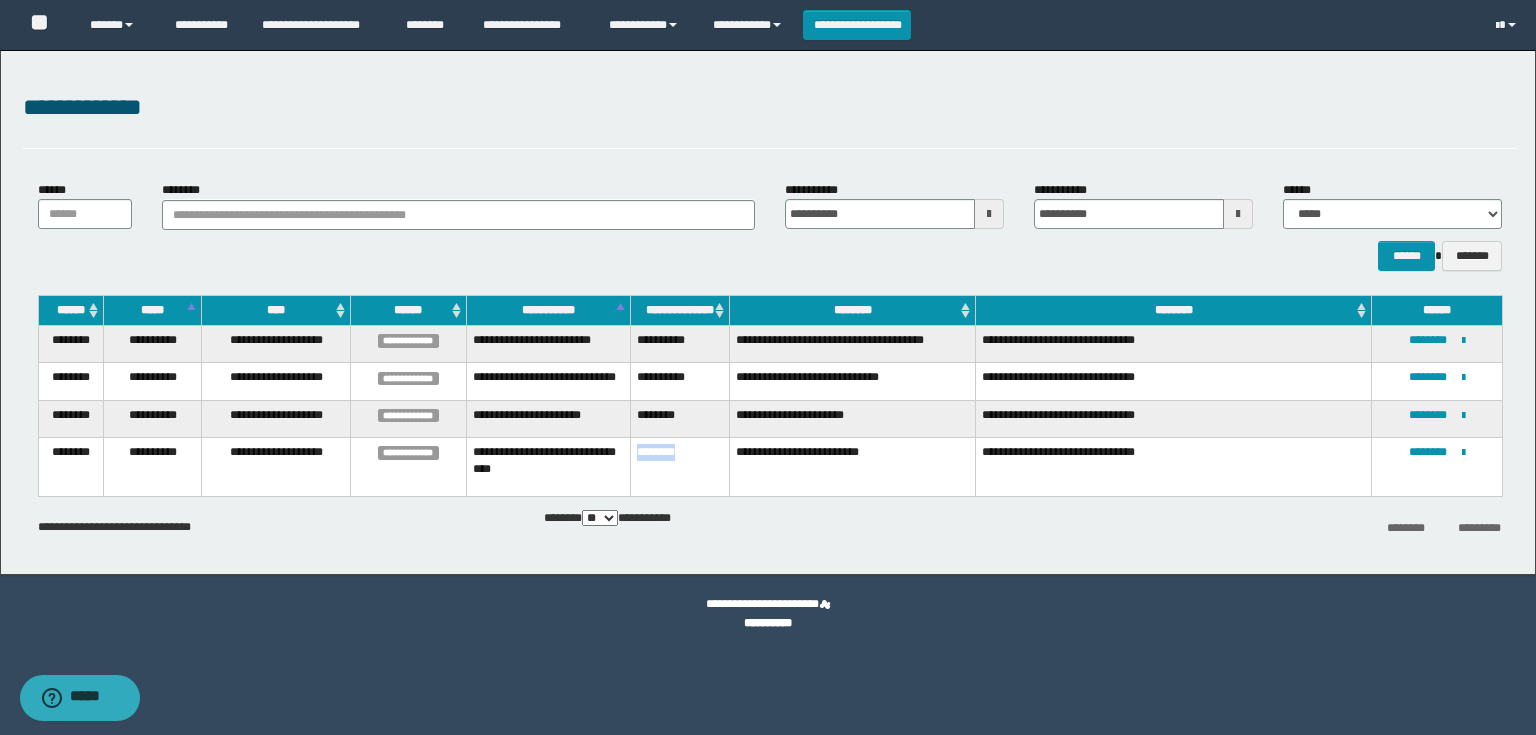 drag, startPoint x: 687, startPoint y: 468, endPoint x: 635, endPoint y: 460, distance: 52.611786 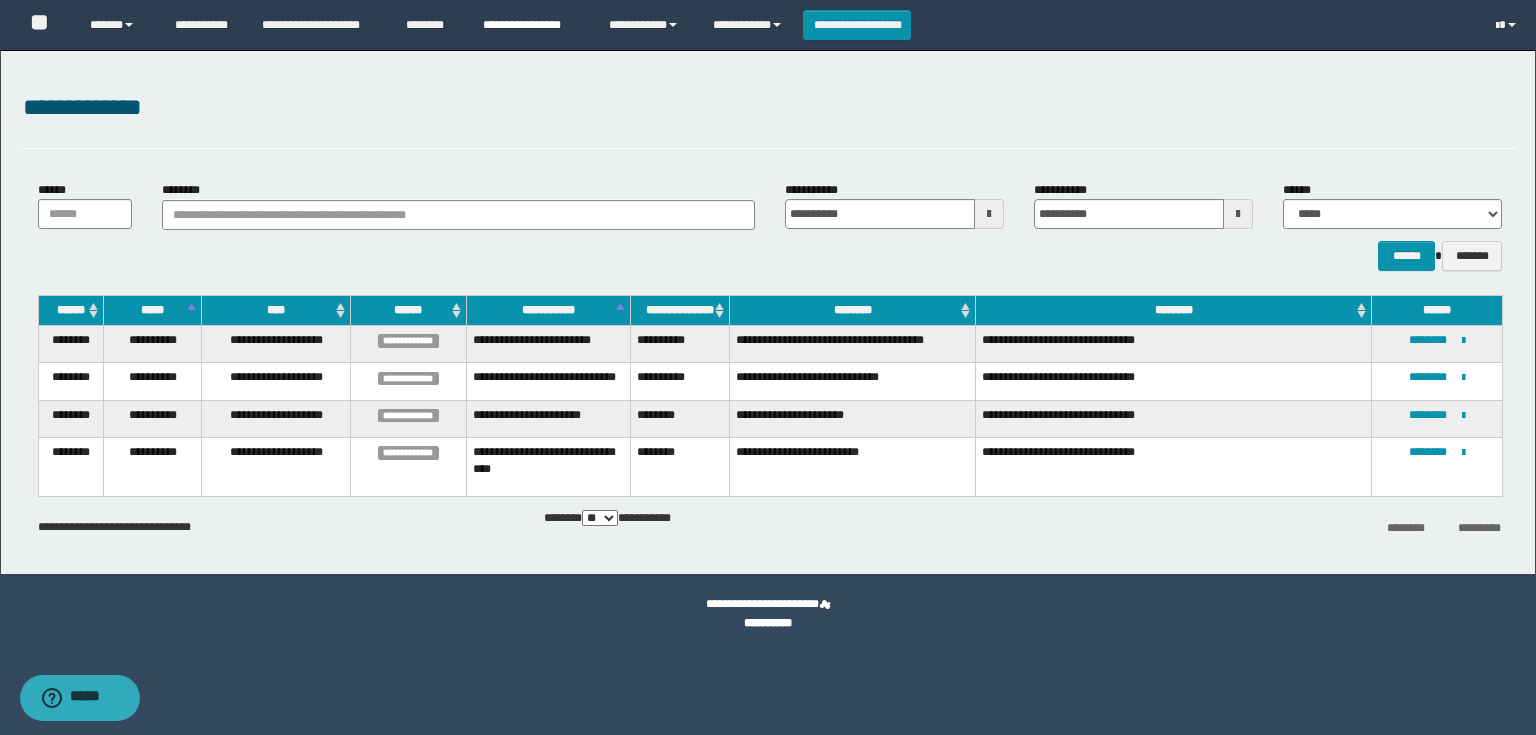 click on "**********" at bounding box center [531, 25] 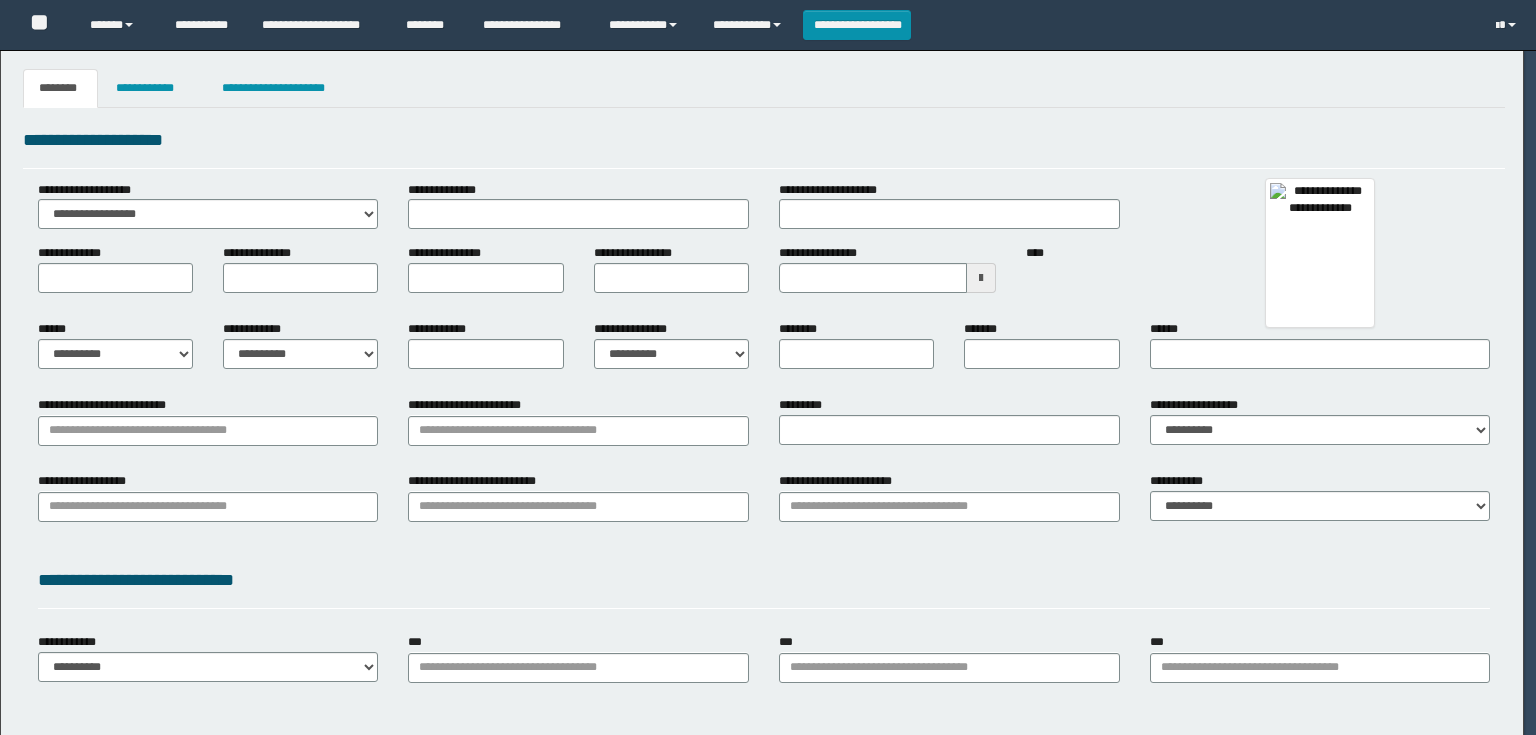 scroll, scrollTop: 0, scrollLeft: 0, axis: both 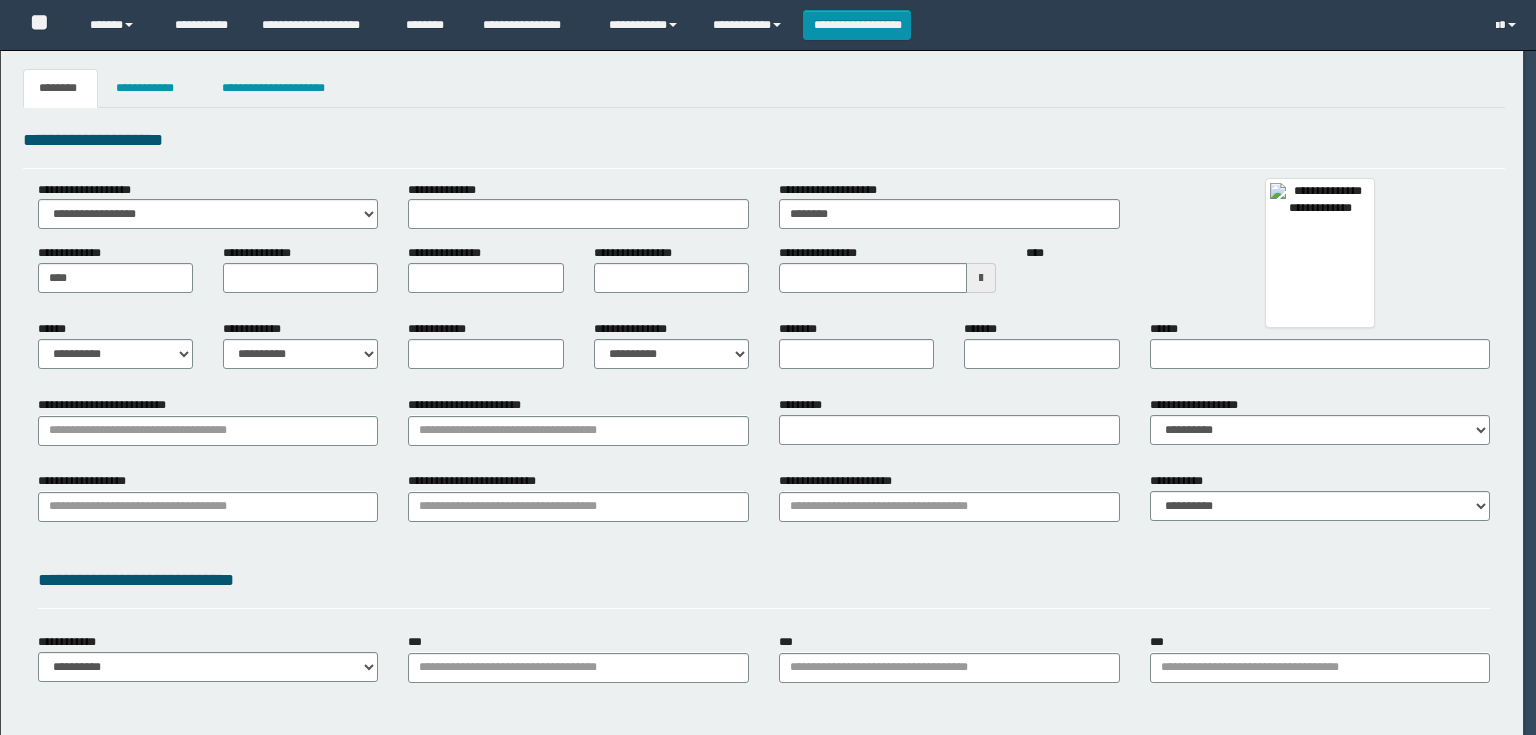 type on "******" 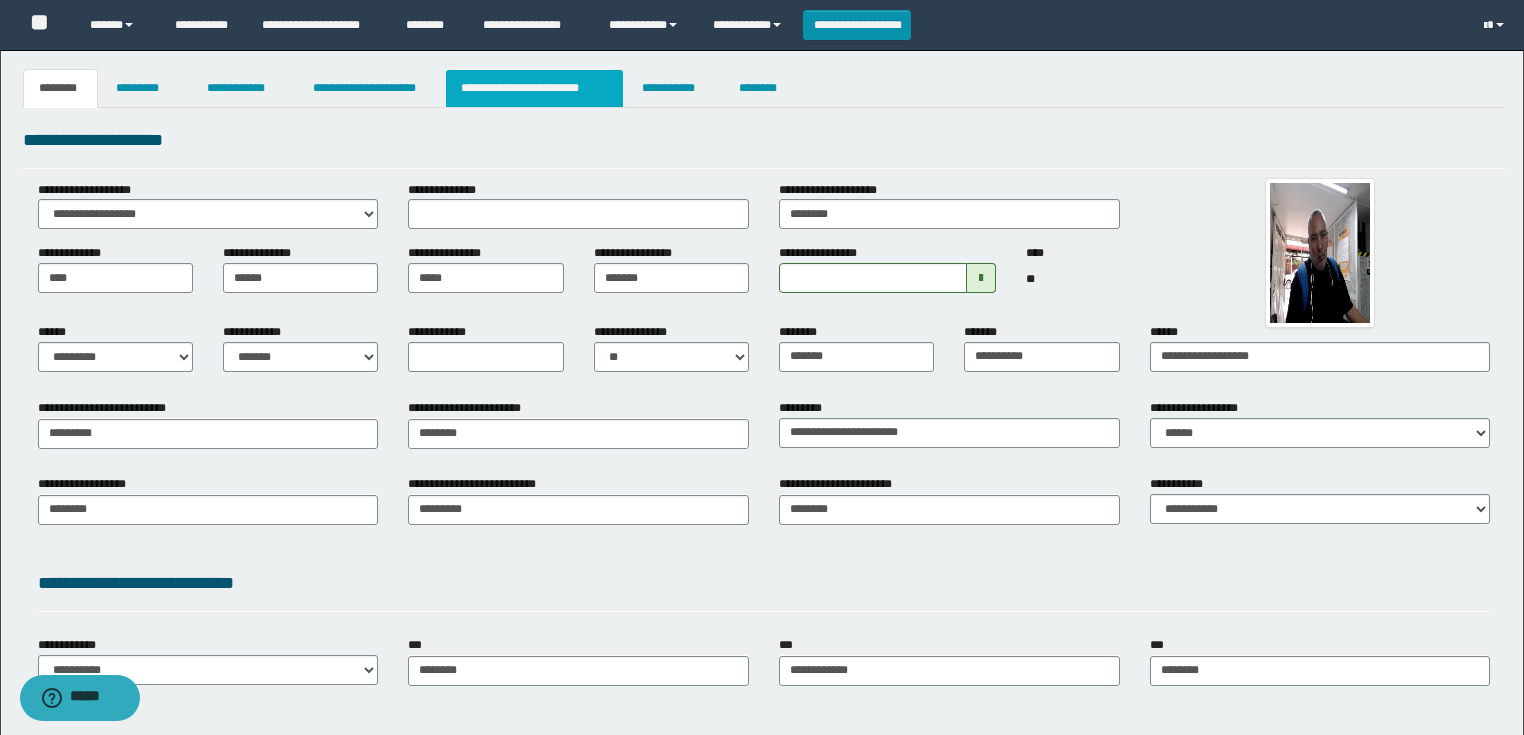 click on "**********" at bounding box center (534, 88) 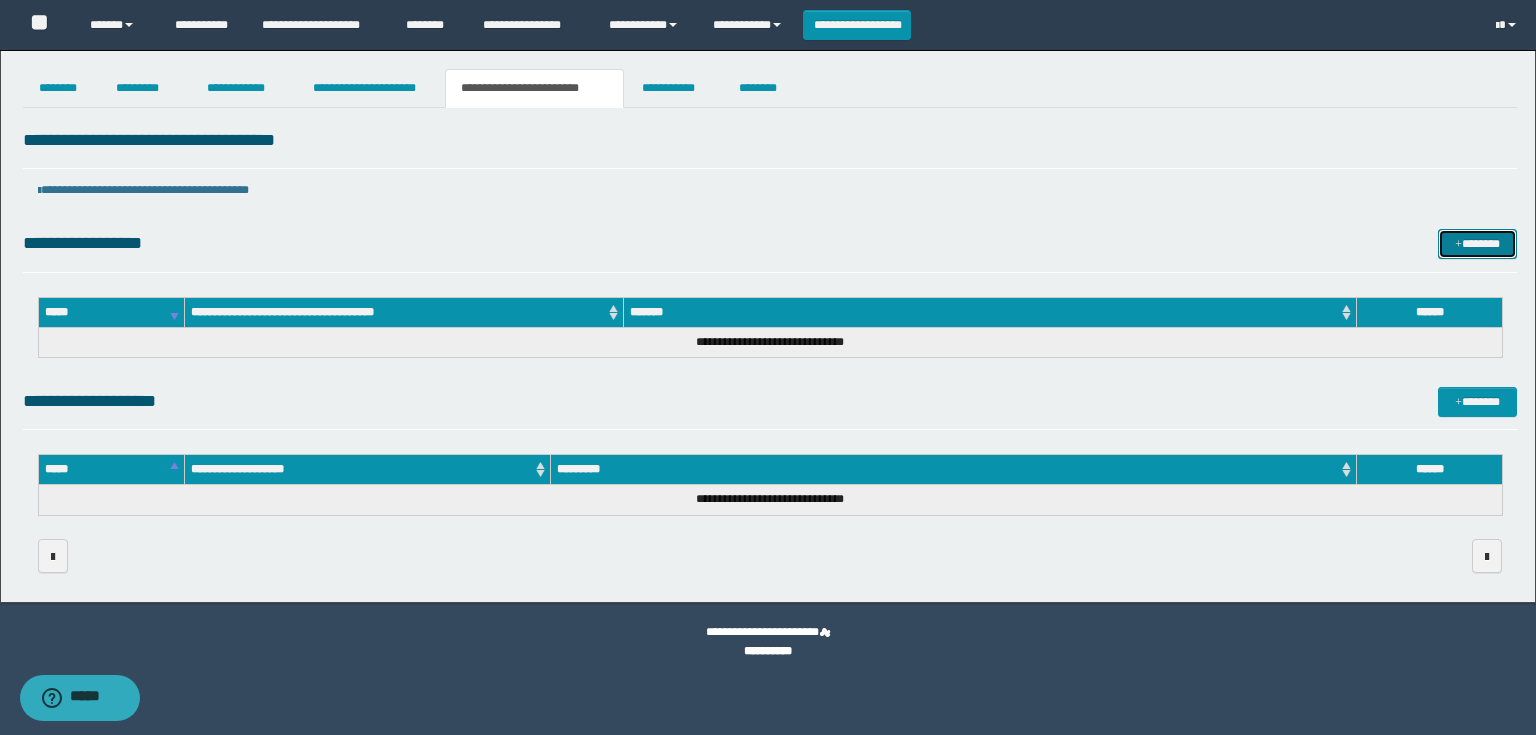 click on "*******" at bounding box center [1477, 244] 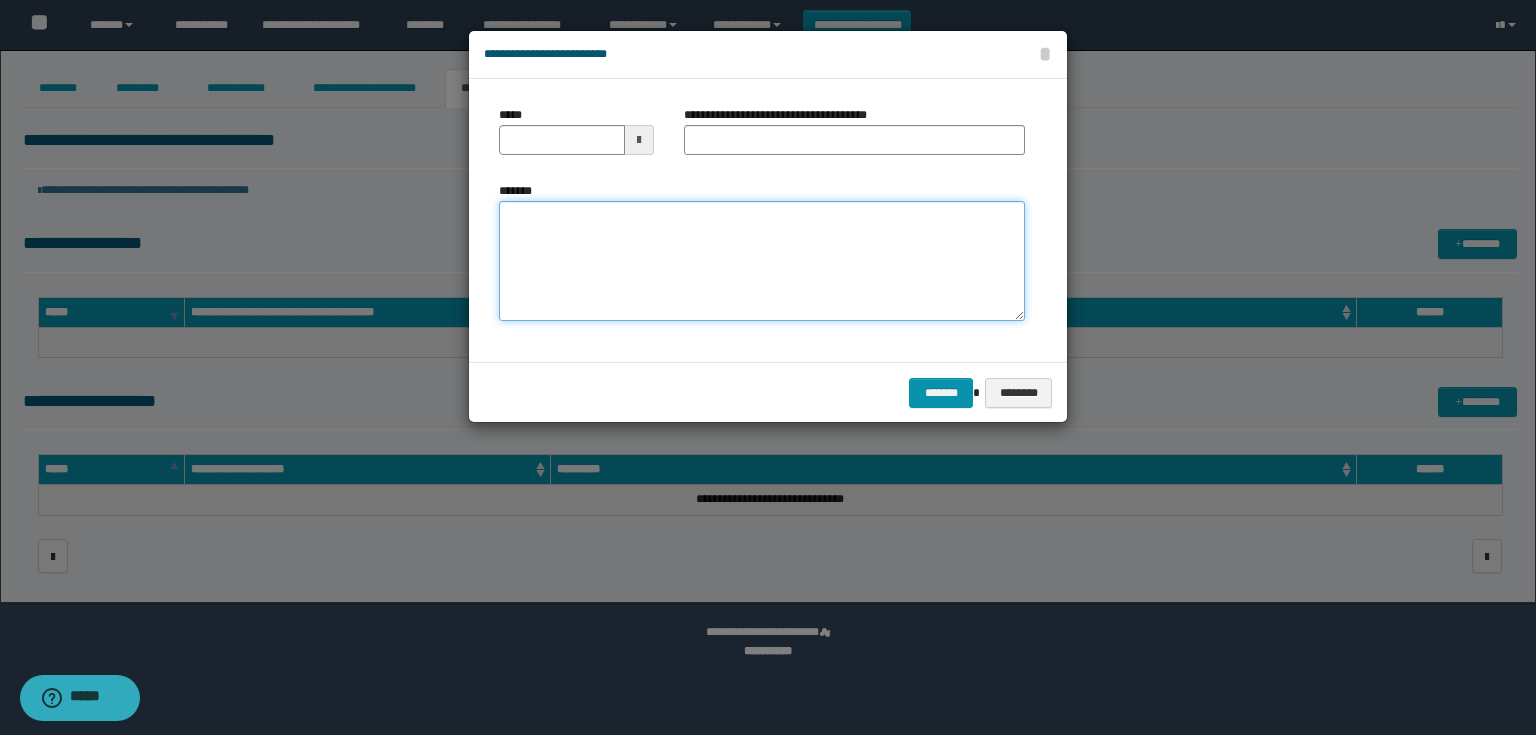 click on "*******" at bounding box center (762, 261) 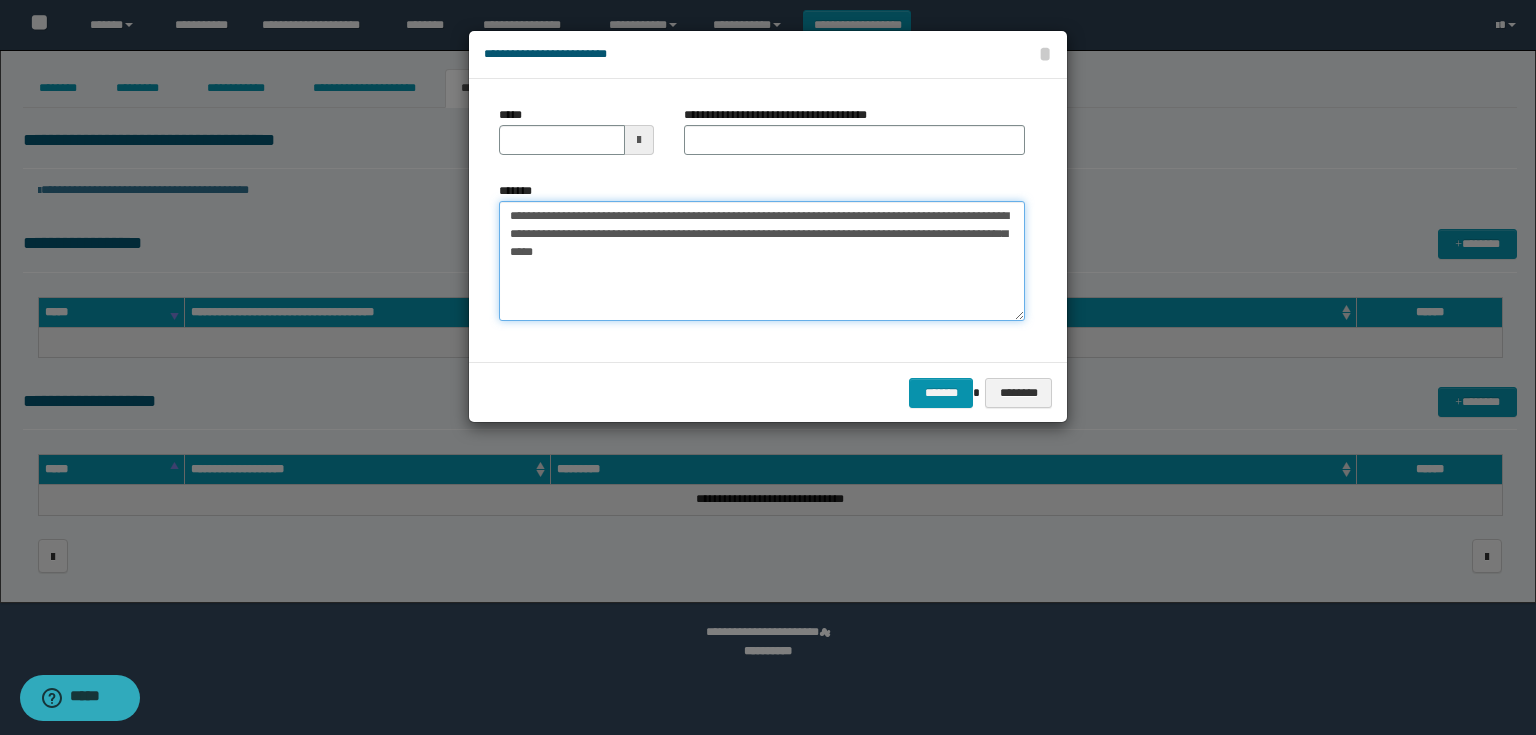 type 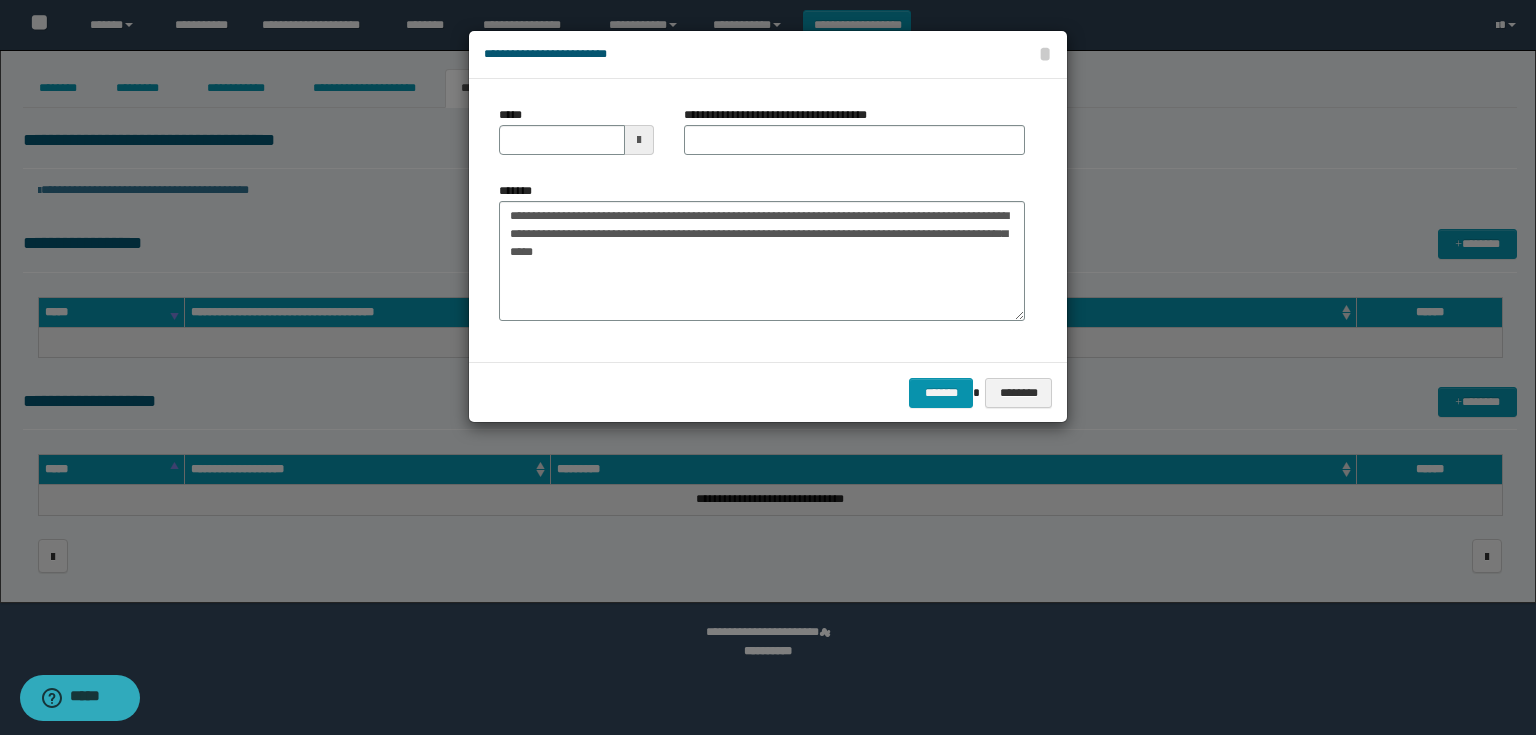 click at bounding box center (639, 140) 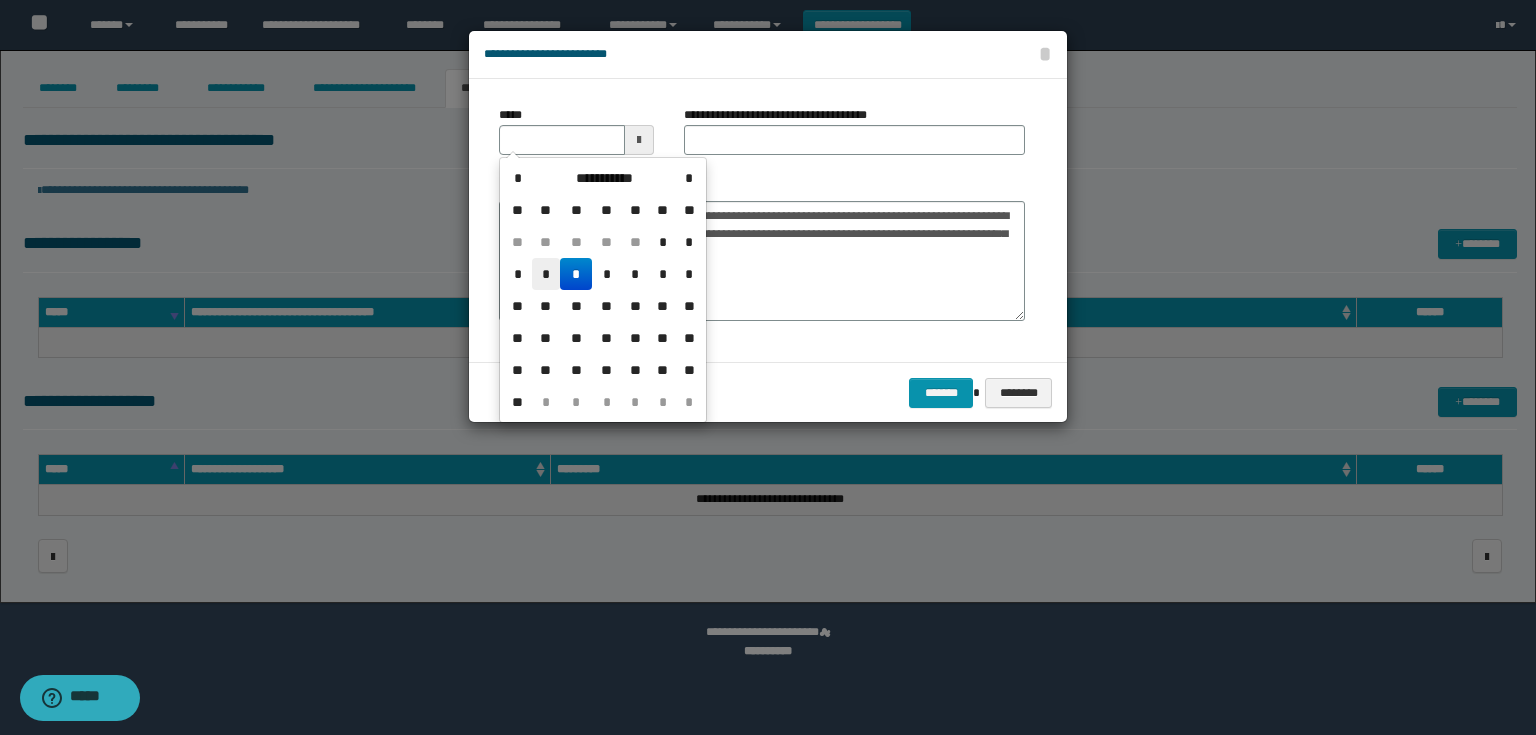 click on "*" at bounding box center (546, 274) 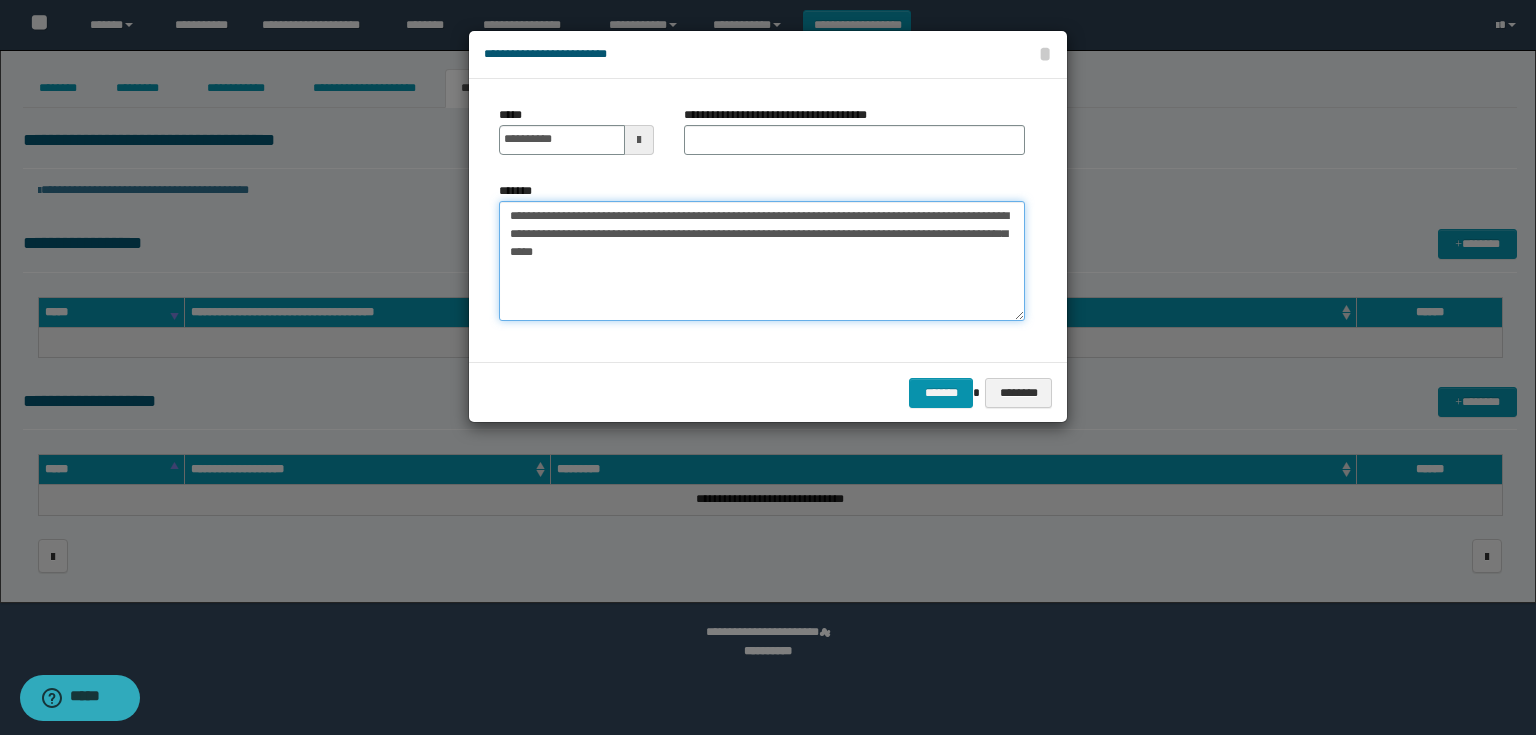 click on "**********" at bounding box center (762, 261) 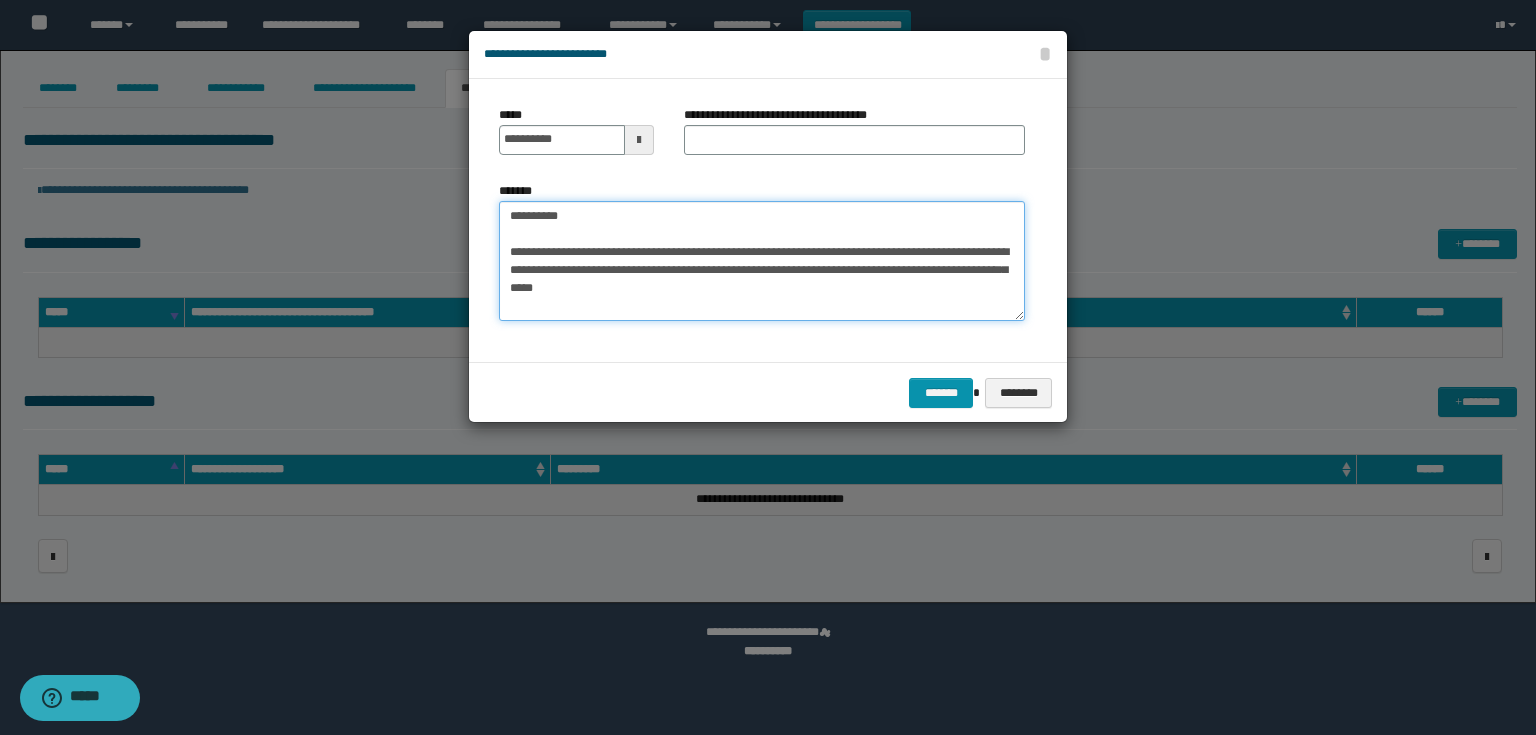 click on "**********" at bounding box center [762, 261] 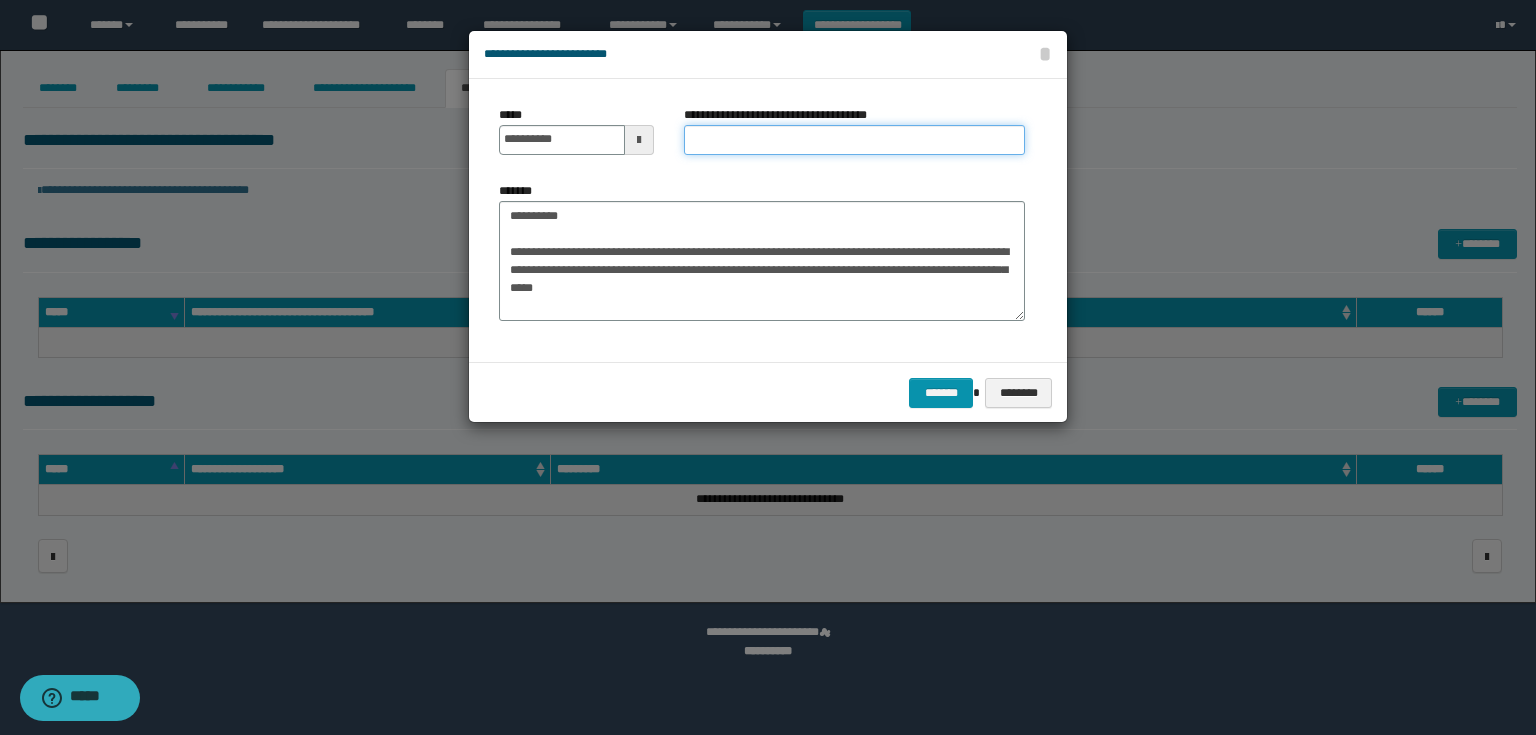 click on "**********" at bounding box center [854, 140] 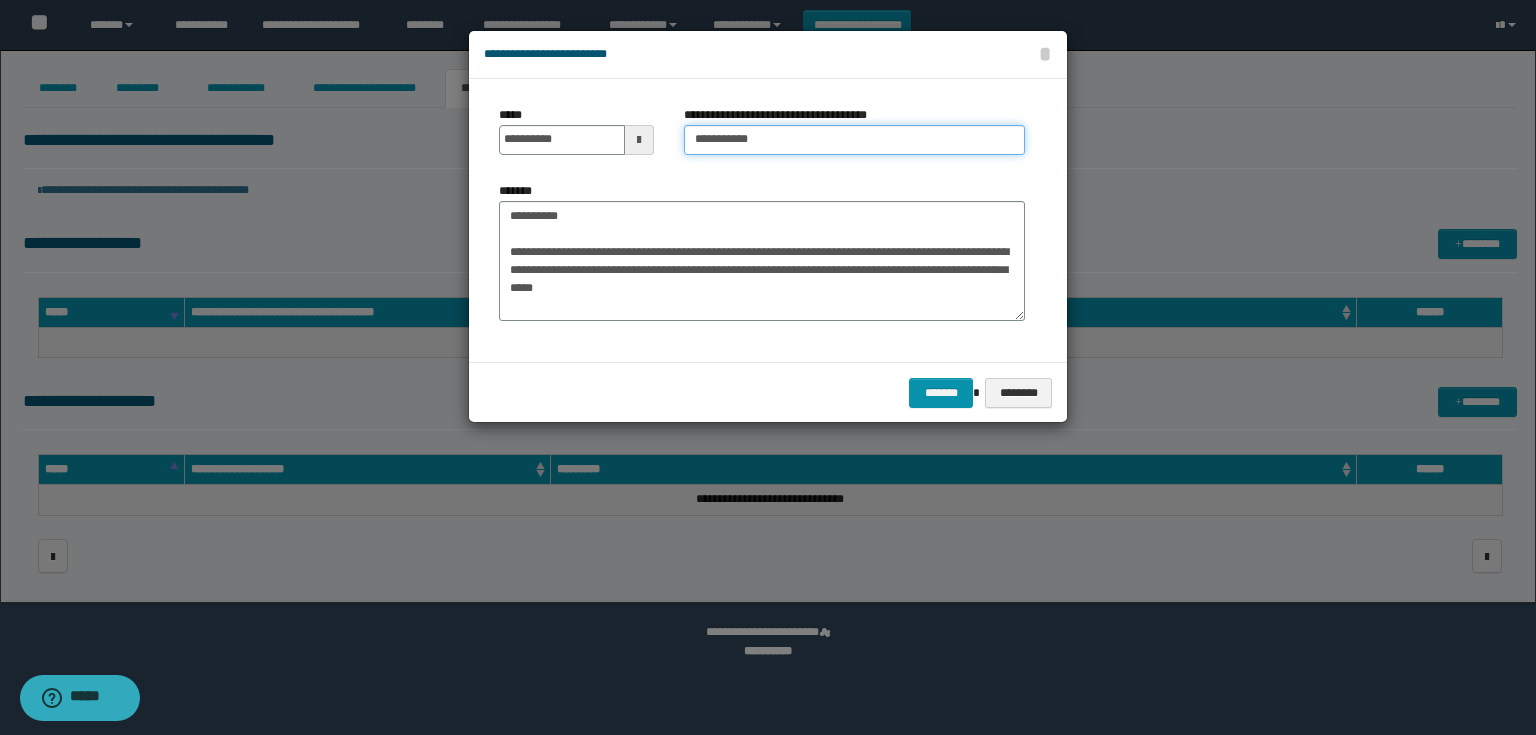 type on "**********" 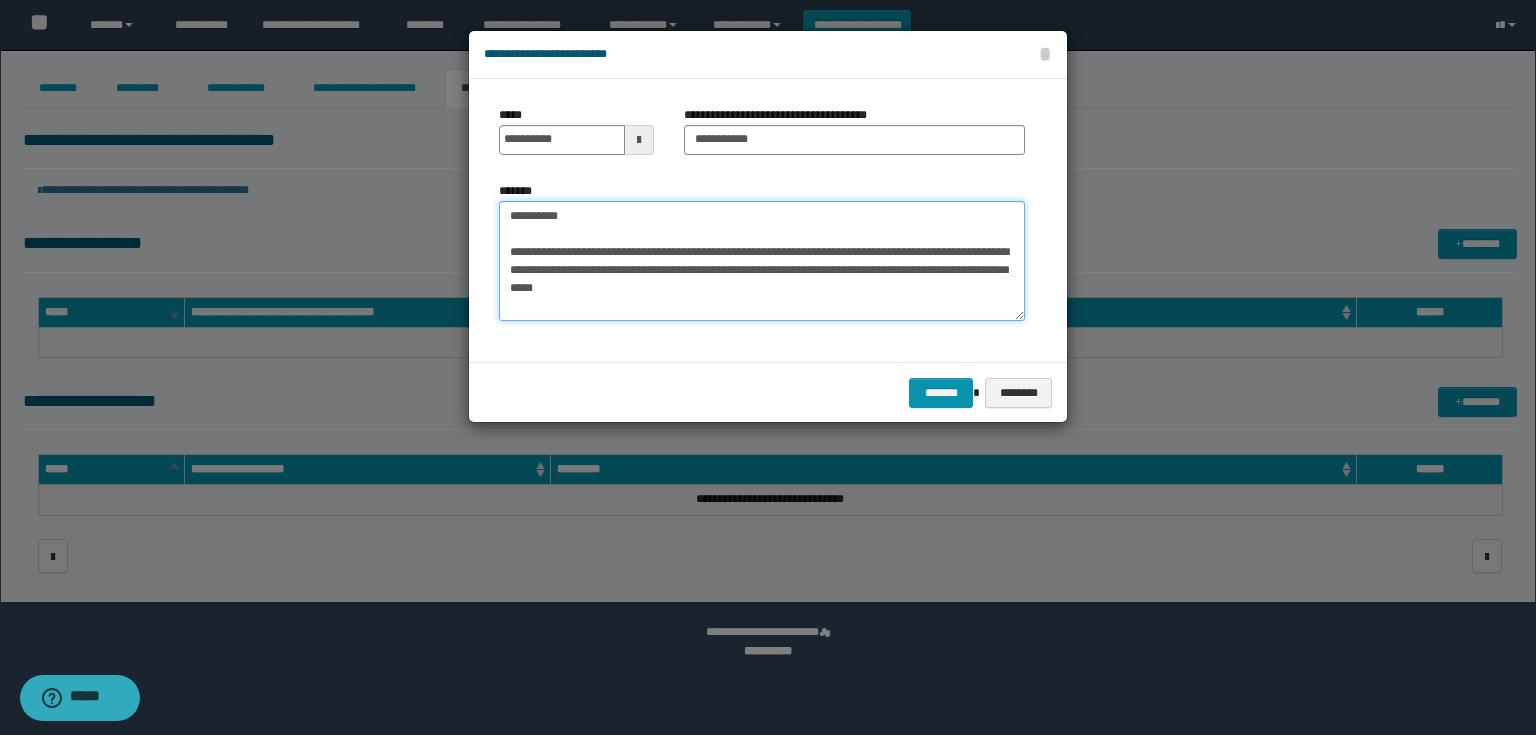 click on "**********" at bounding box center (762, 261) 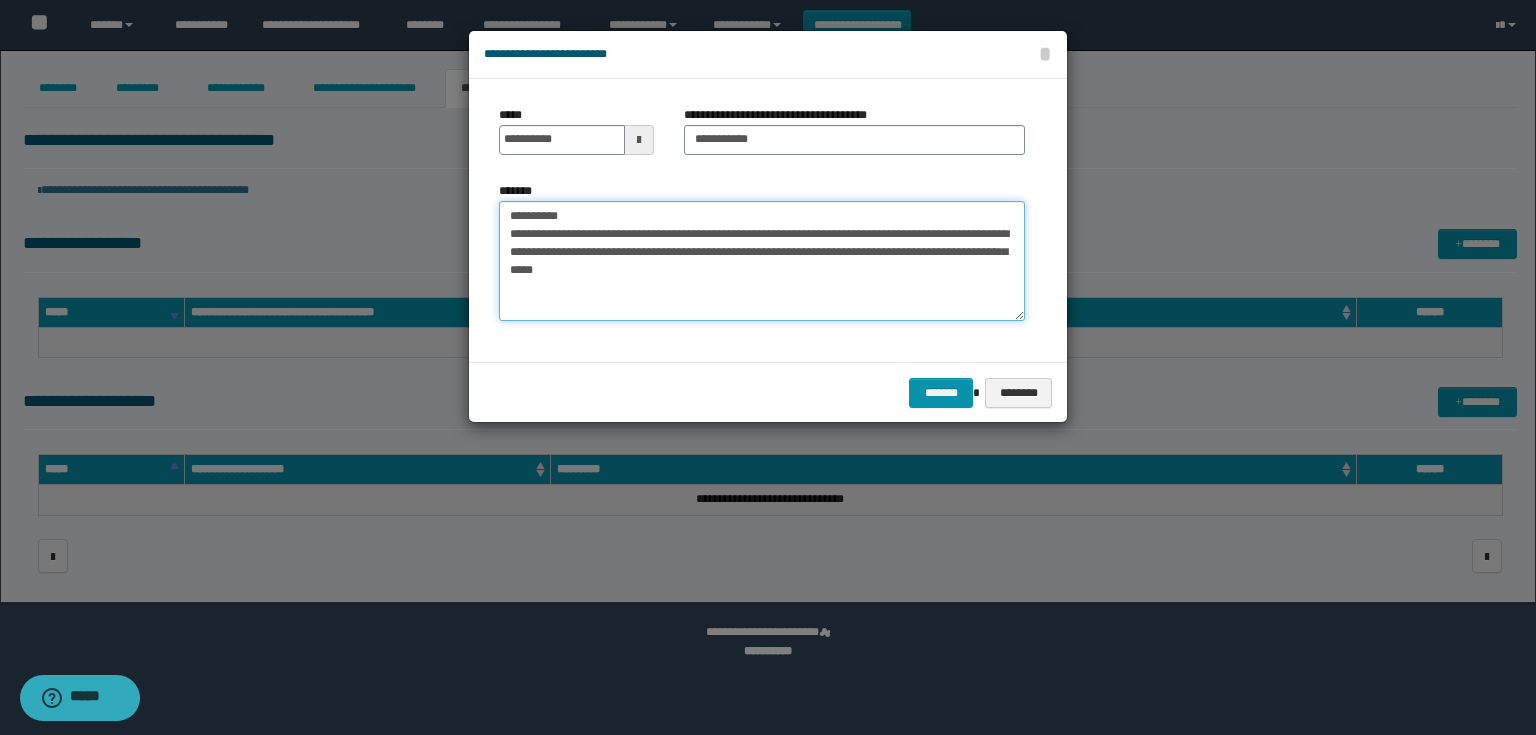 click on "**********" at bounding box center [762, 261] 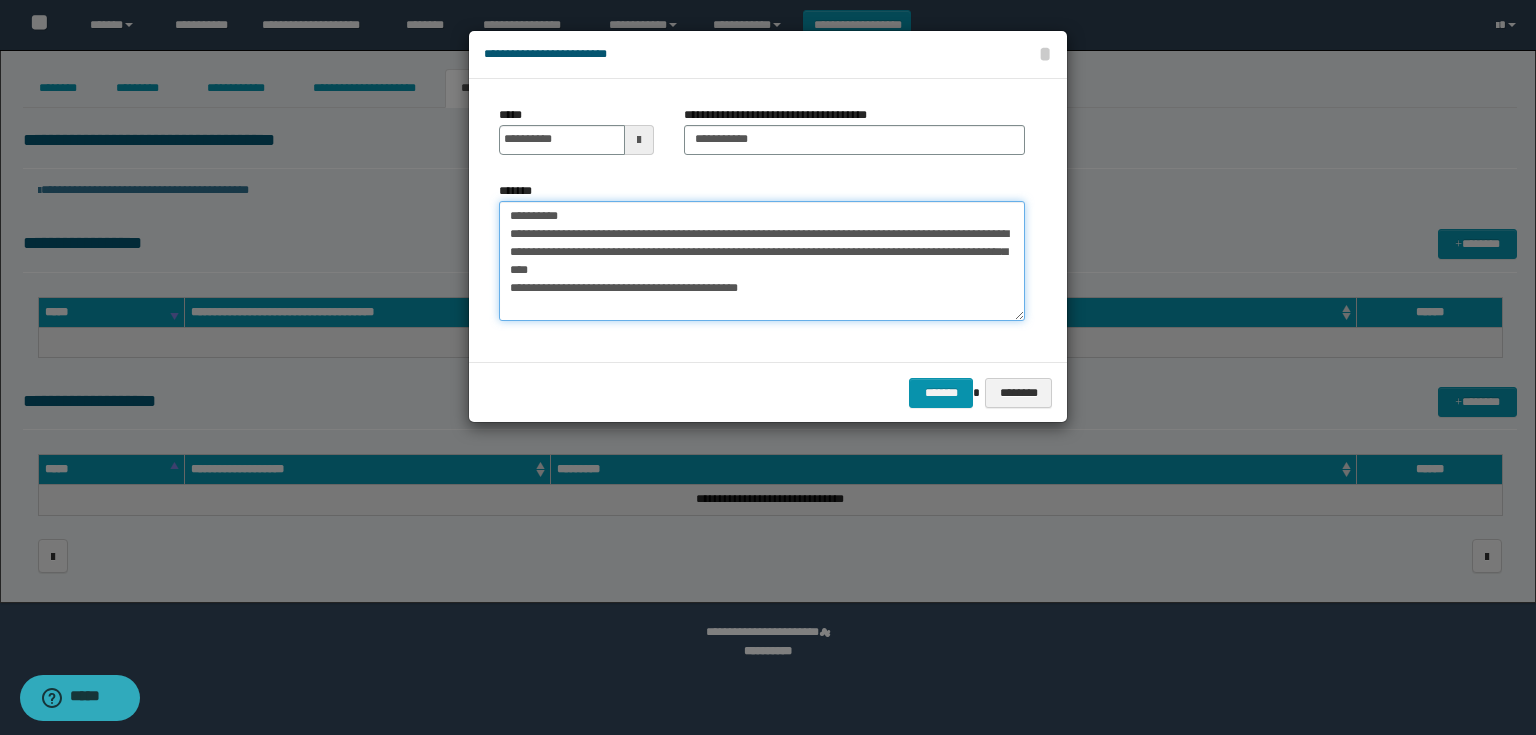 click on "**********" at bounding box center [762, 261] 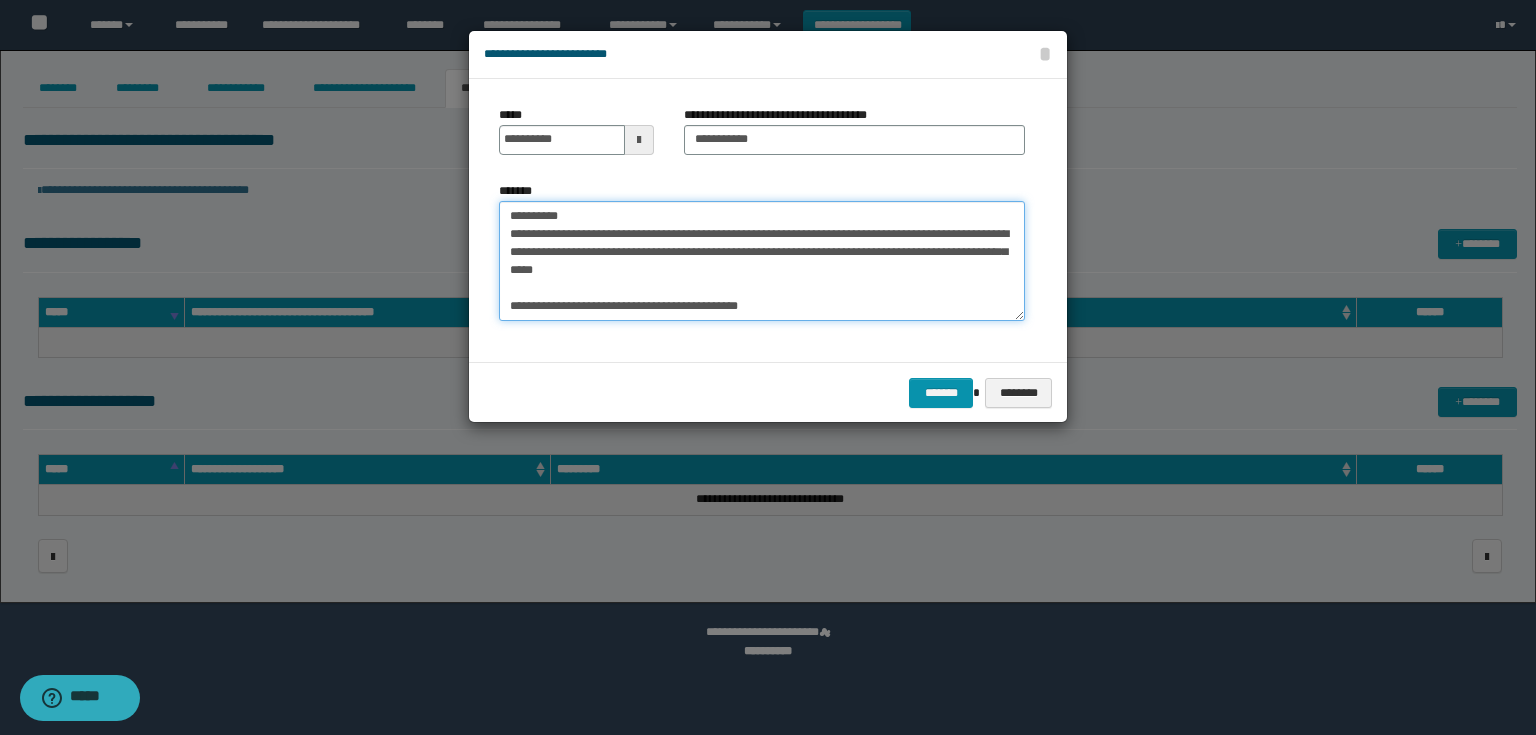 paste on "**********" 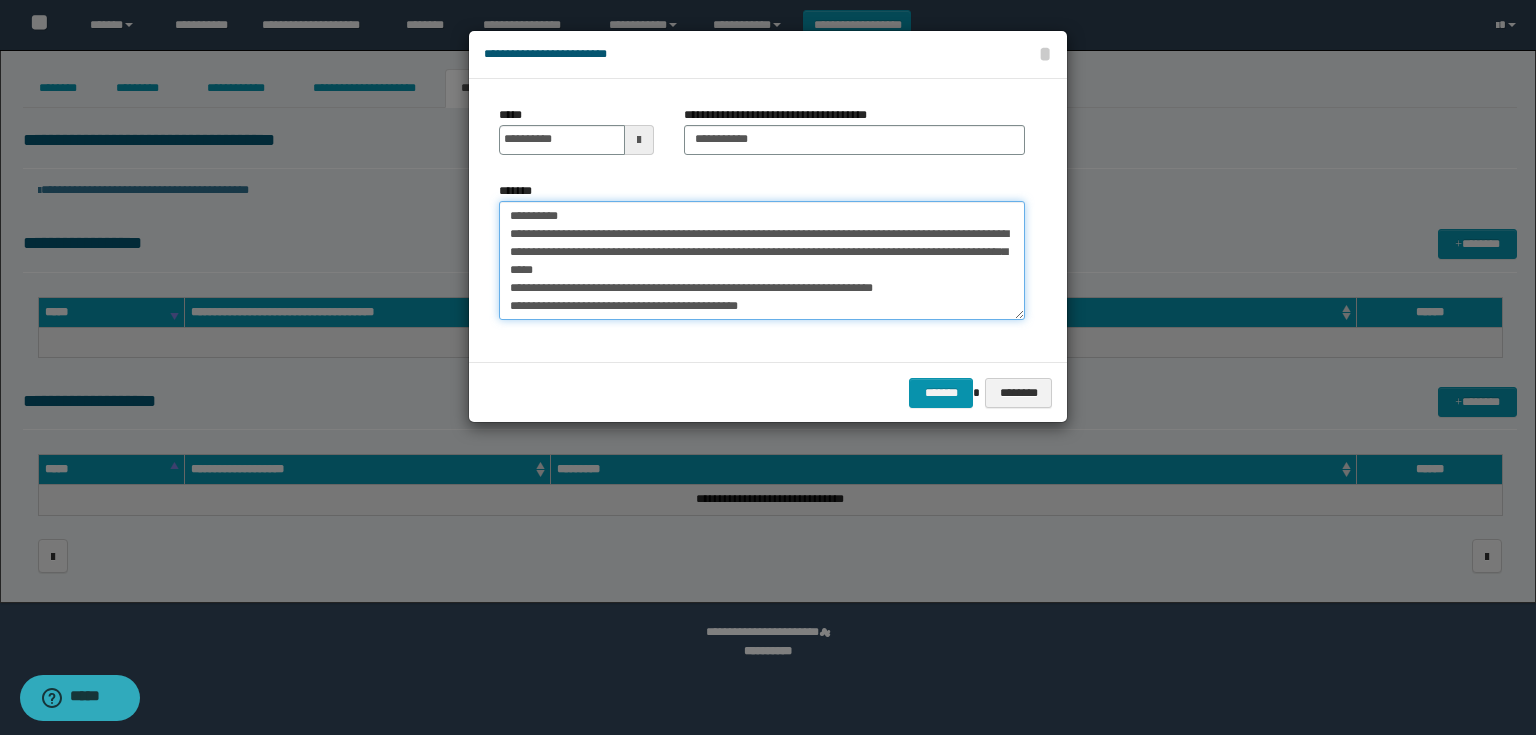 scroll, scrollTop: 0, scrollLeft: 0, axis: both 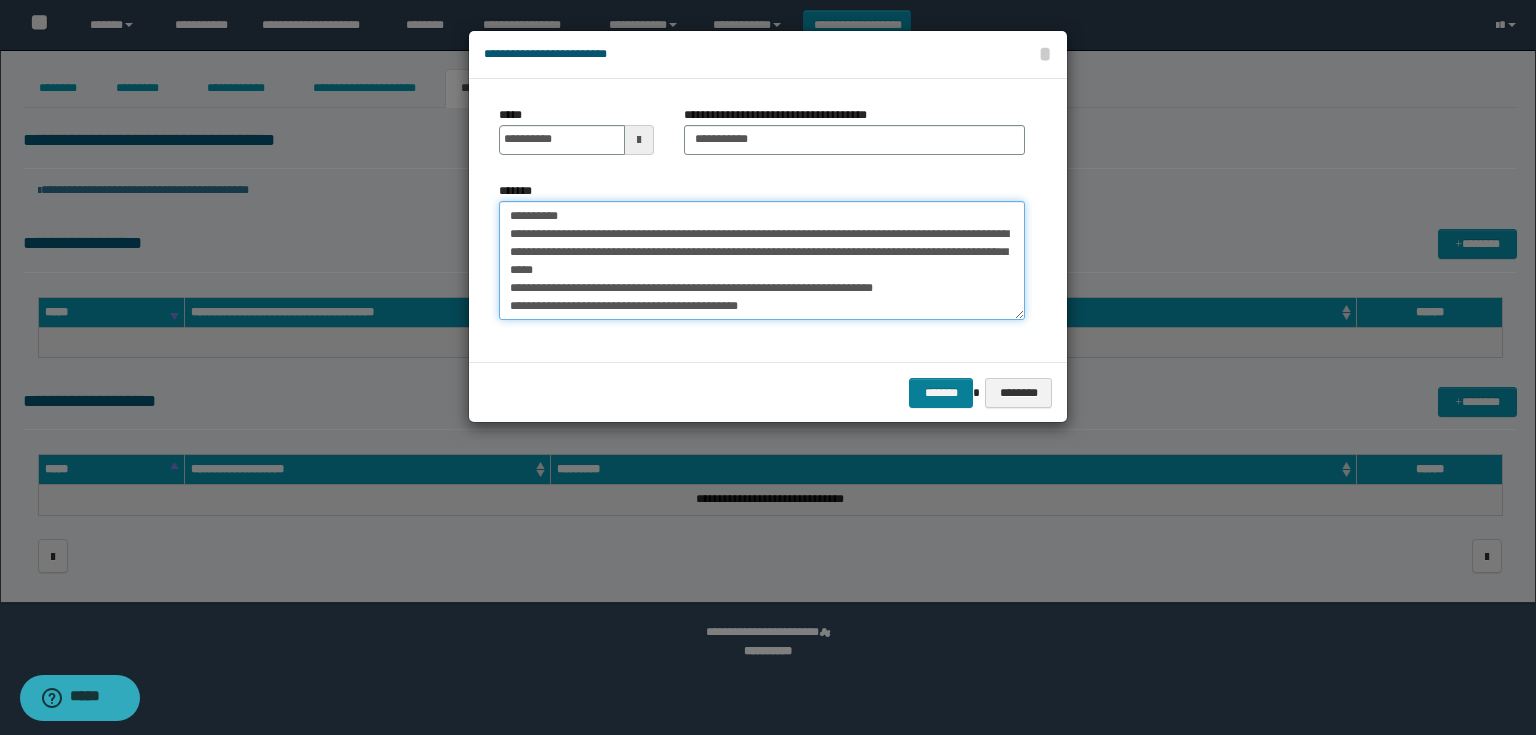 type on "**********" 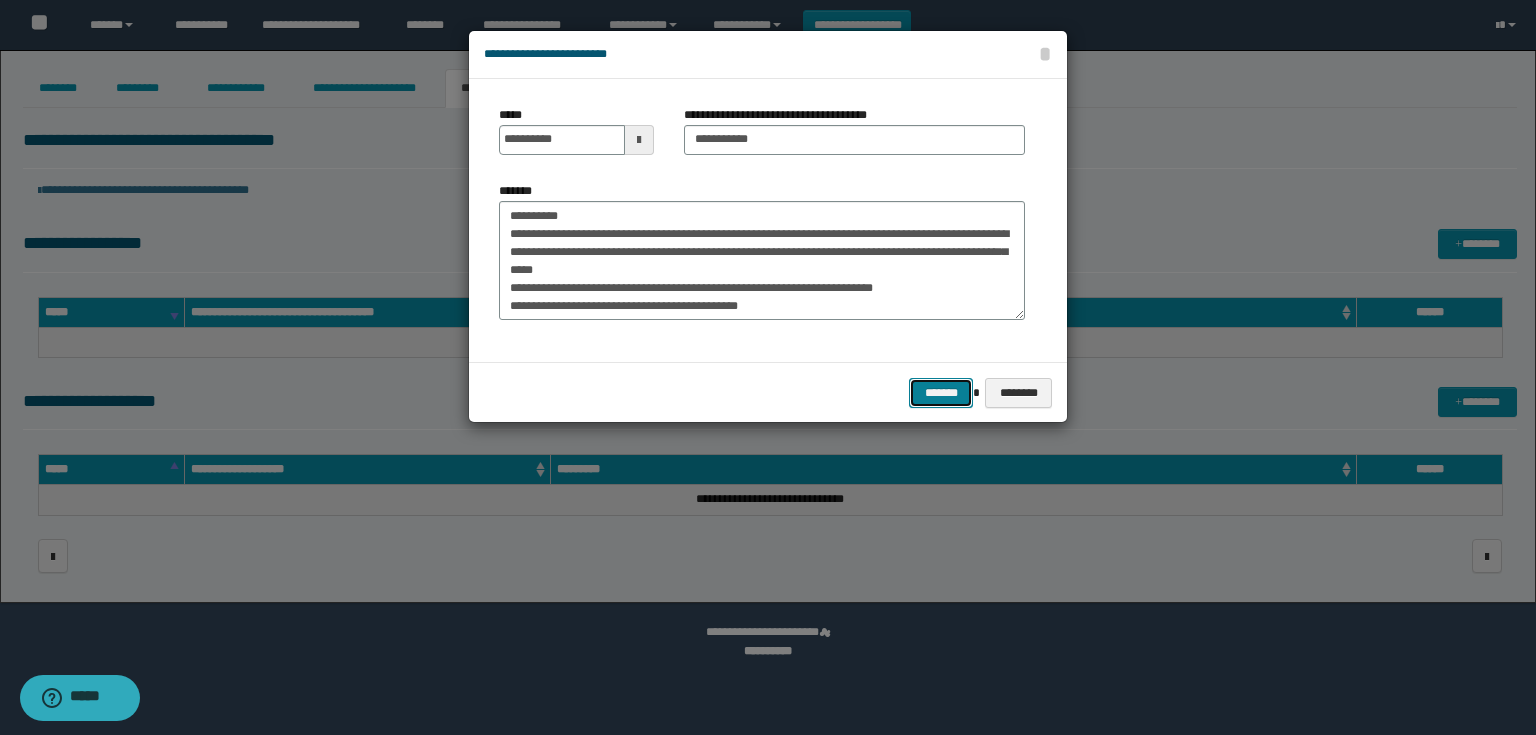 click on "*******" at bounding box center [941, 393] 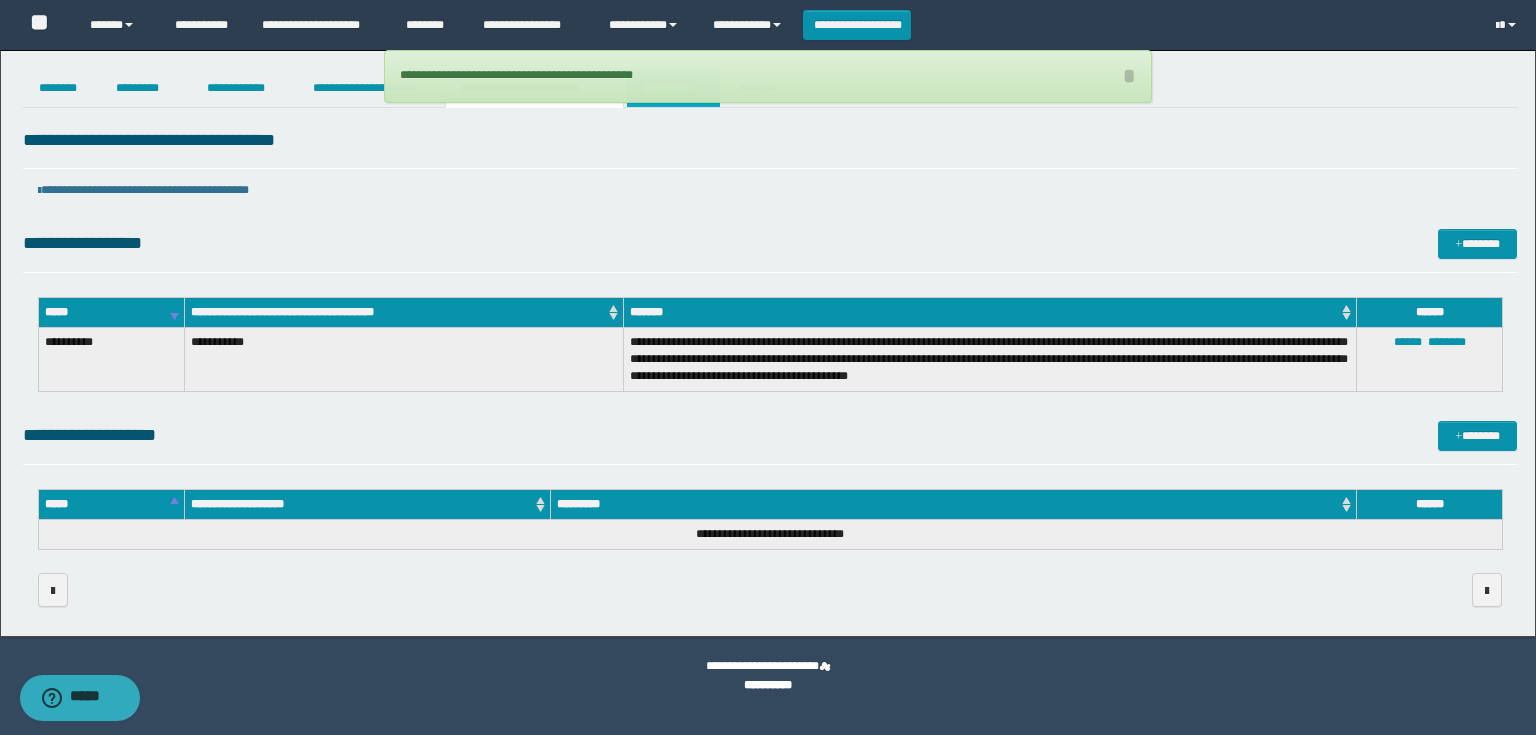 click on "**********" at bounding box center [673, 88] 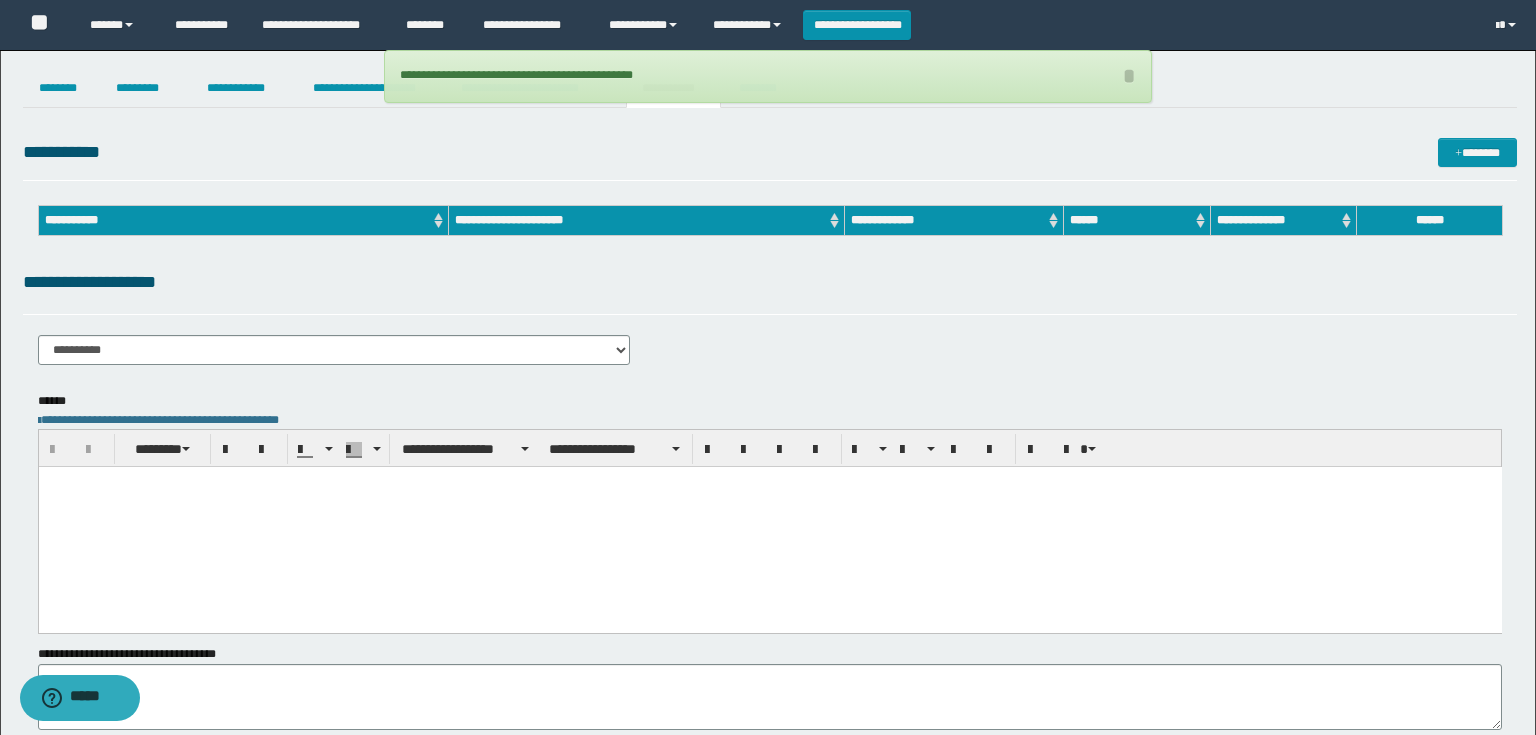 scroll, scrollTop: 0, scrollLeft: 0, axis: both 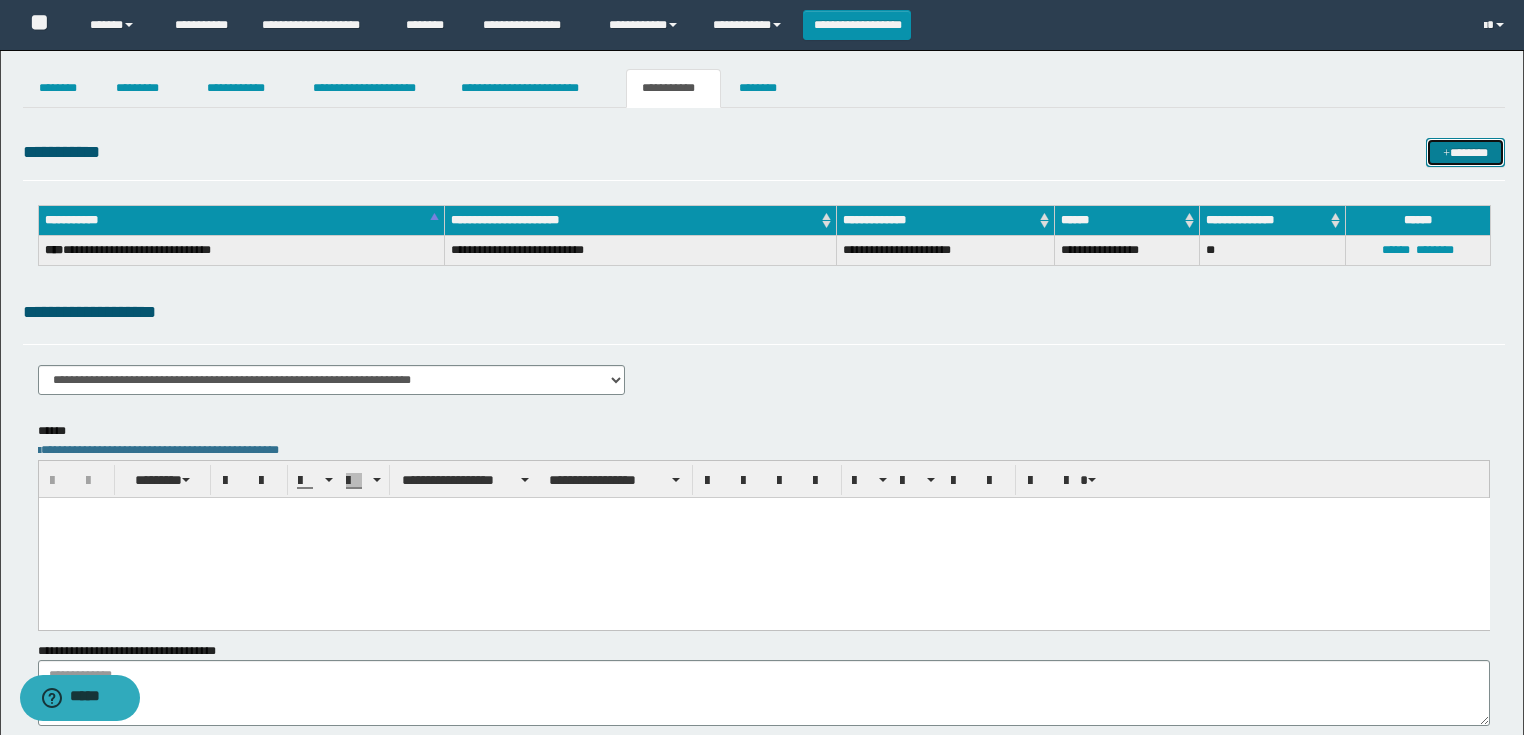 drag, startPoint x: 1492, startPoint y: 154, endPoint x: 1237, endPoint y: 88, distance: 263.40274 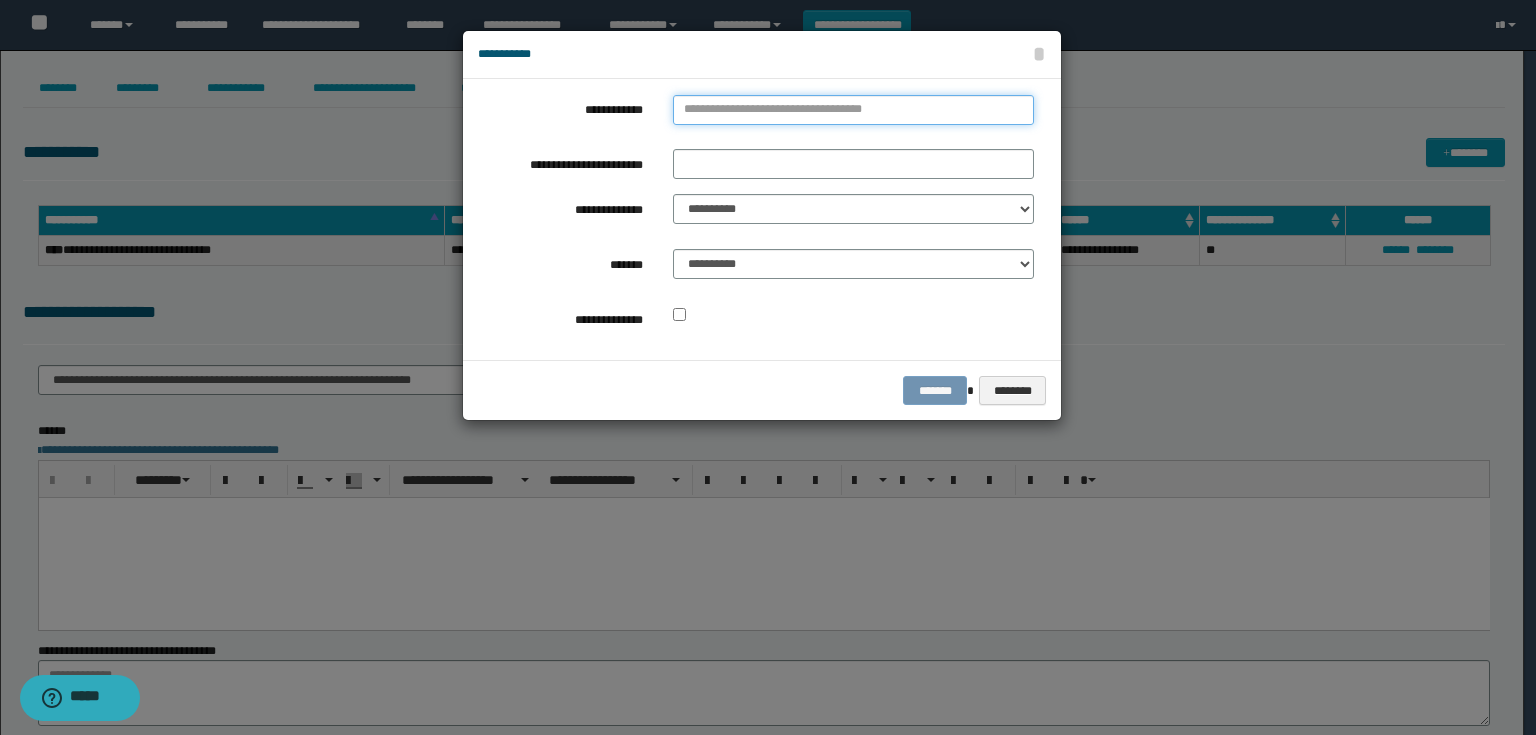 click on "**********" at bounding box center (853, 110) 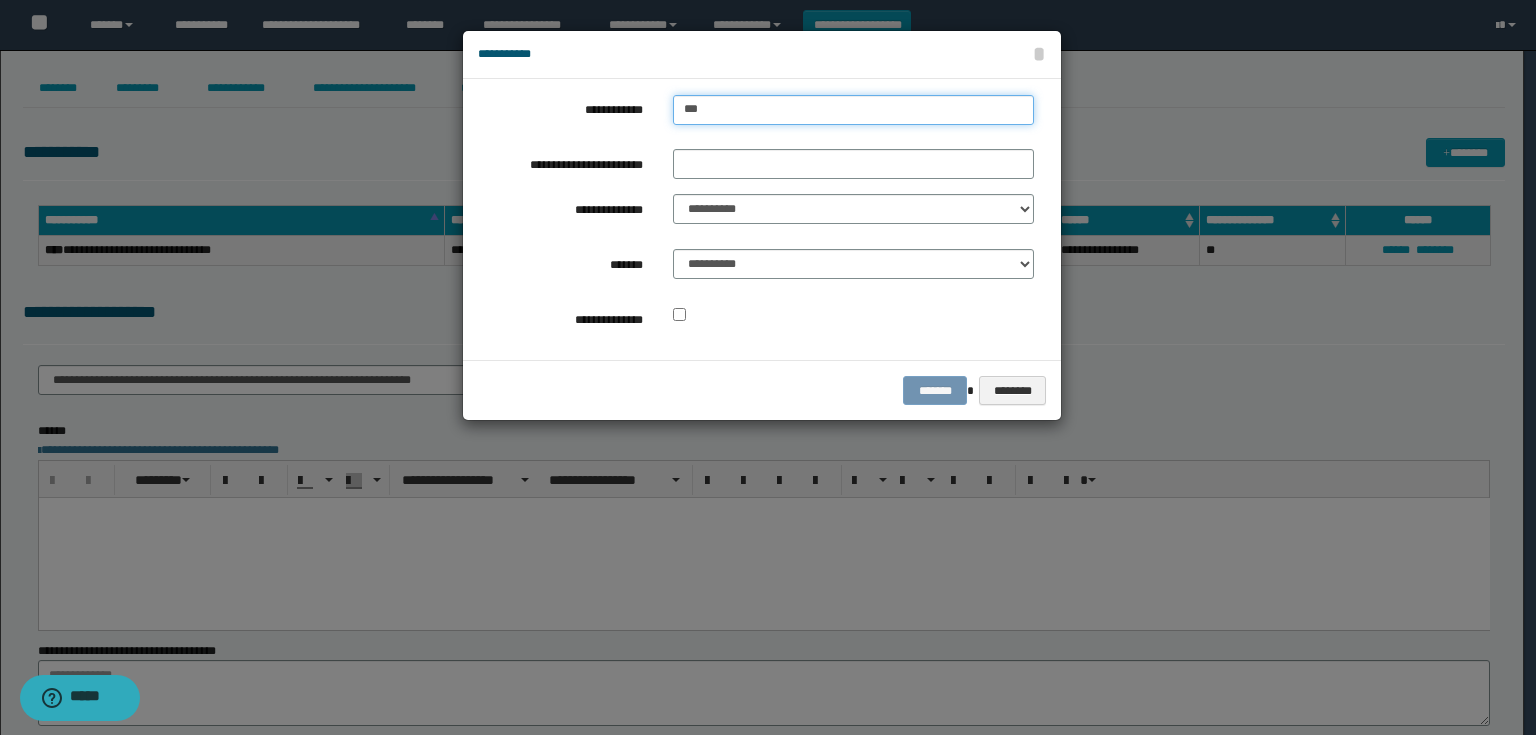type on "****" 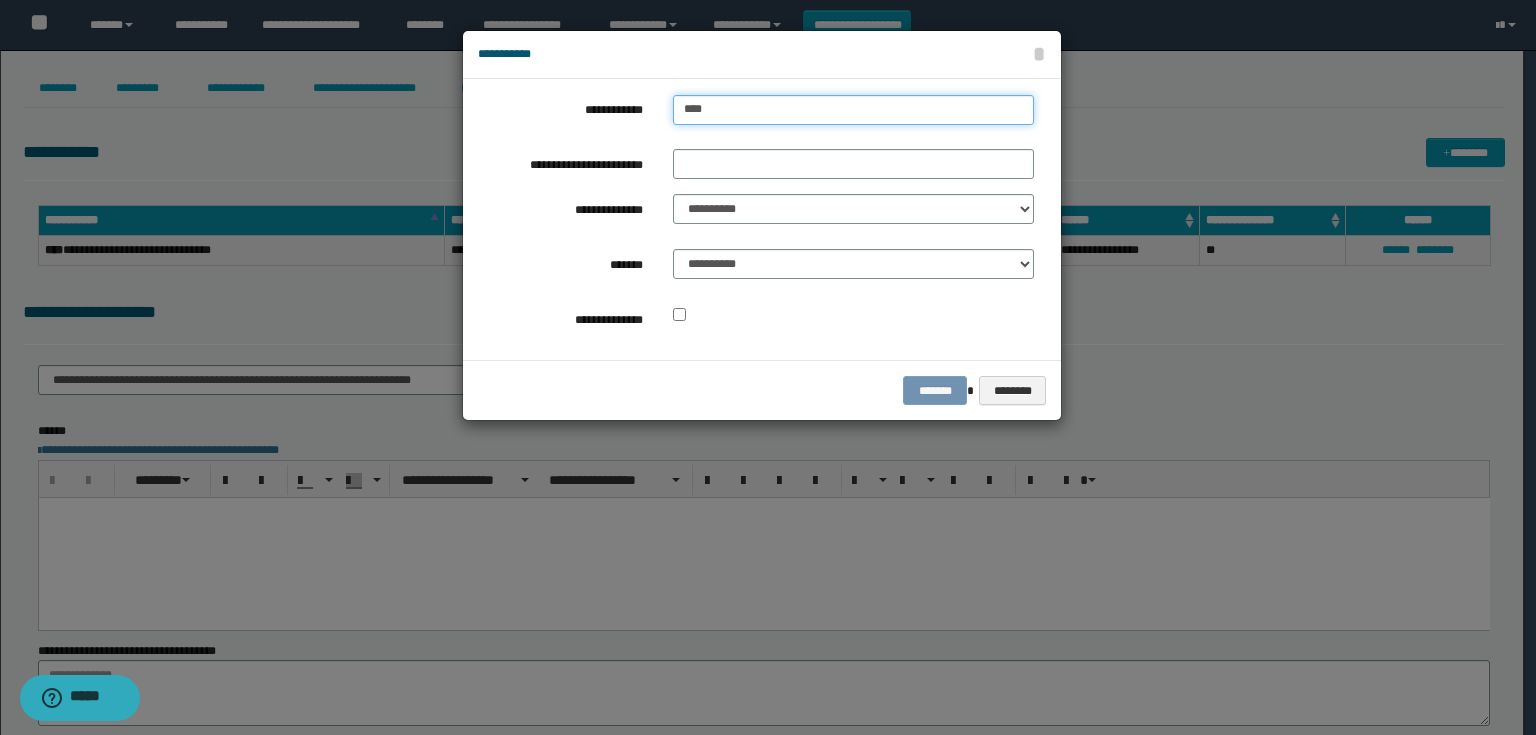 type on "****" 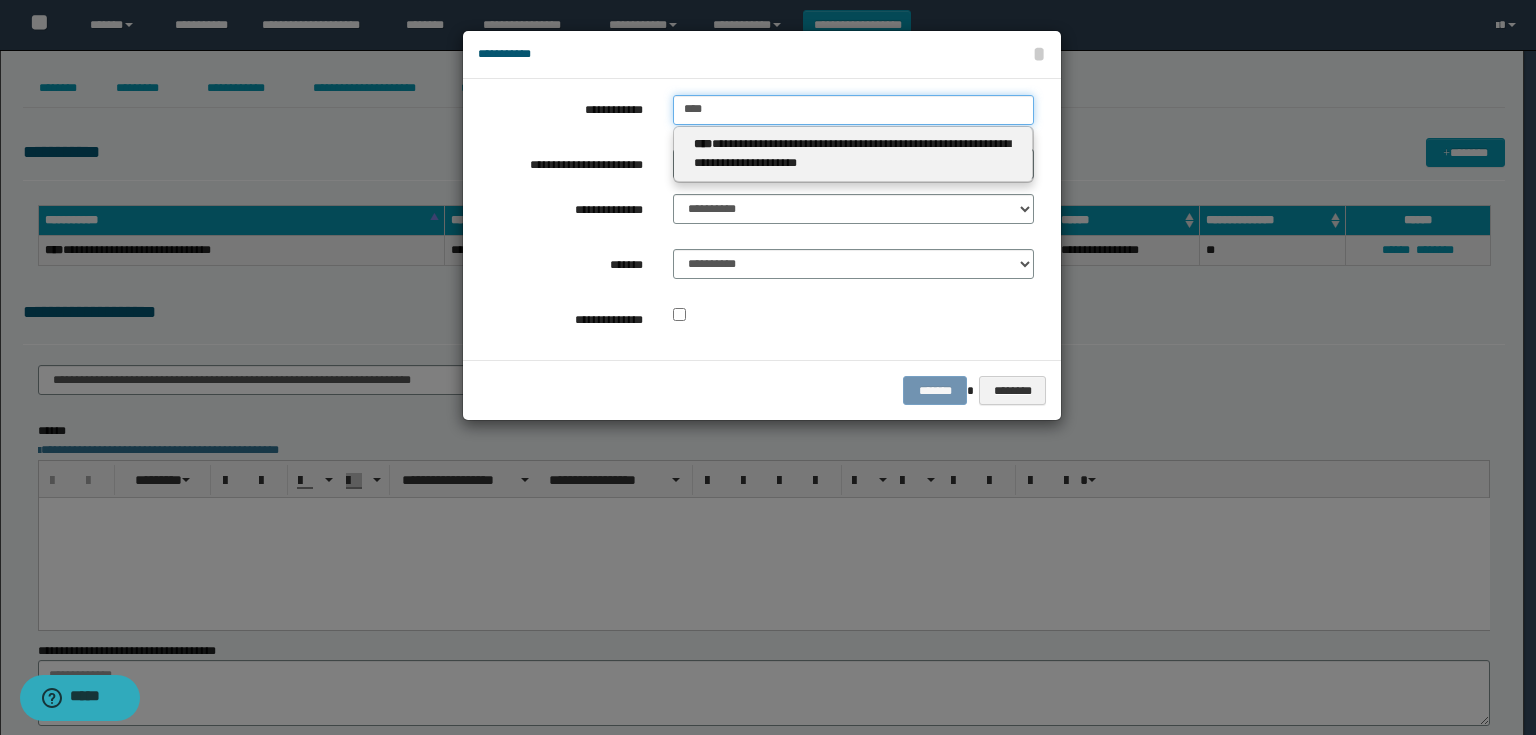 type on "****" 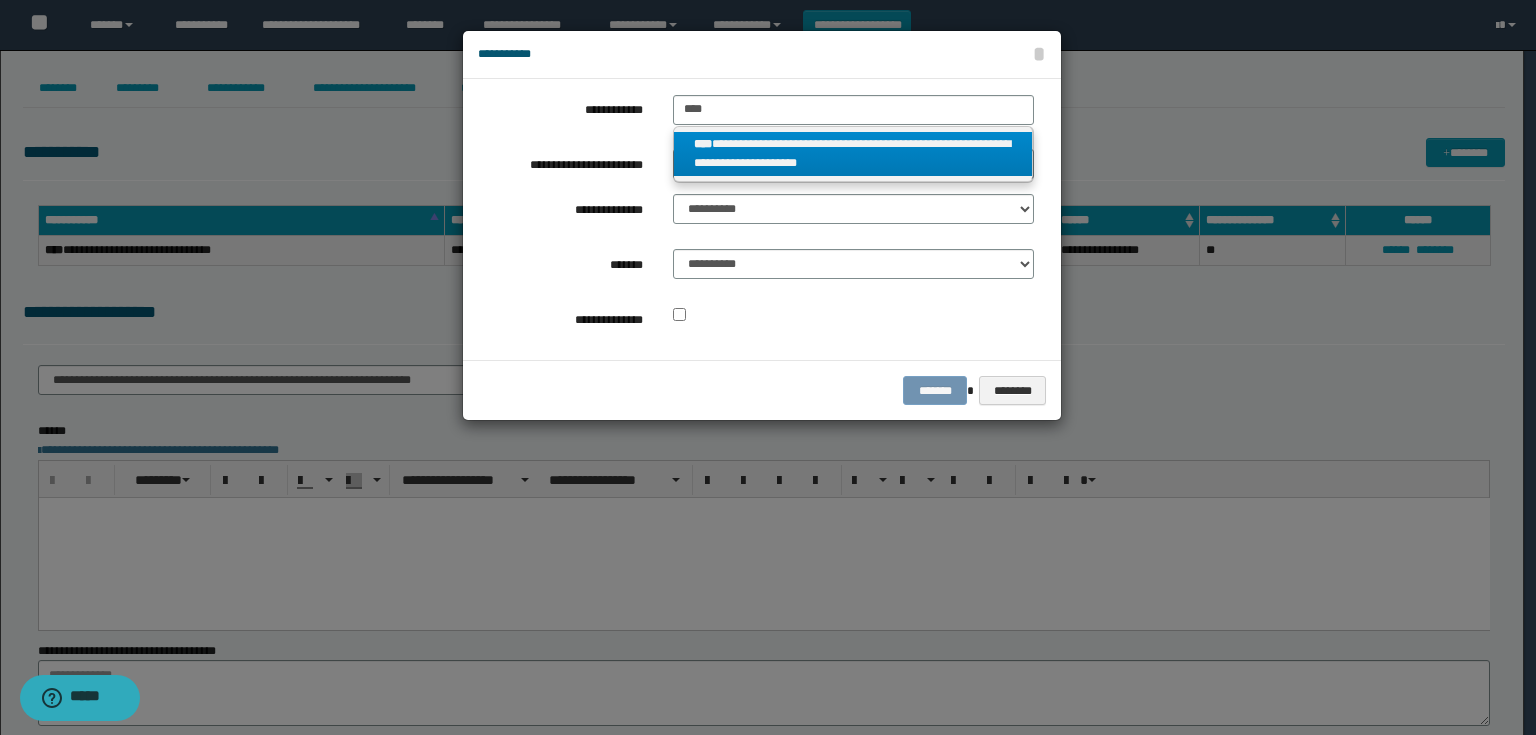 click on "**********" at bounding box center [853, 154] 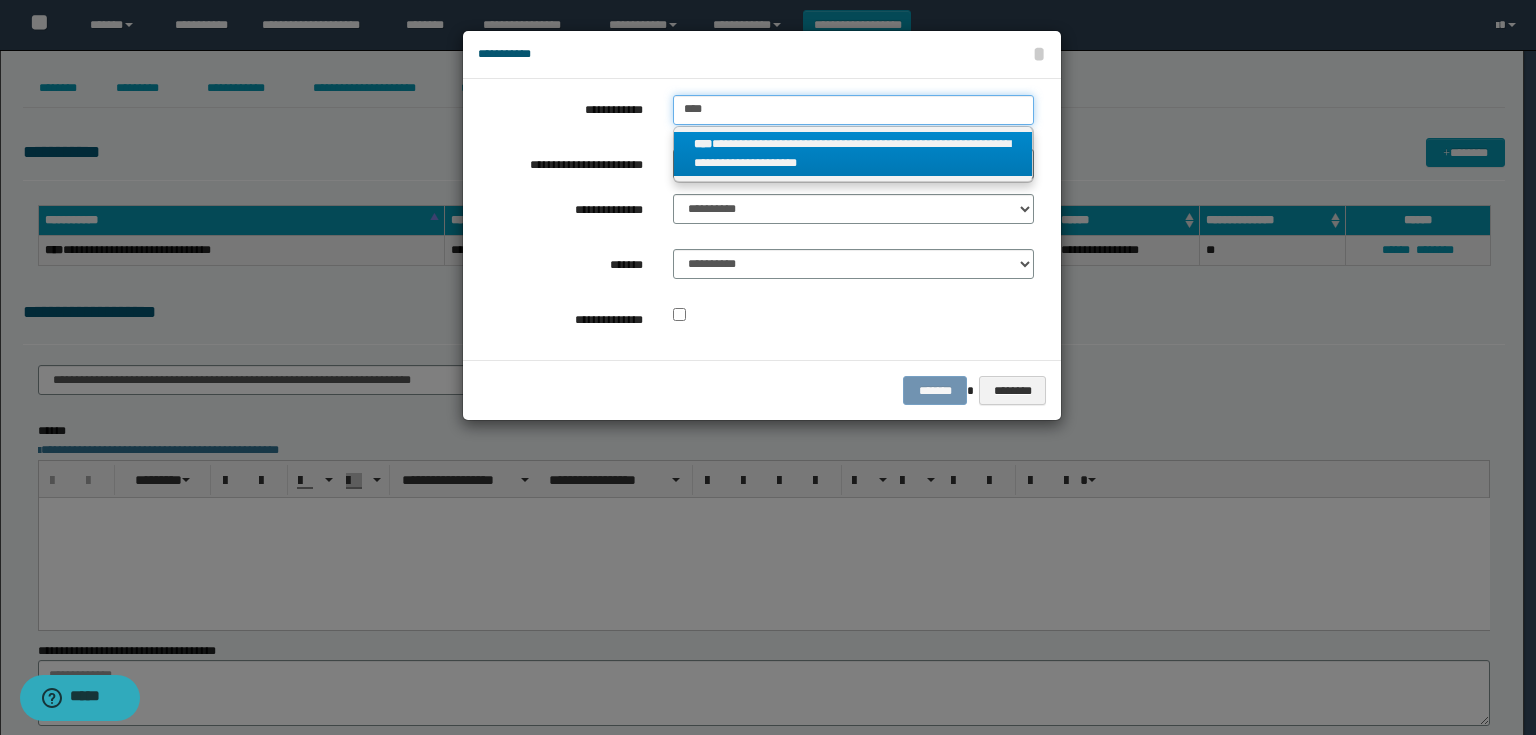 type 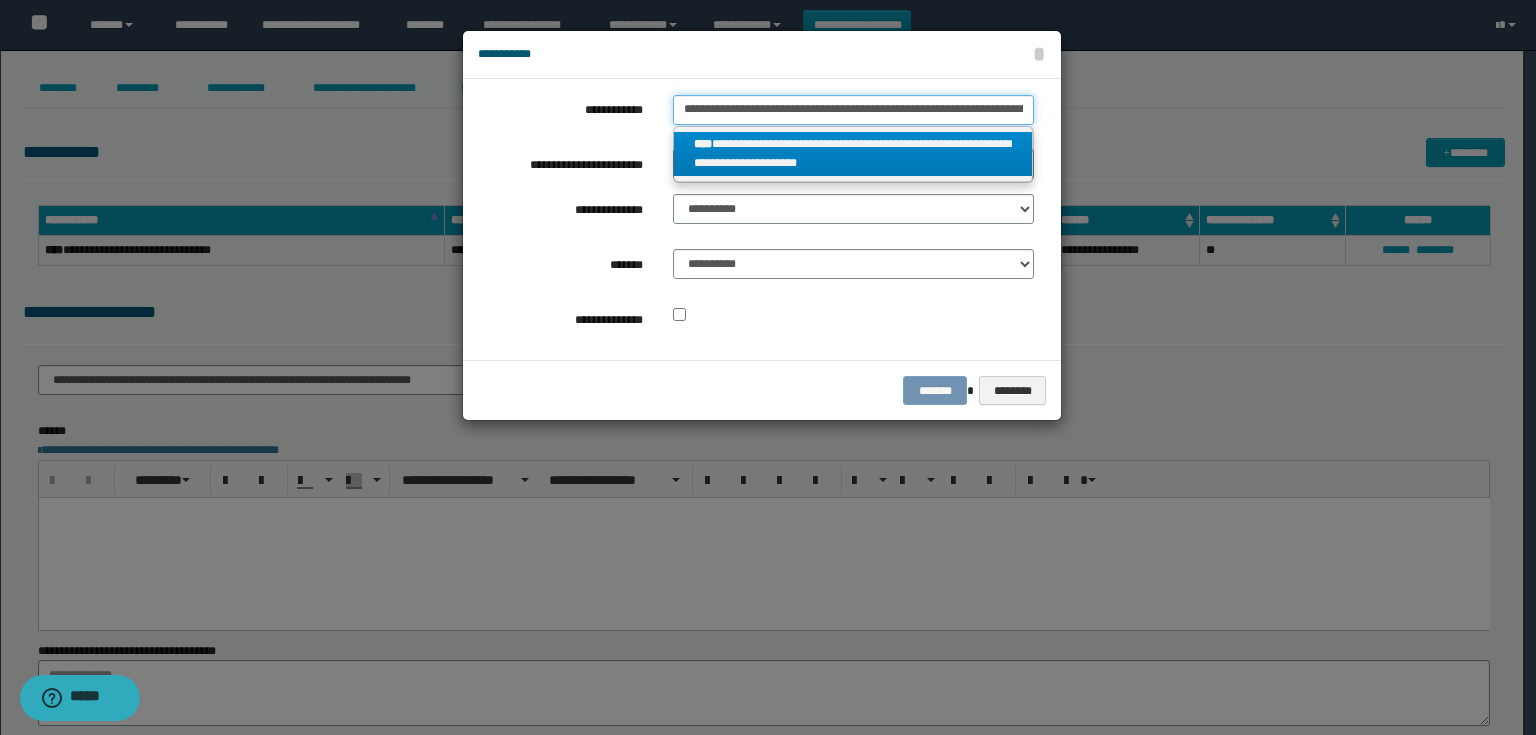 scroll, scrollTop: 0, scrollLeft: 92, axis: horizontal 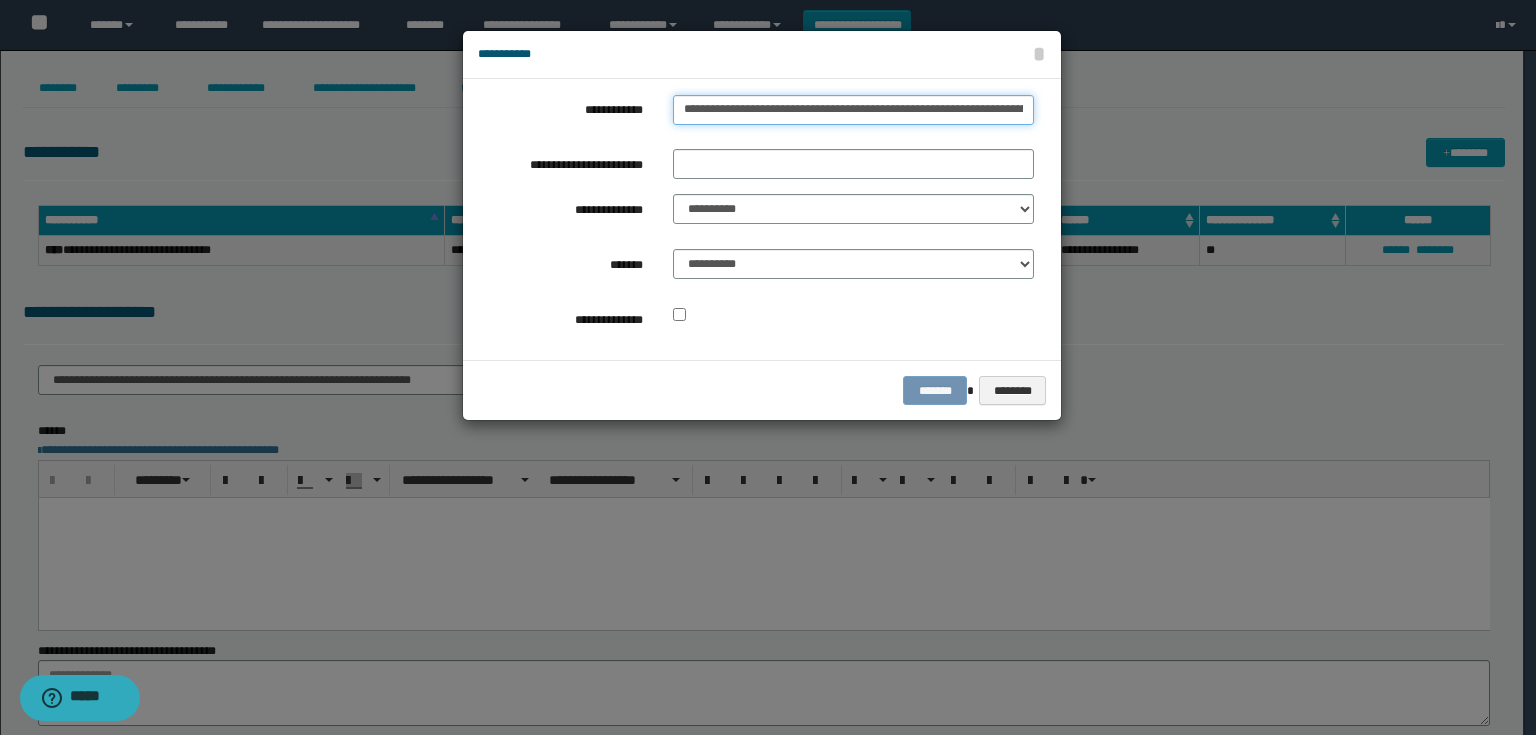 drag, startPoint x: 1030, startPoint y: 109, endPoint x: 581, endPoint y: 112, distance: 449.01 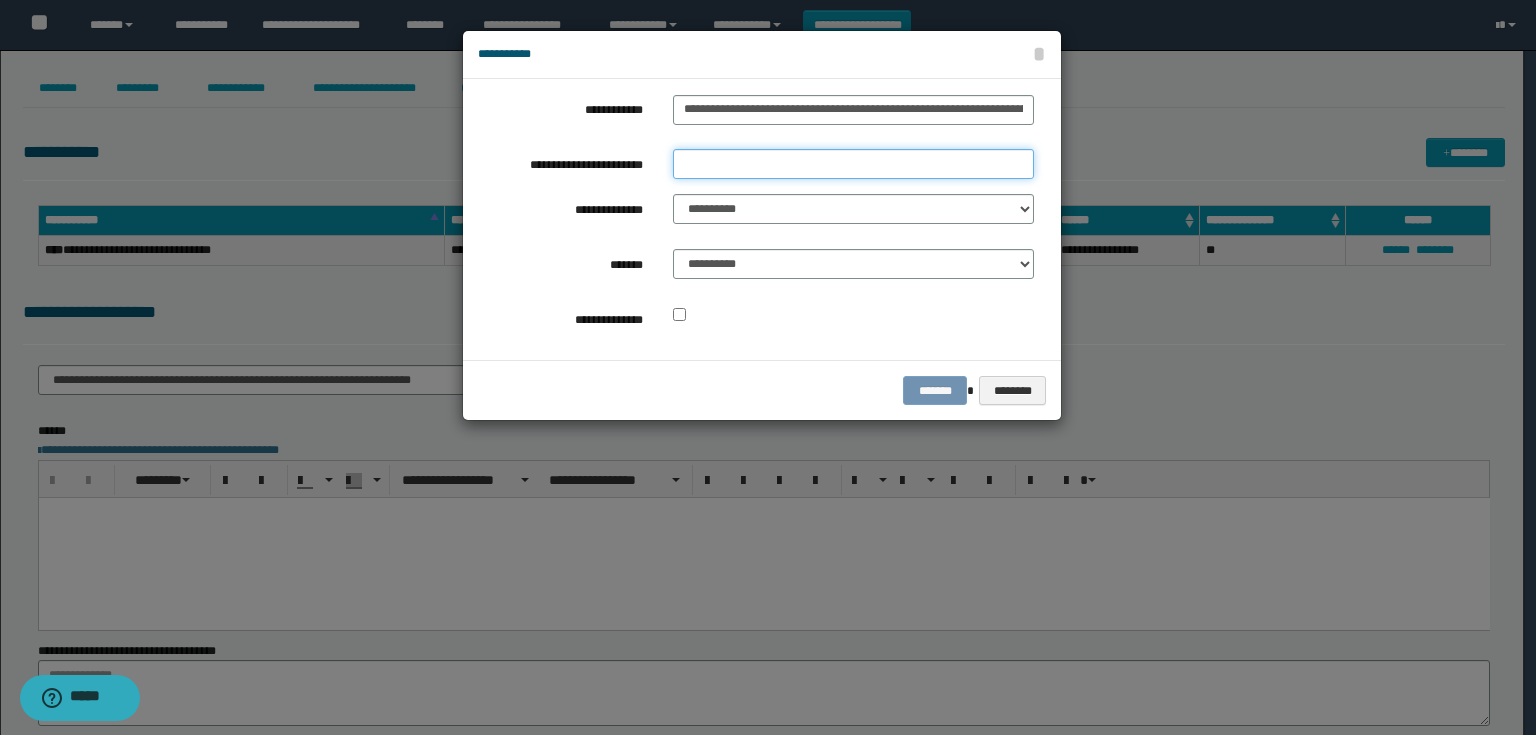 click on "**********" at bounding box center (853, 164) 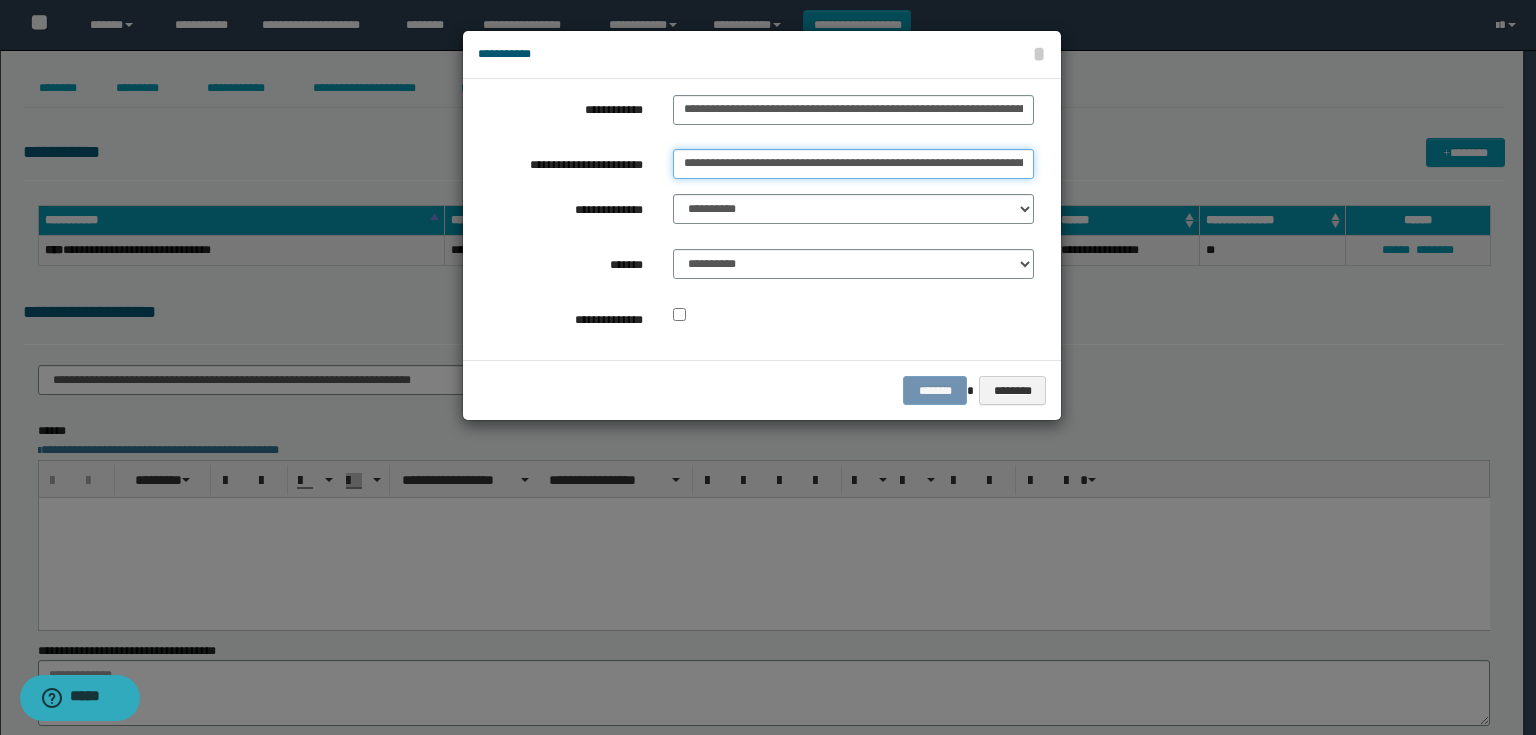 scroll, scrollTop: 0, scrollLeft: 92, axis: horizontal 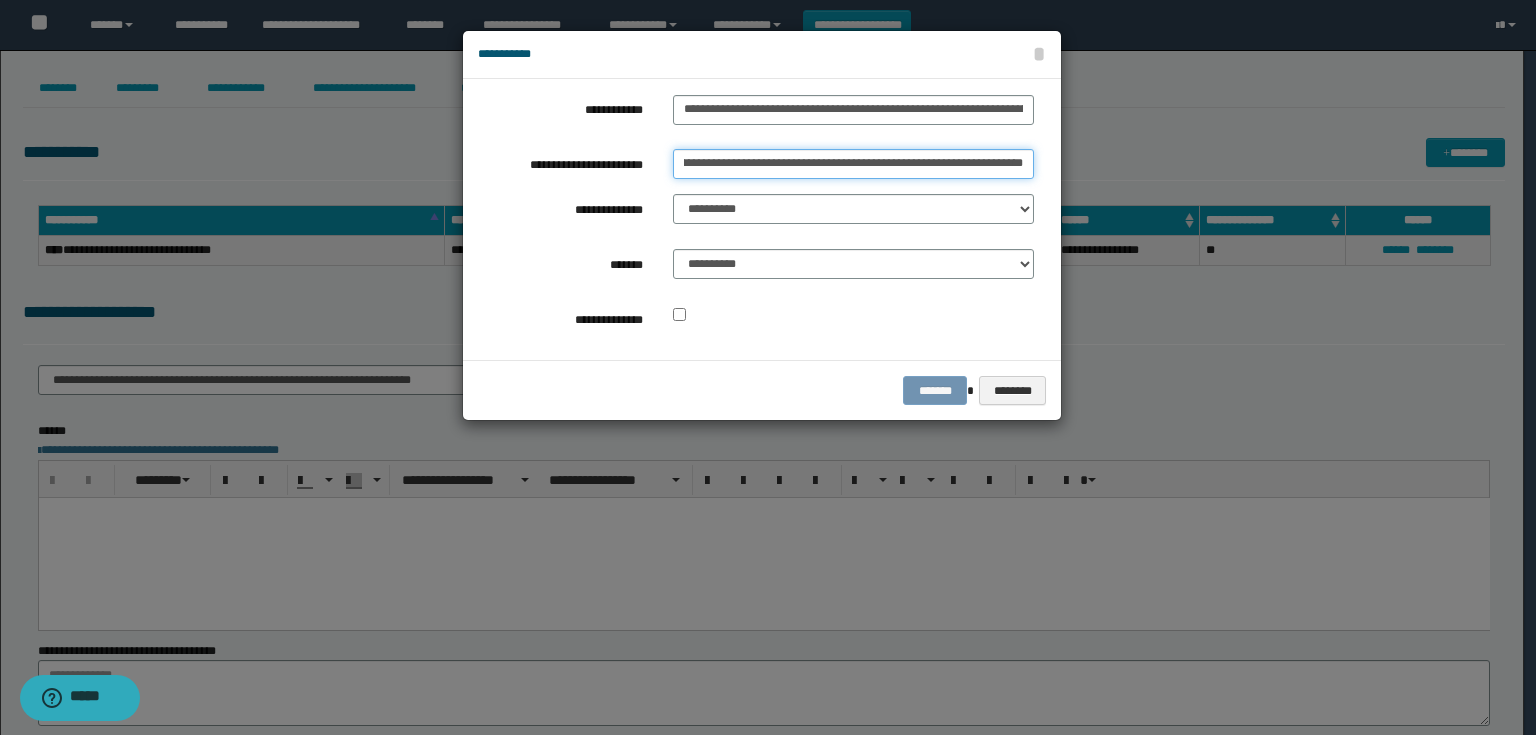 type on "**********" 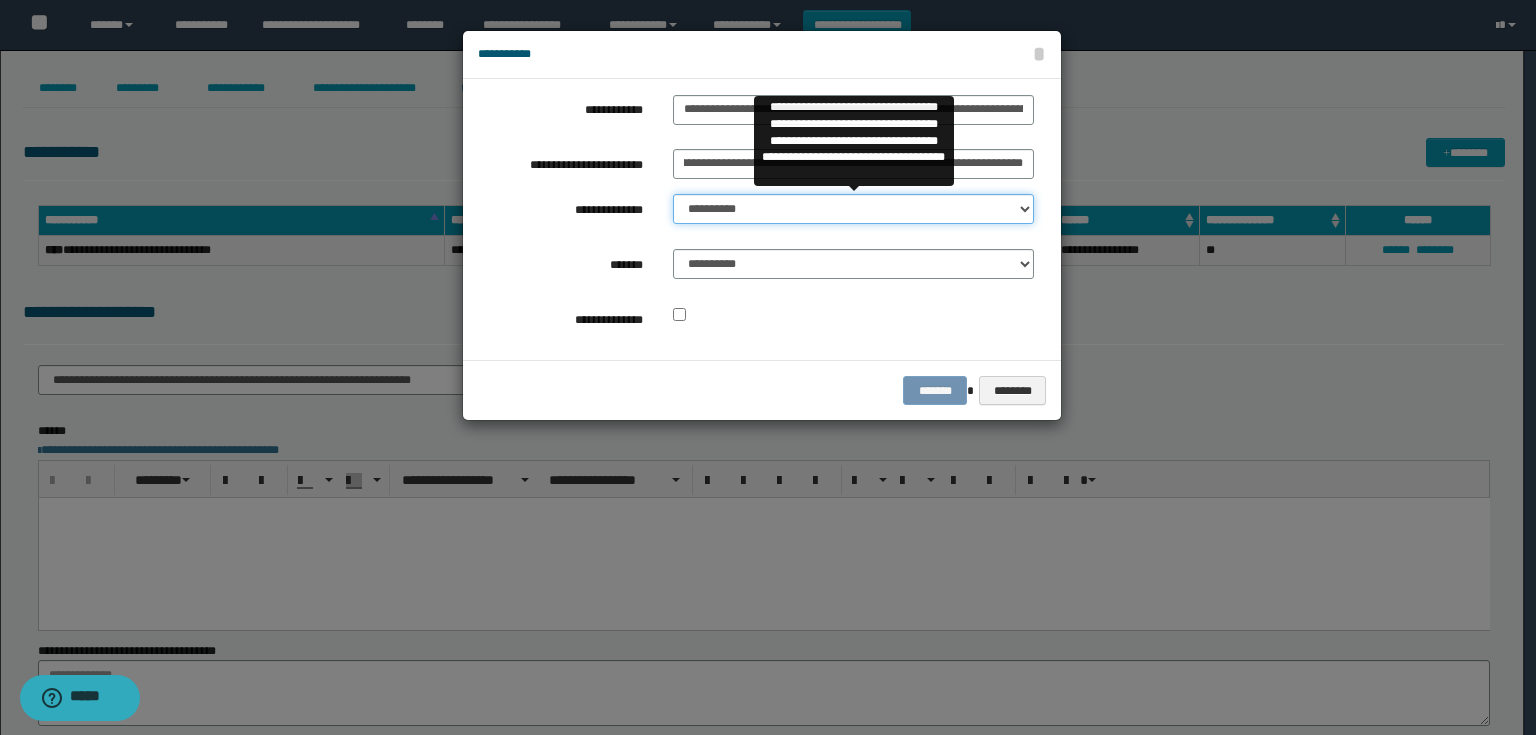 click on "**********" at bounding box center [853, 209] 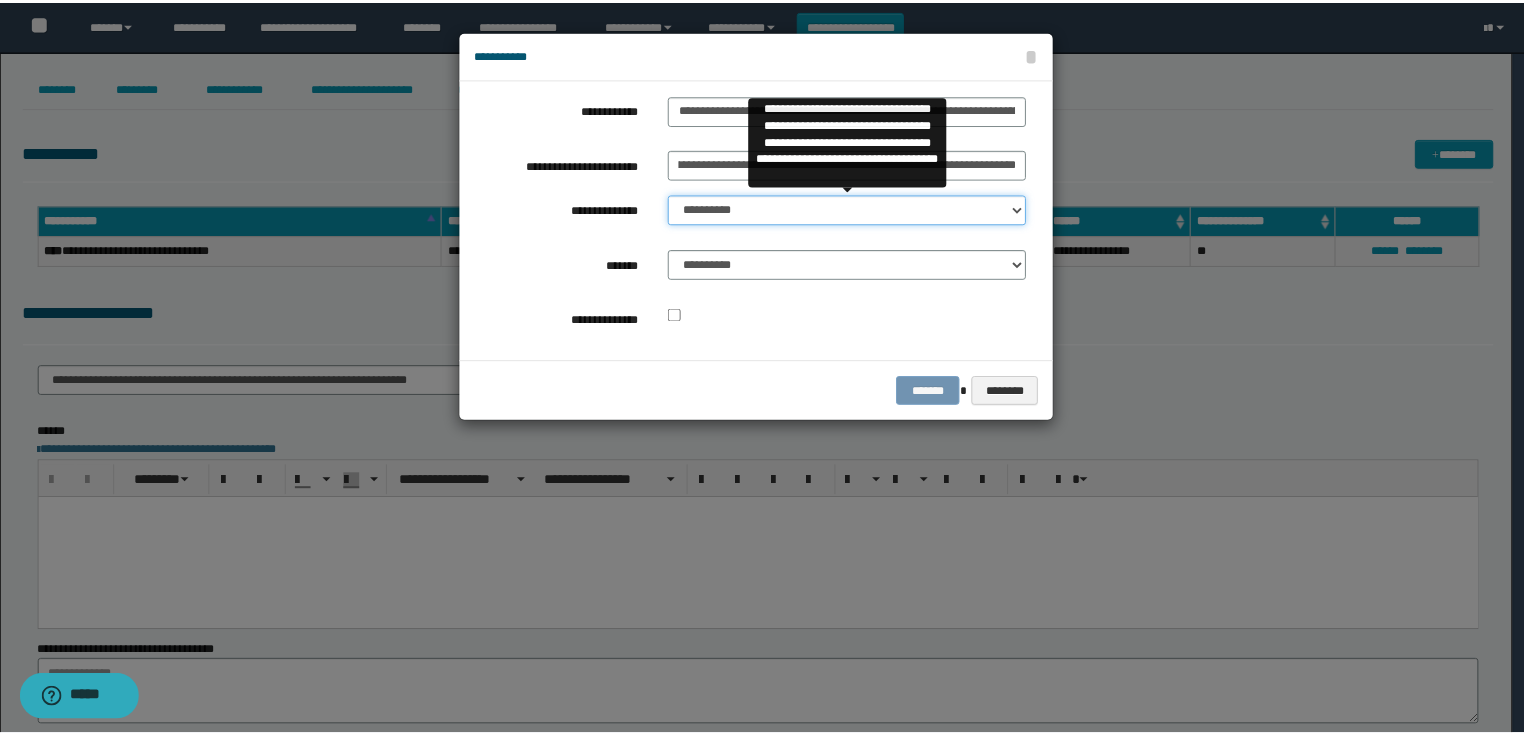 scroll, scrollTop: 0, scrollLeft: 0, axis: both 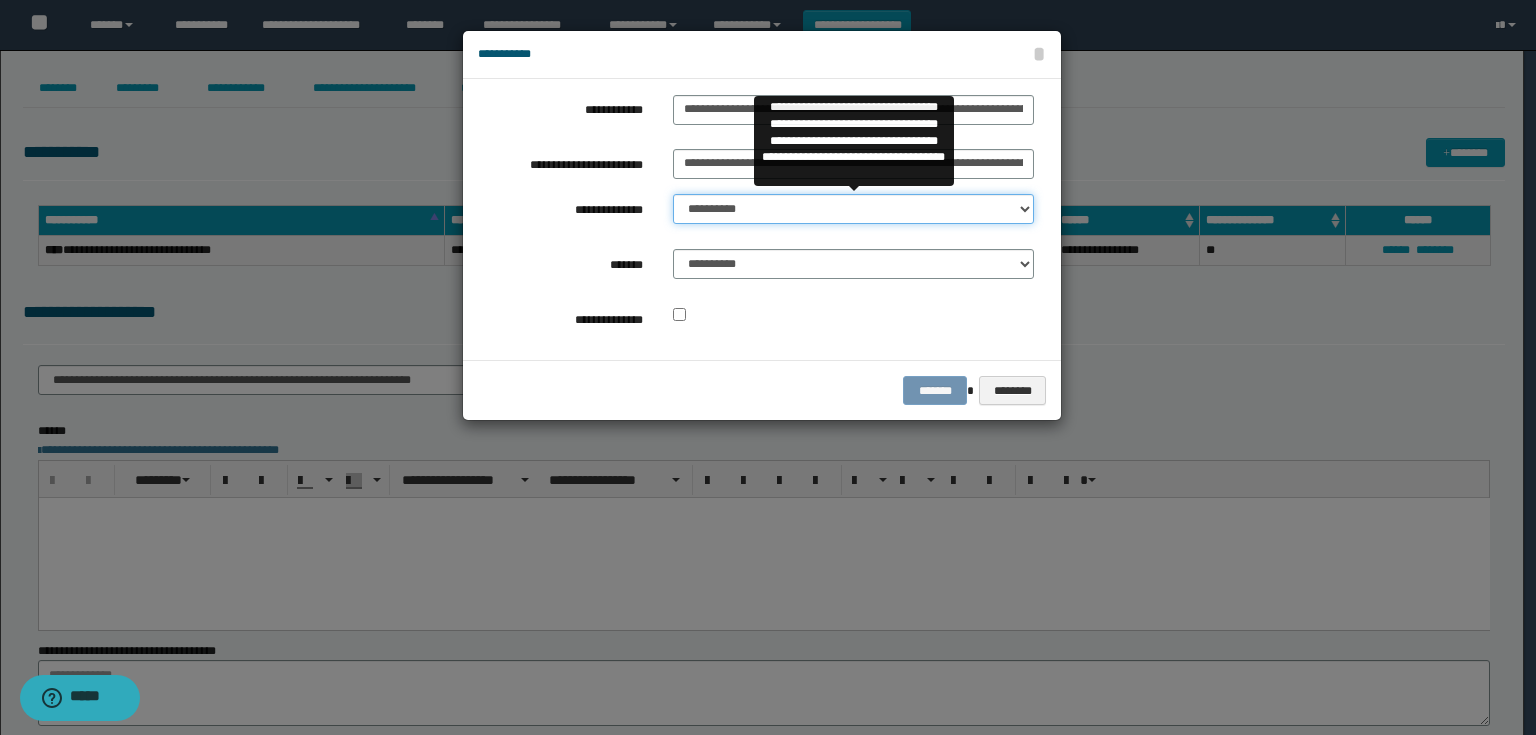 select on "**" 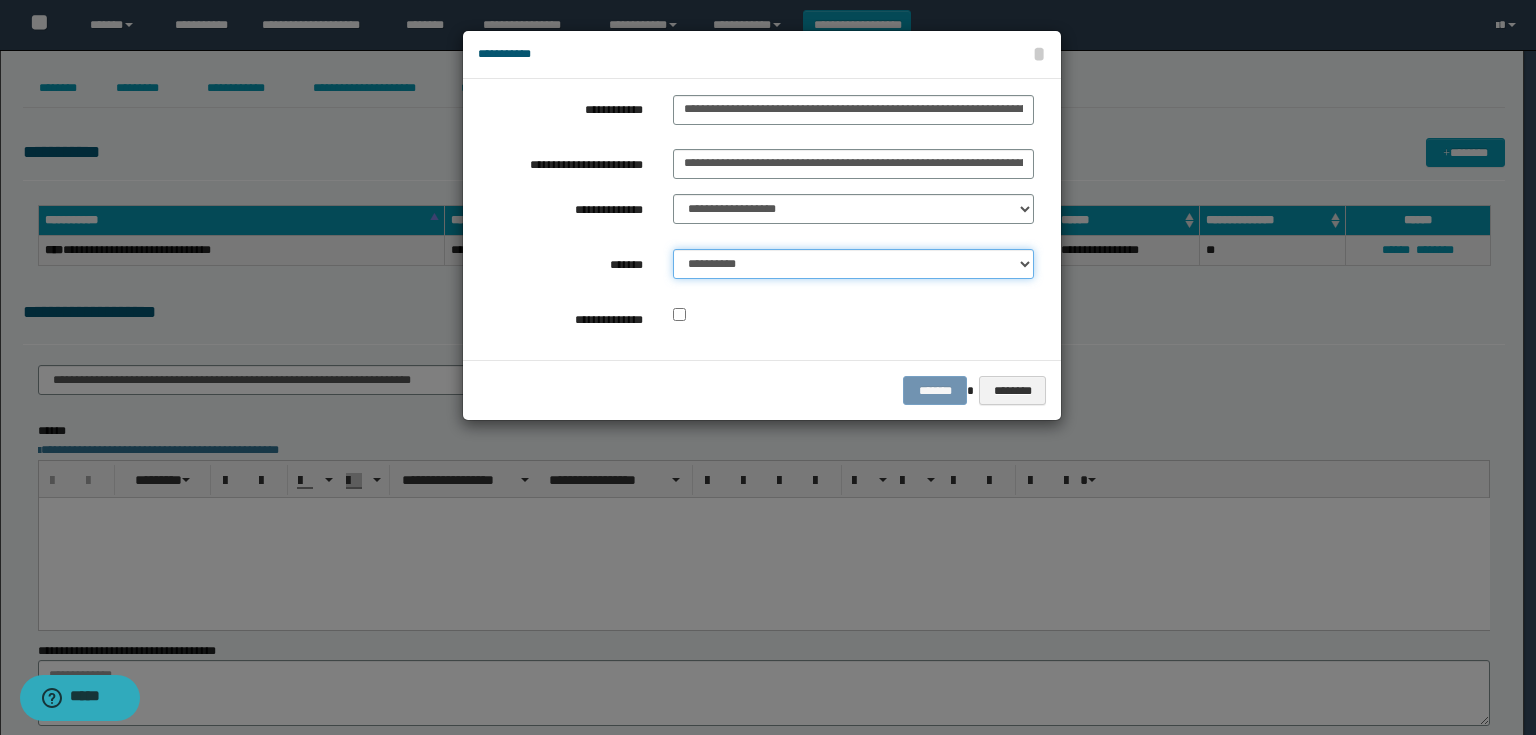 click on "**********" at bounding box center (853, 264) 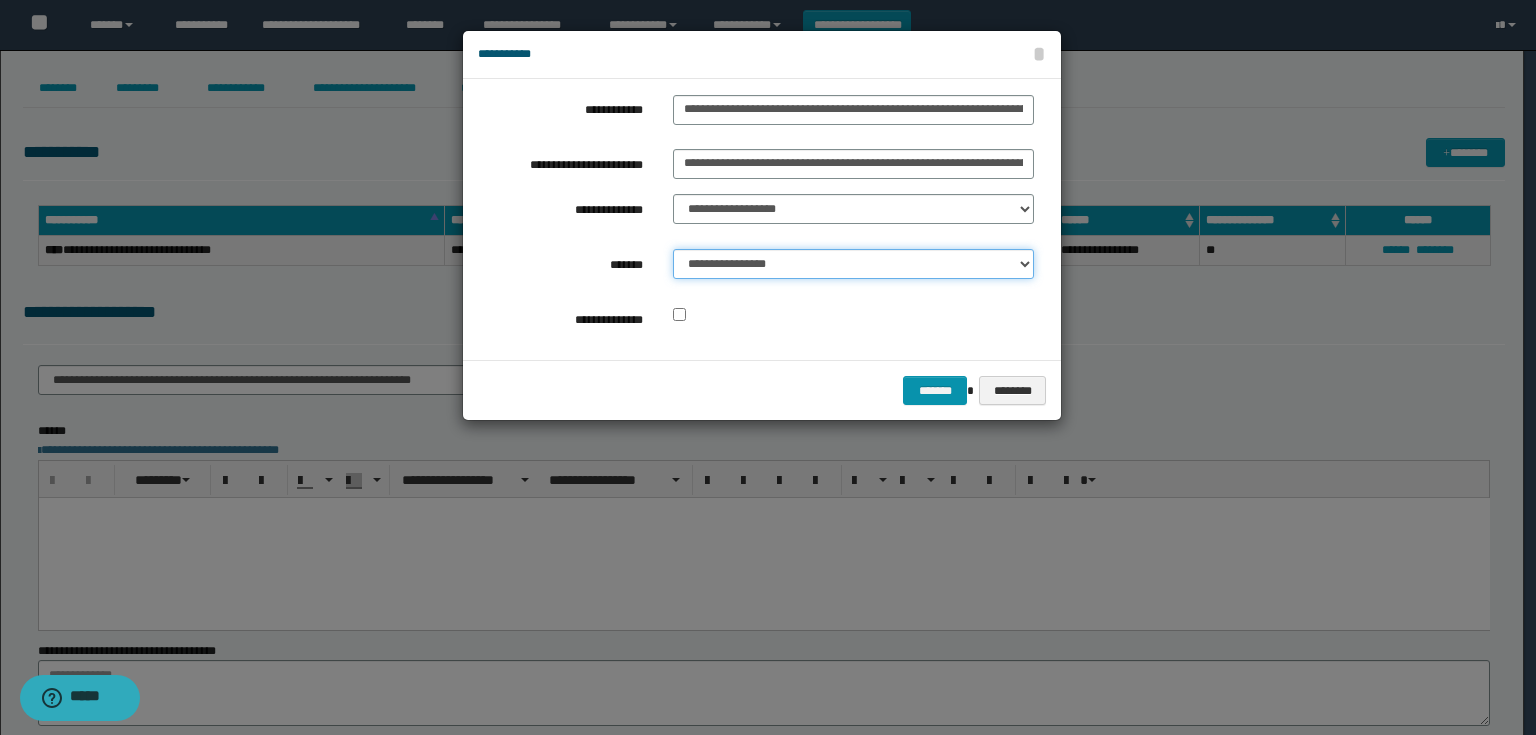 click on "**********" at bounding box center [853, 264] 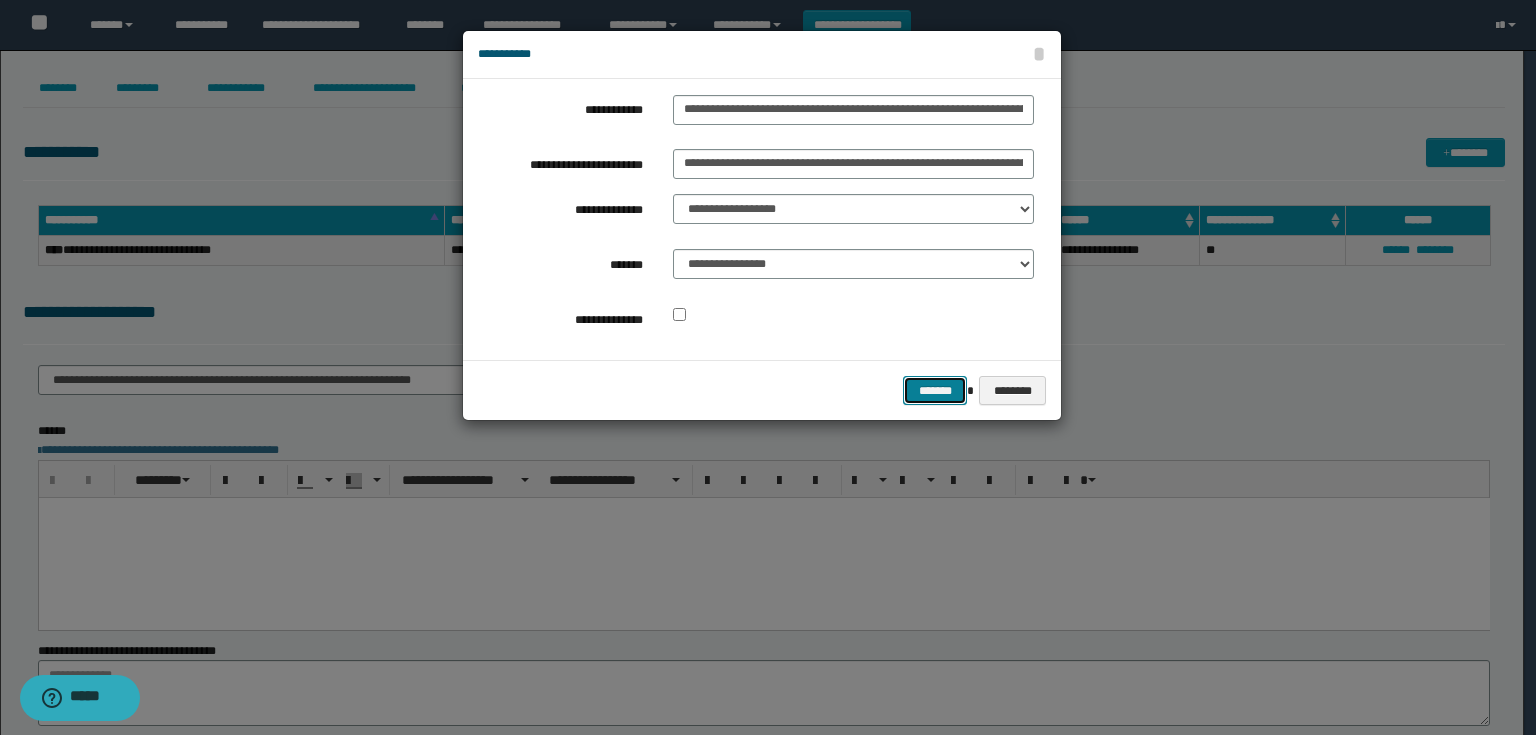 click on "*******" at bounding box center (935, 391) 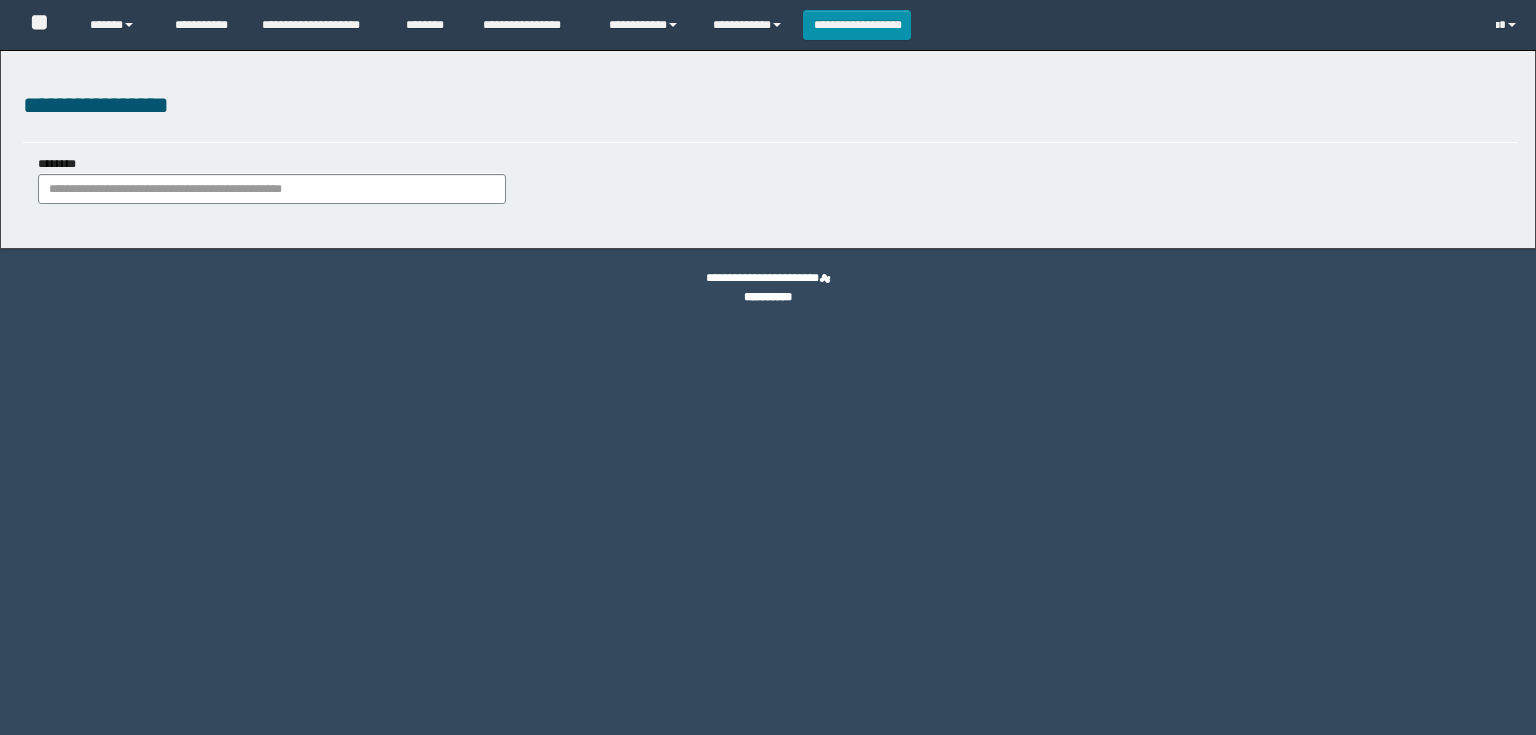 scroll, scrollTop: 0, scrollLeft: 0, axis: both 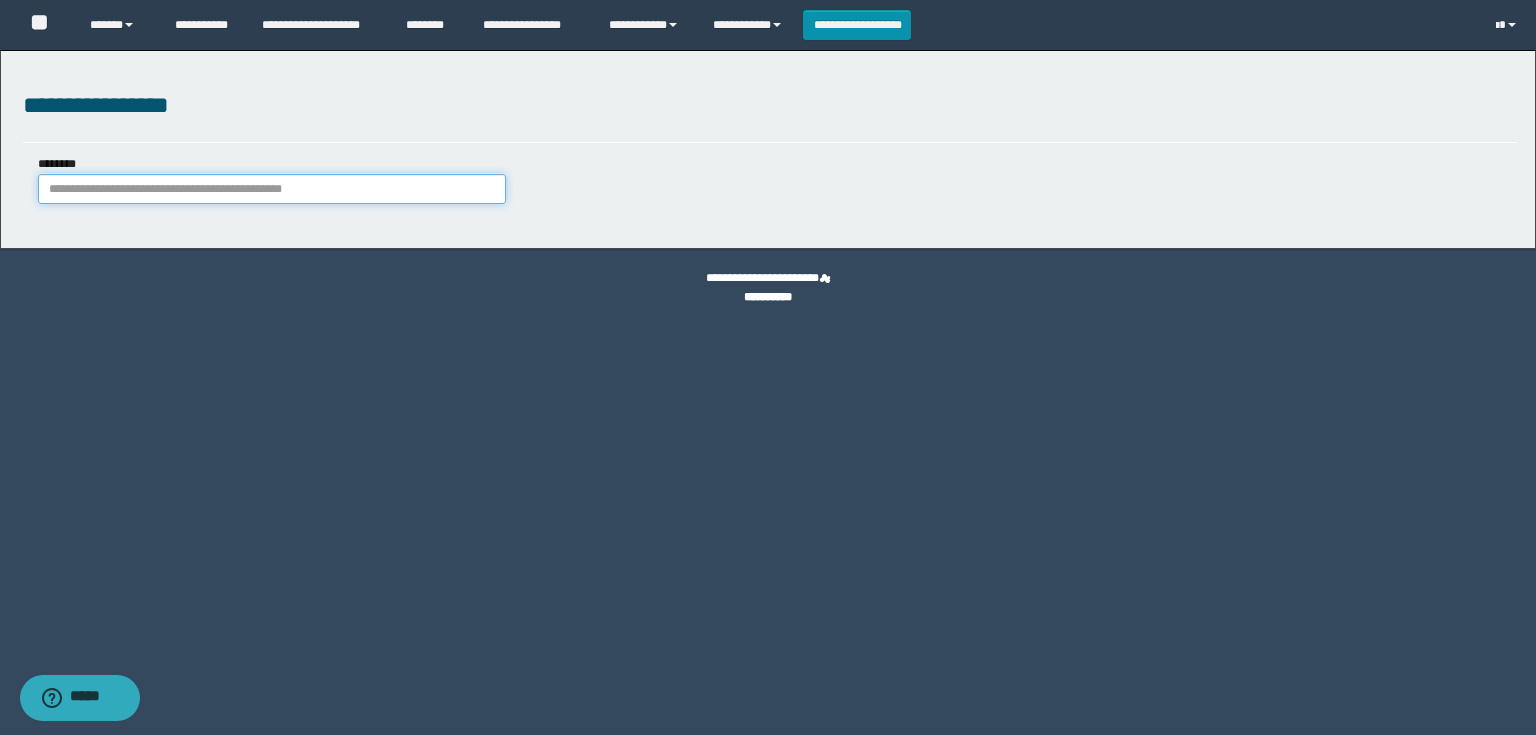 click on "********" at bounding box center [272, 189] 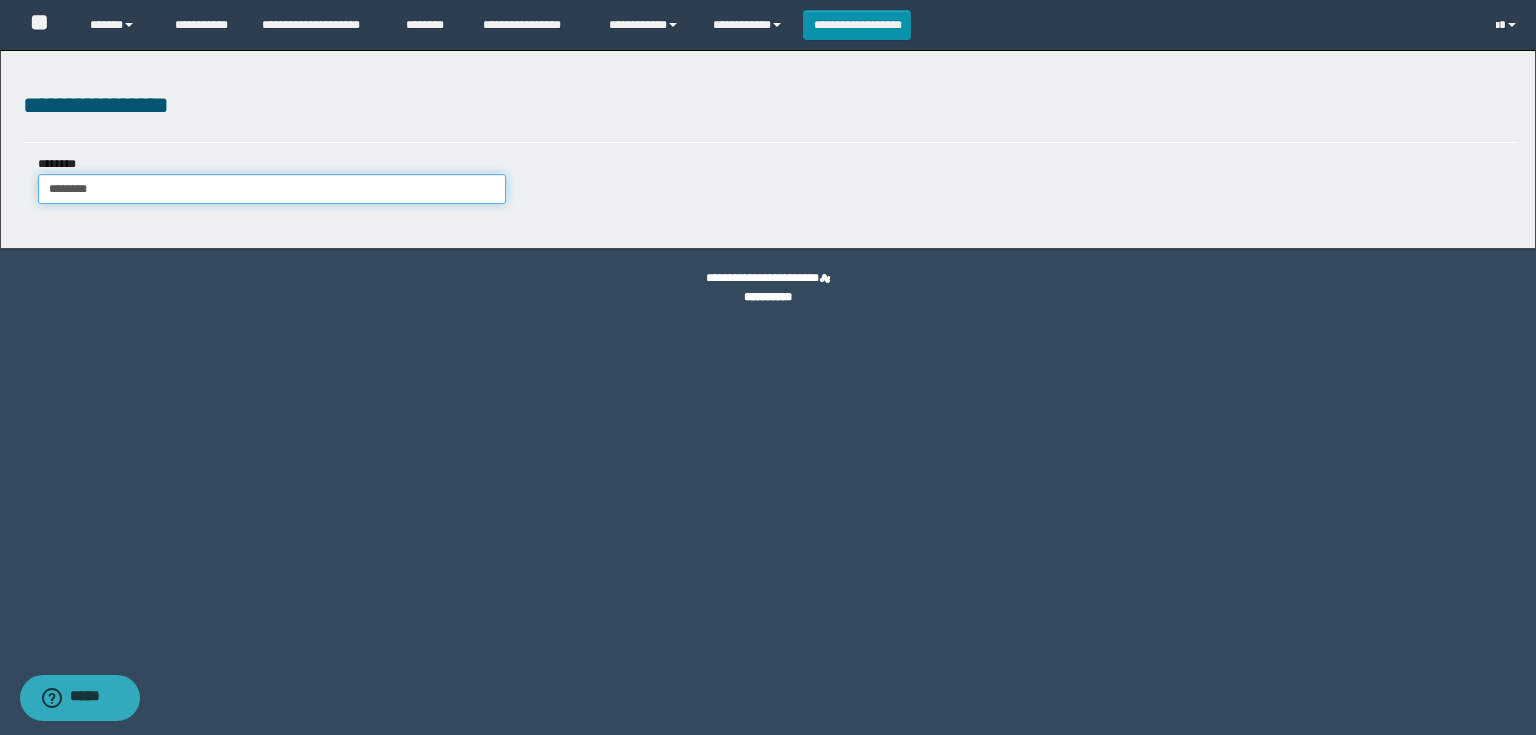 type on "********" 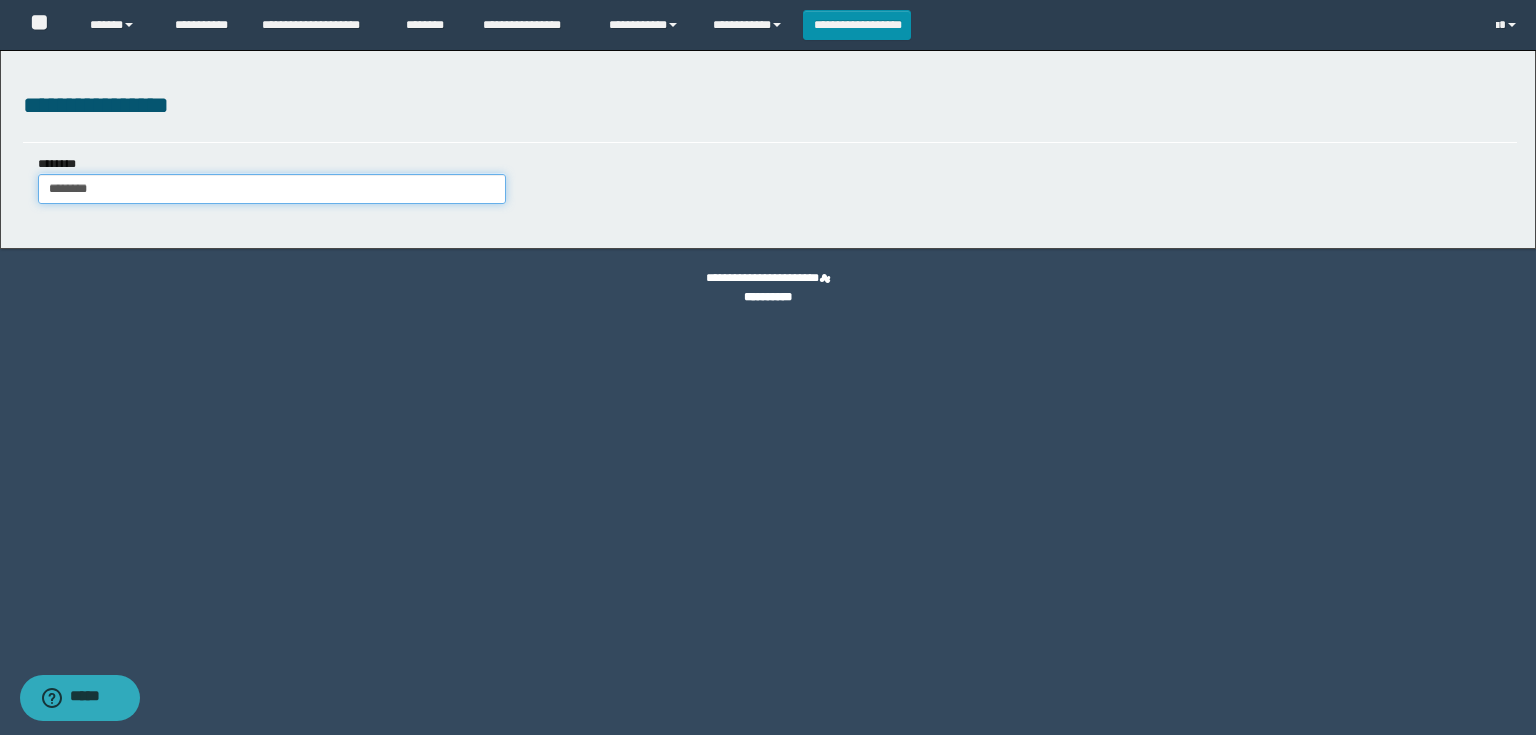 type on "********" 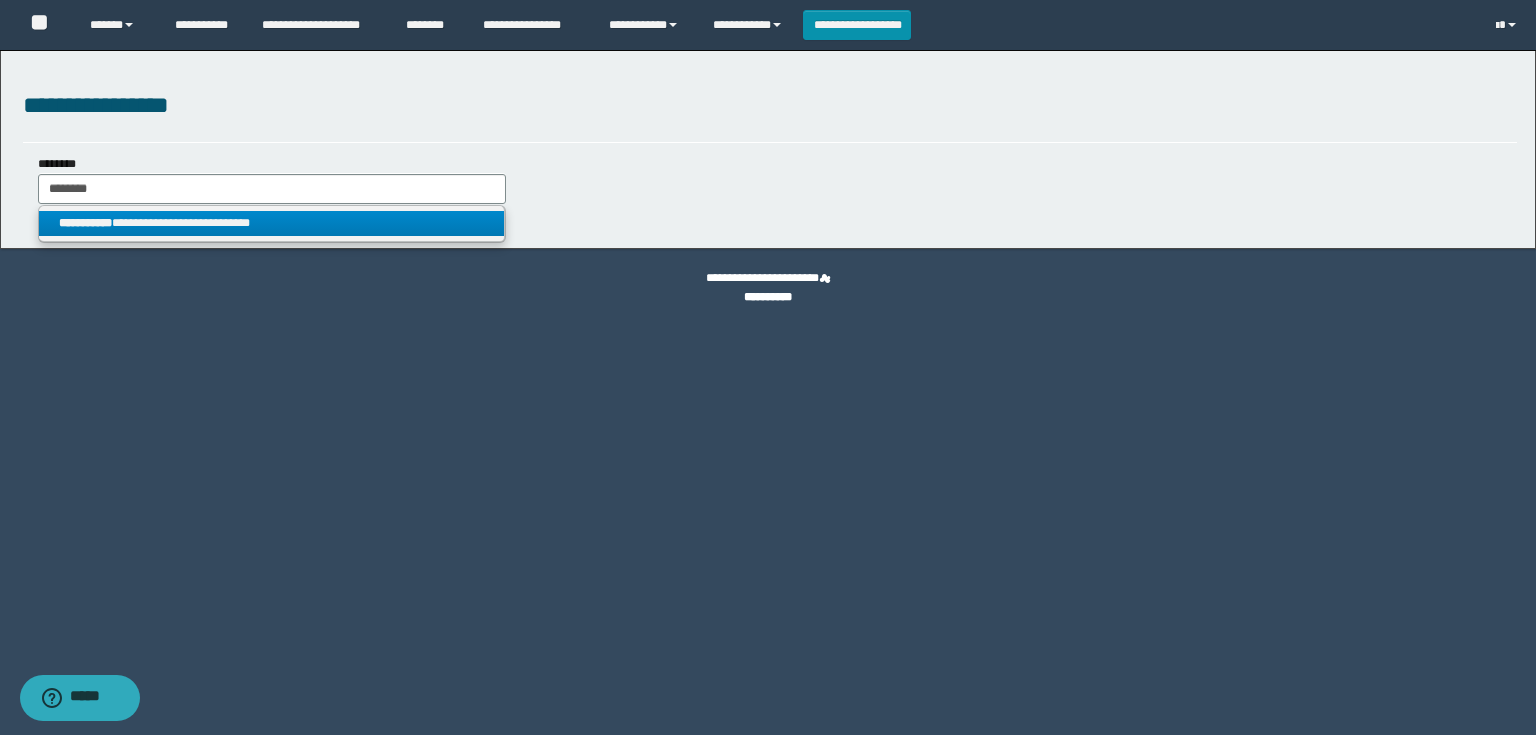 click on "**********" at bounding box center (272, 223) 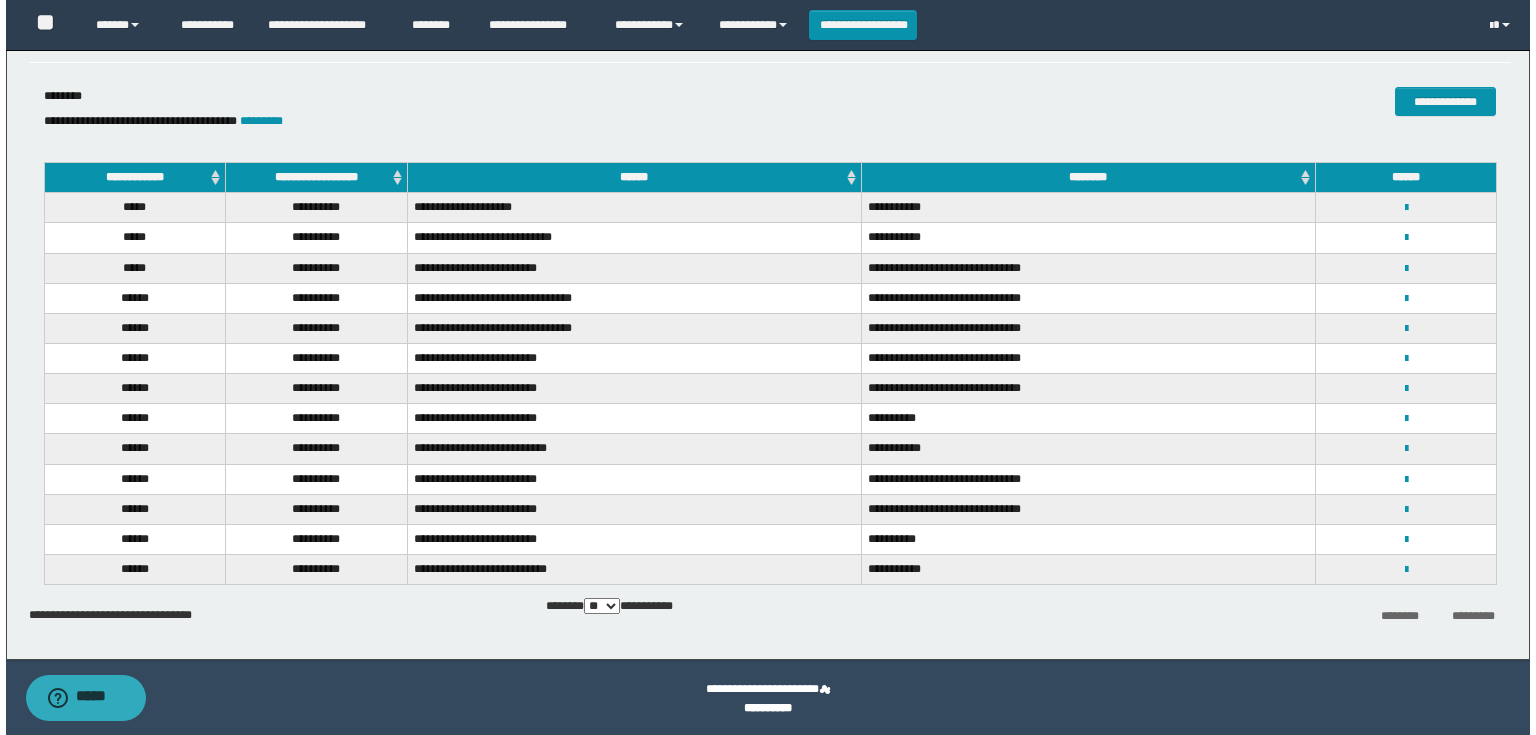 scroll, scrollTop: 82, scrollLeft: 0, axis: vertical 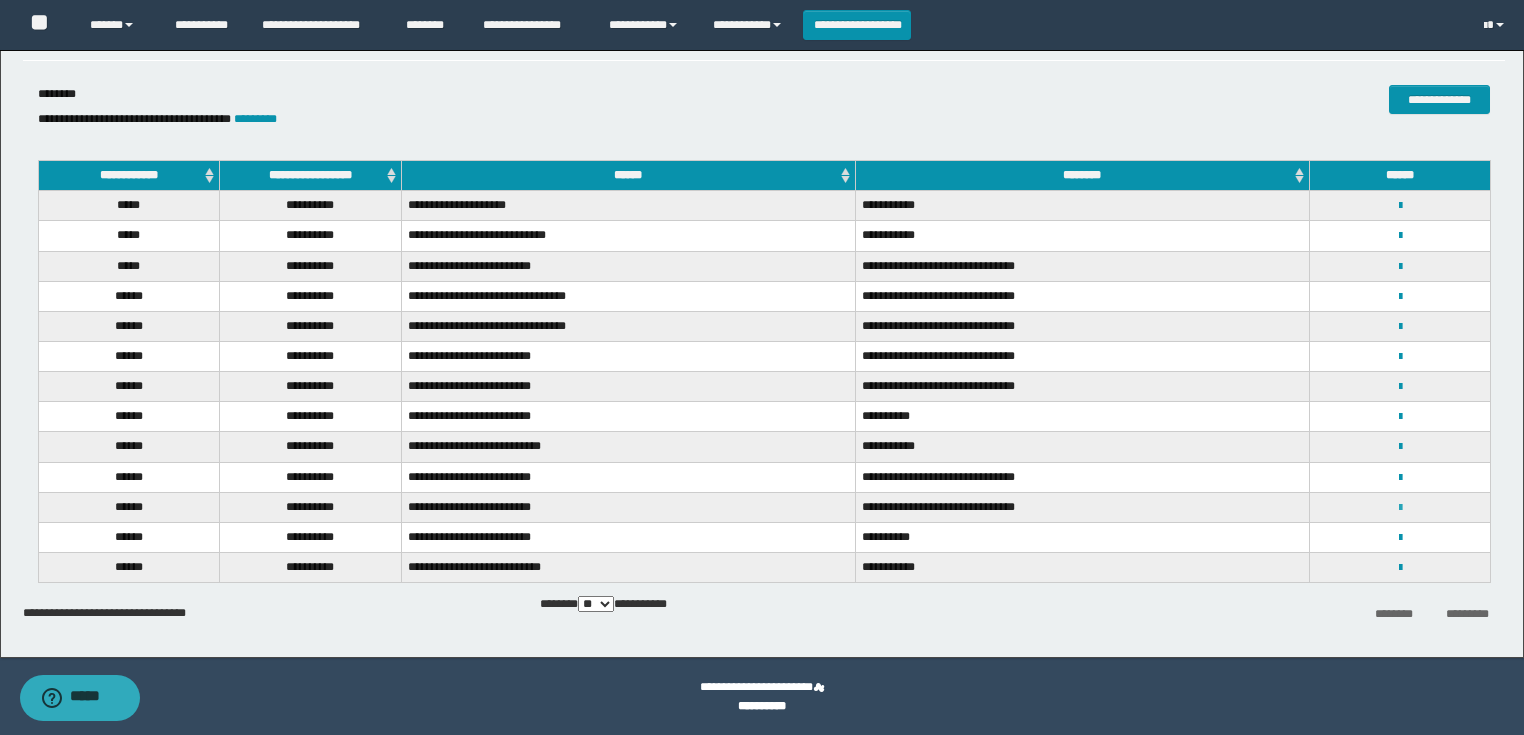 click at bounding box center [1400, 508] 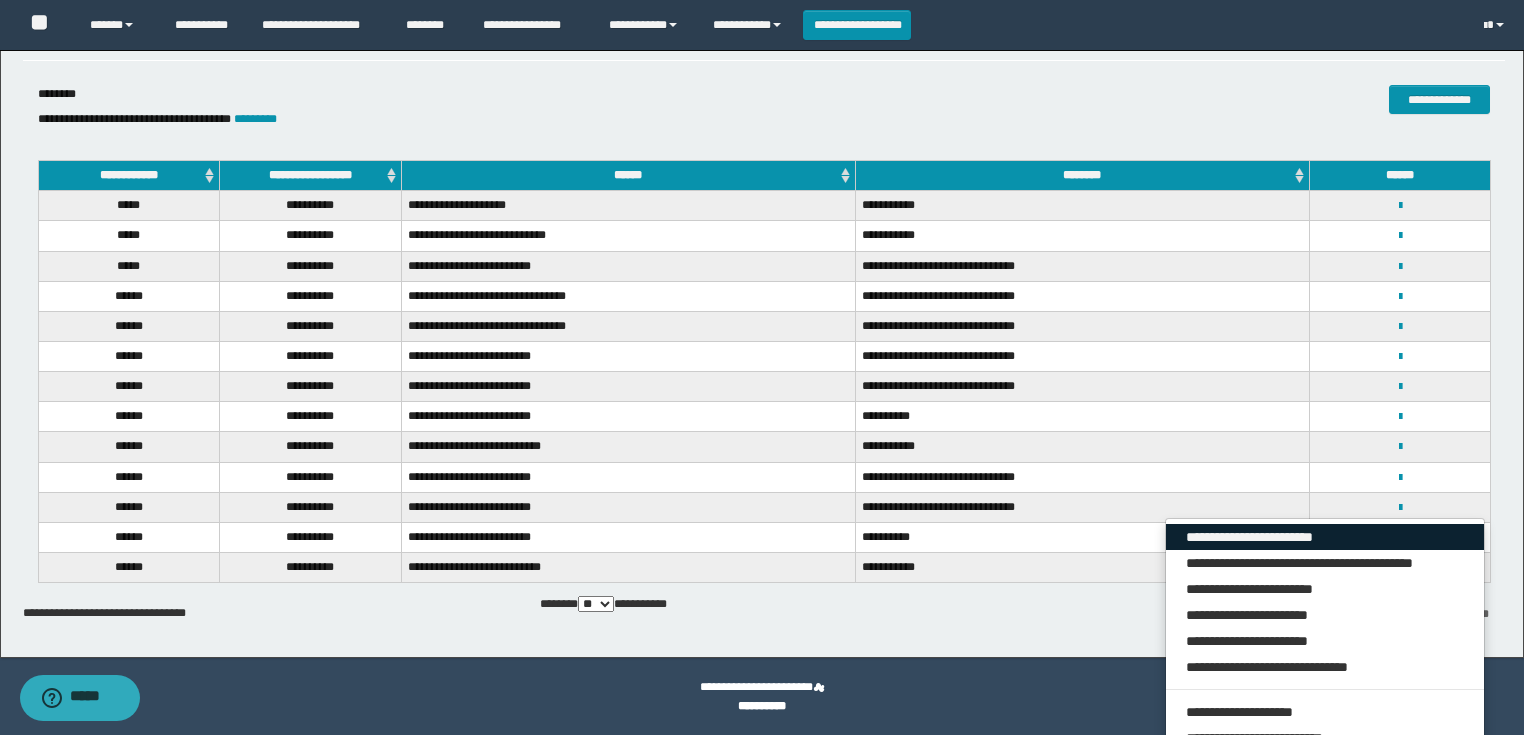 click on "**********" at bounding box center (1325, 537) 